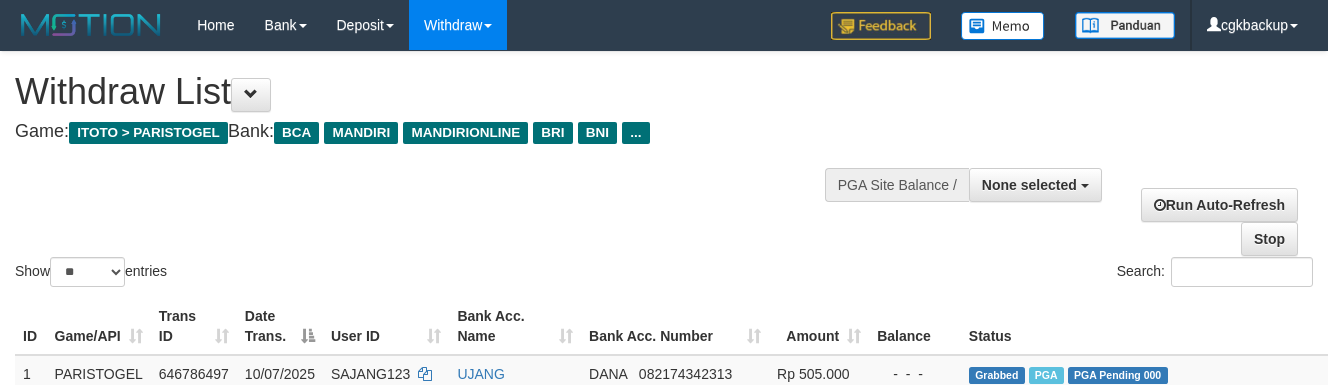 select 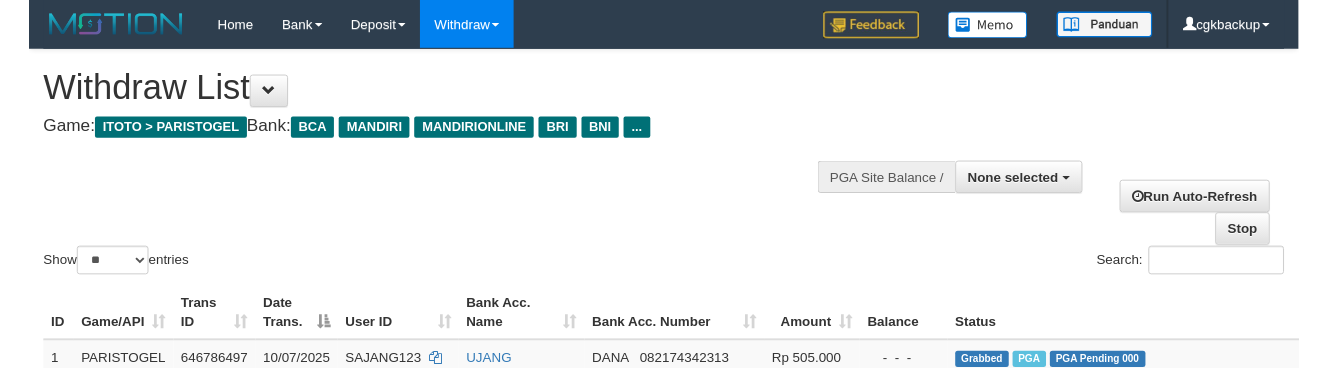 scroll, scrollTop: 1000, scrollLeft: 100, axis: both 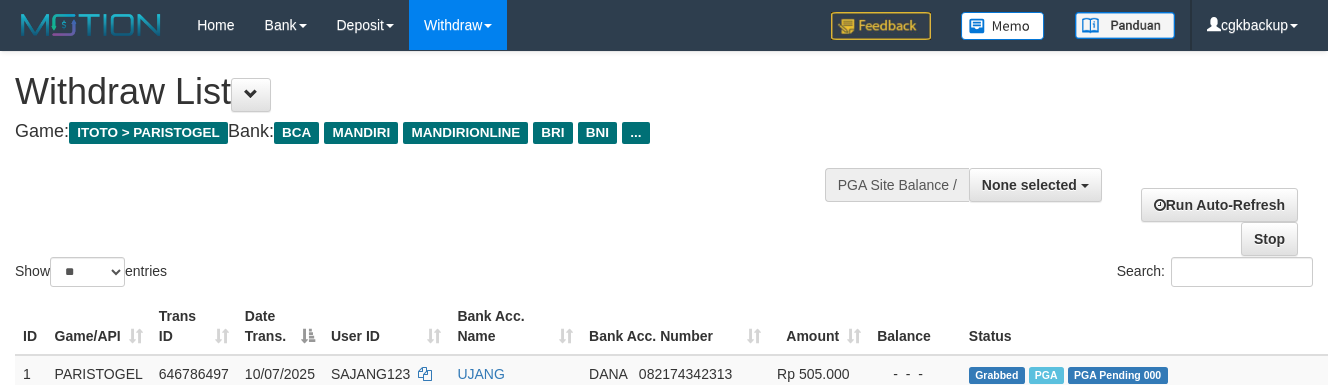 select 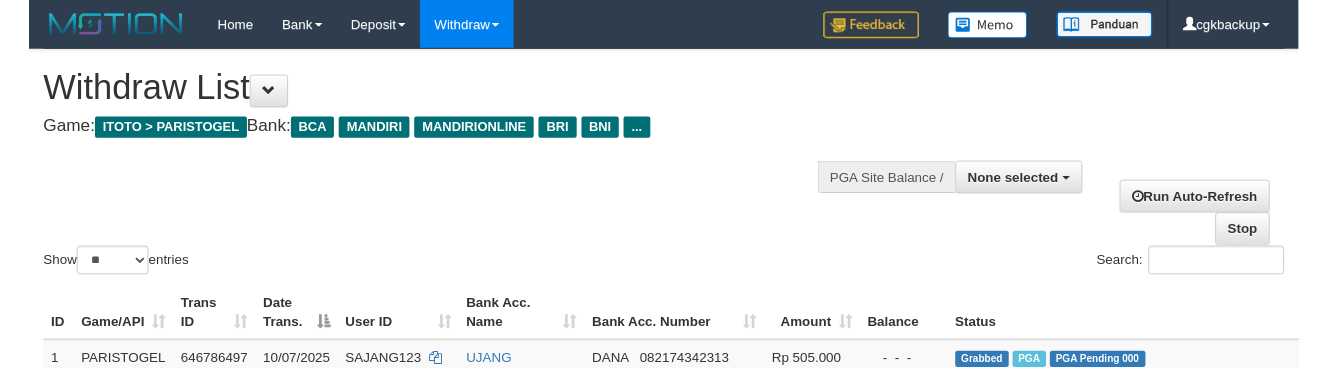 scroll, scrollTop: 1000, scrollLeft: 100, axis: both 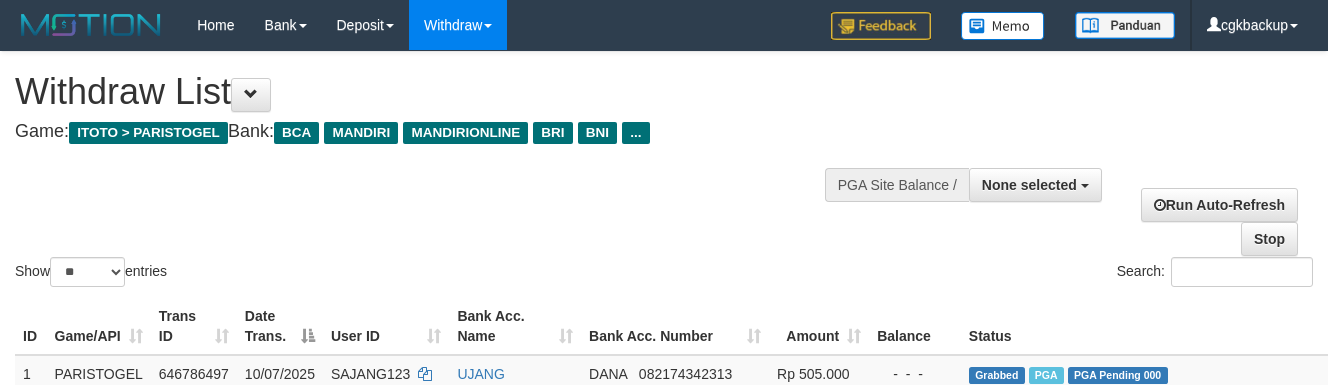 select 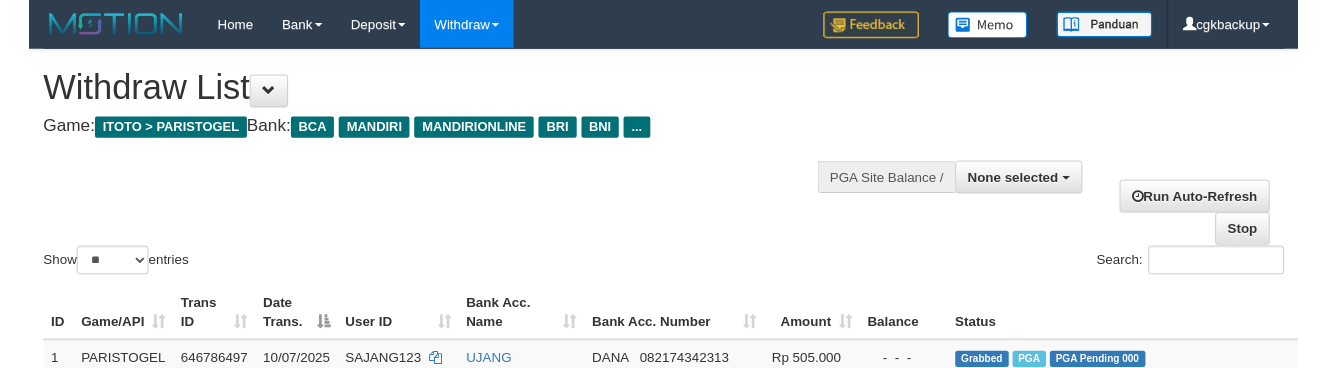 scroll, scrollTop: 1000, scrollLeft: 100, axis: both 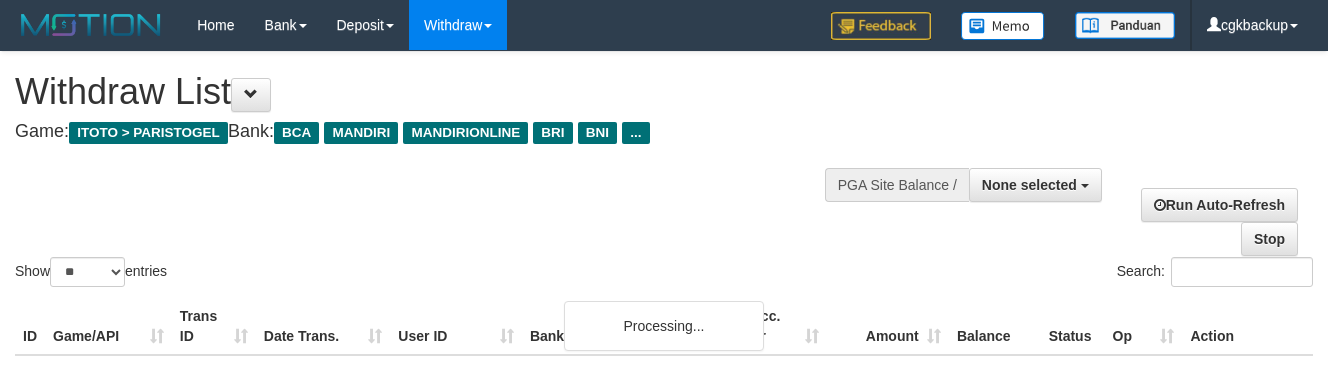 select 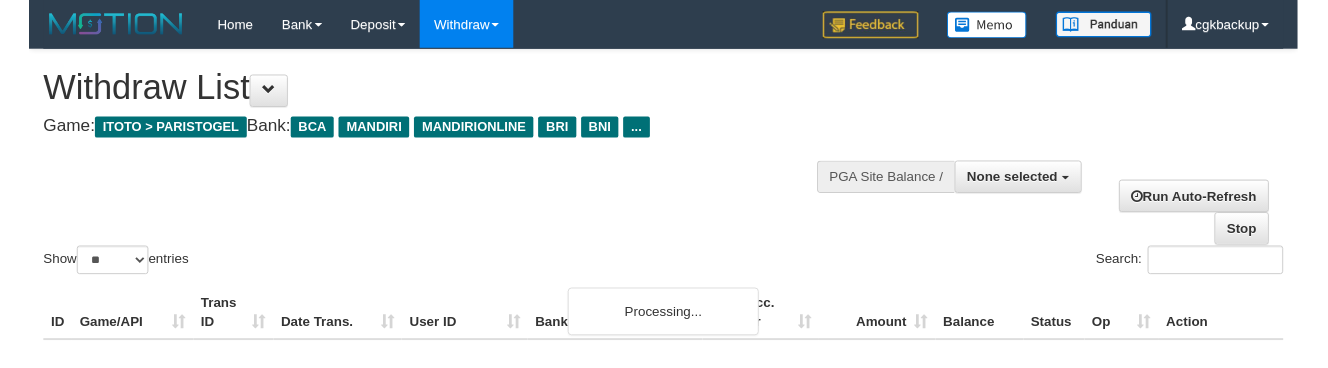 scroll, scrollTop: 1000, scrollLeft: 100, axis: both 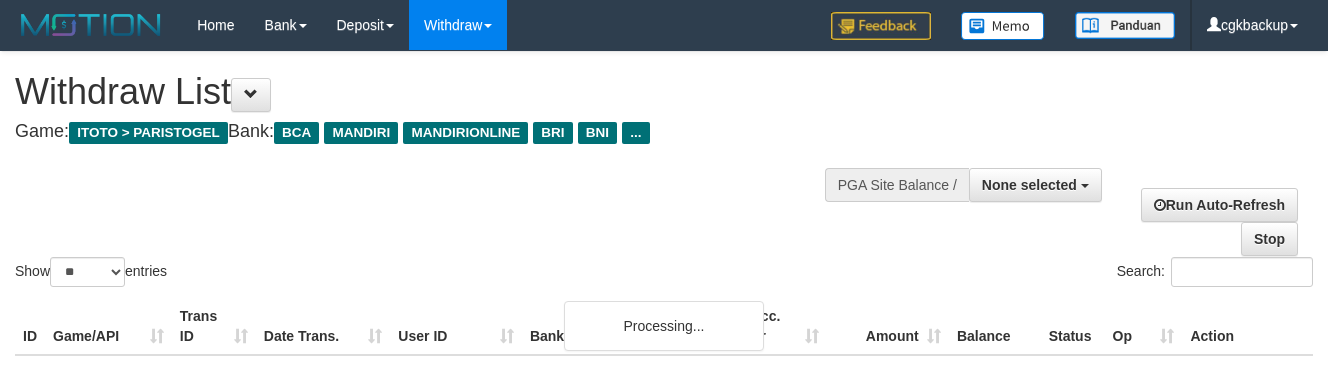select 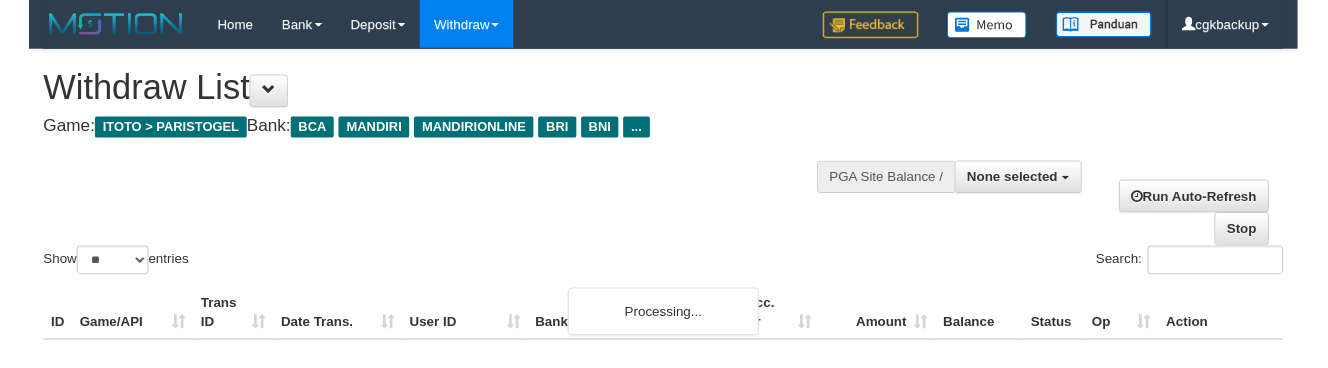 scroll, scrollTop: 1000, scrollLeft: 100, axis: both 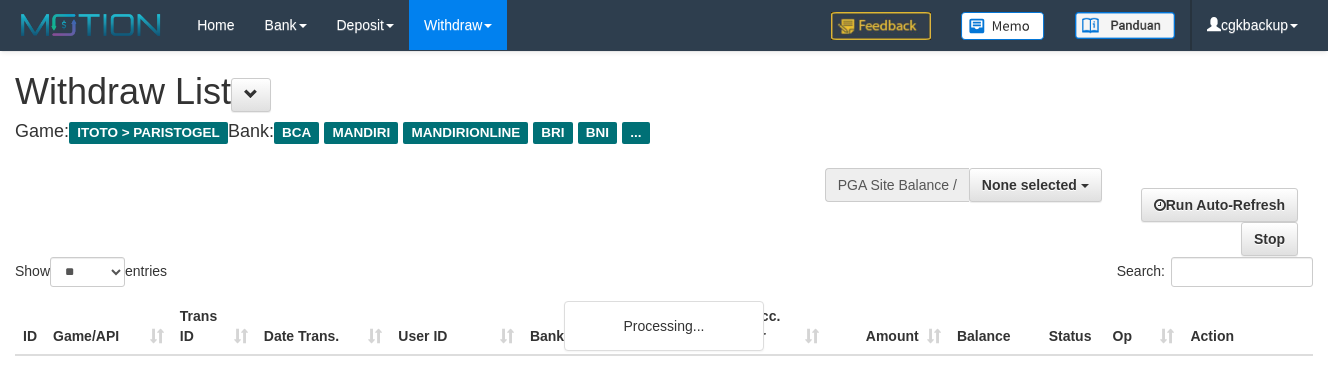 select 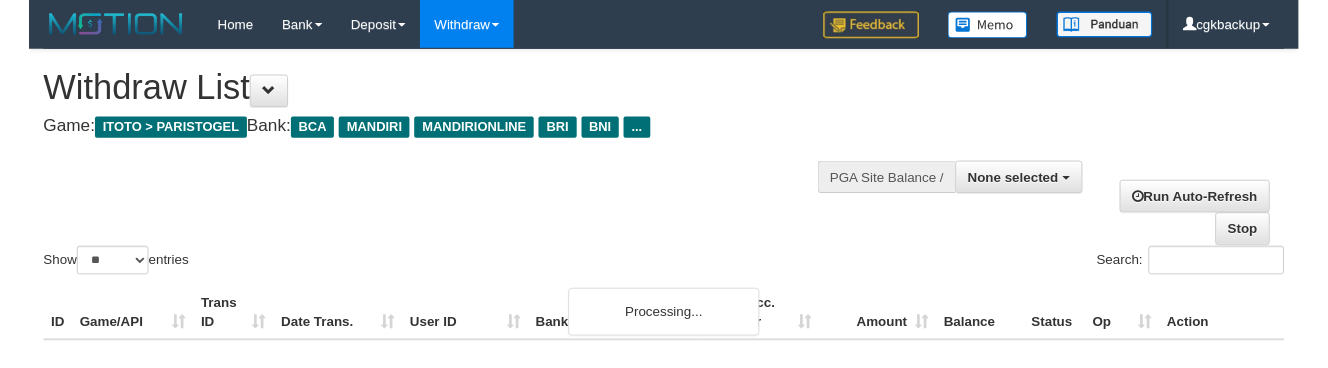 scroll, scrollTop: 1000, scrollLeft: 100, axis: both 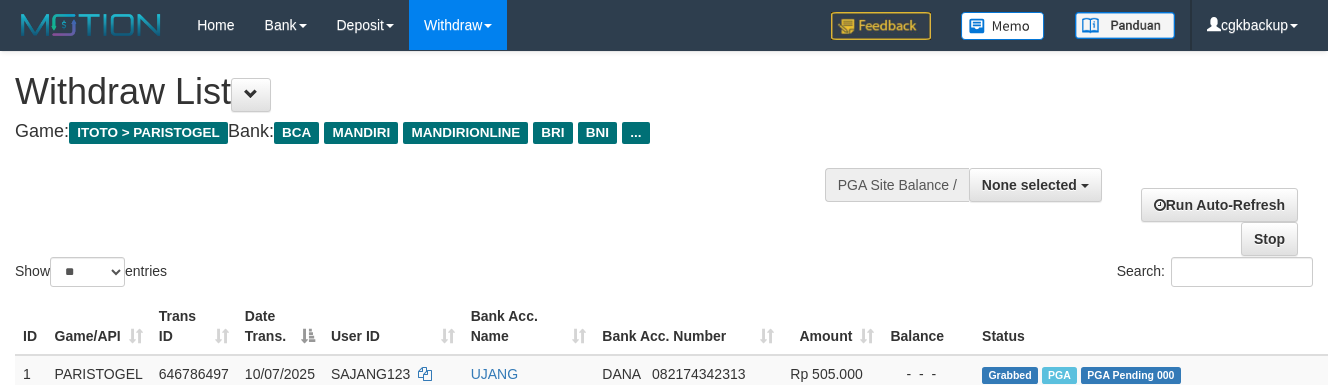 select 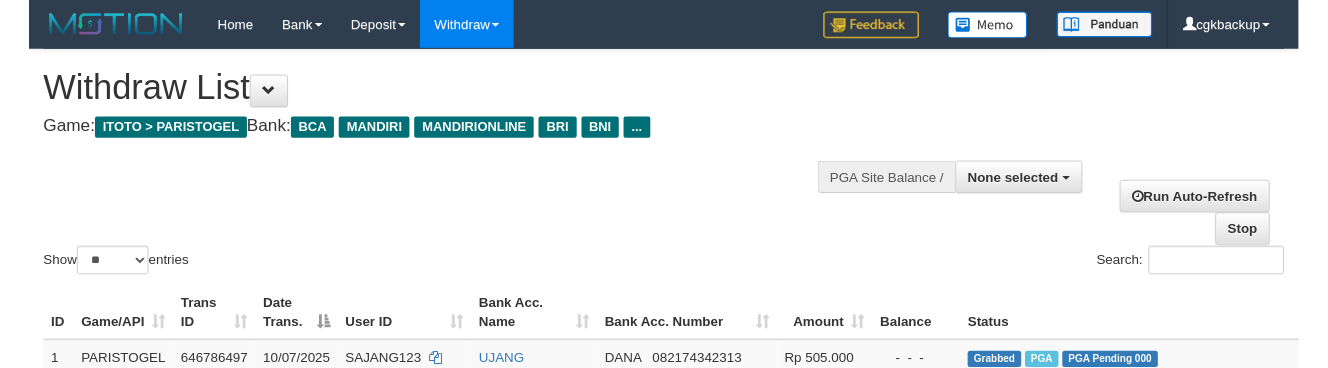 scroll, scrollTop: 1000, scrollLeft: 100, axis: both 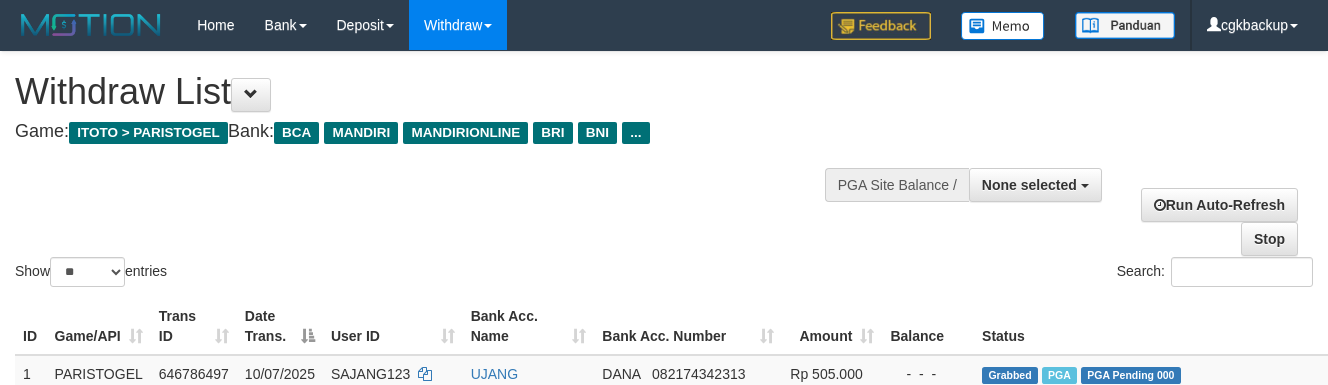 select 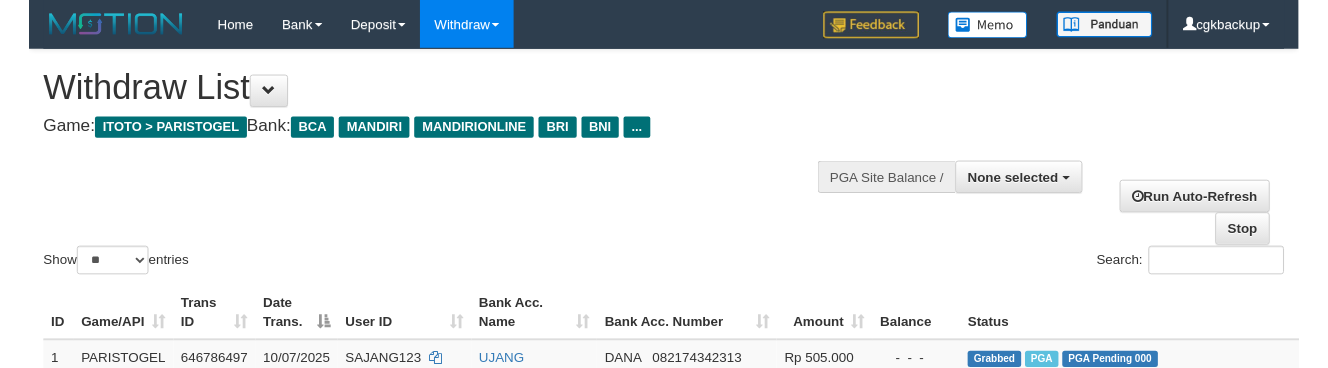 scroll, scrollTop: 1000, scrollLeft: 100, axis: both 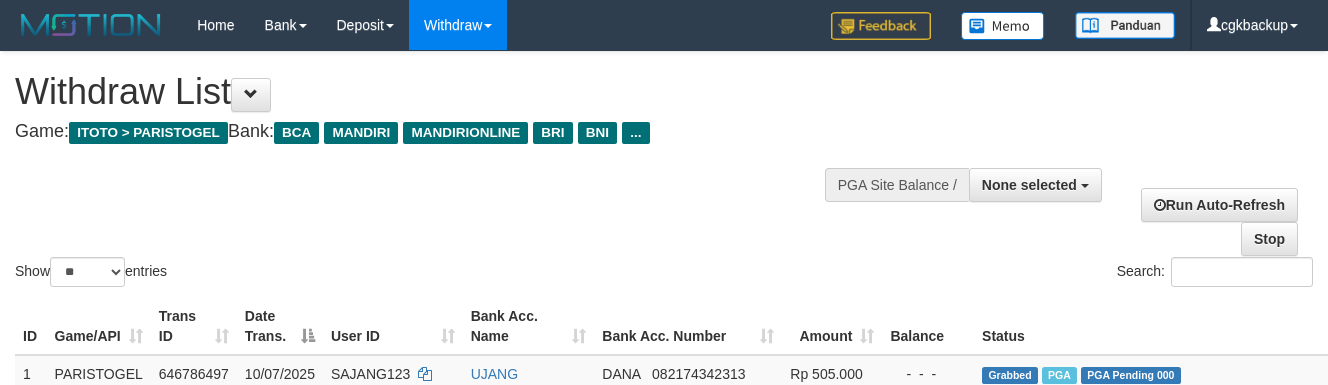 select 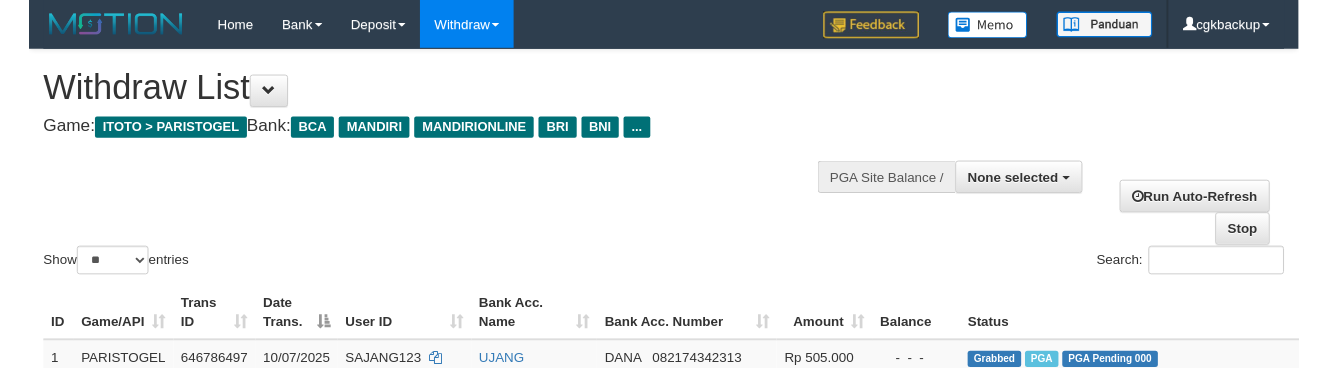 scroll, scrollTop: 1000, scrollLeft: 100, axis: both 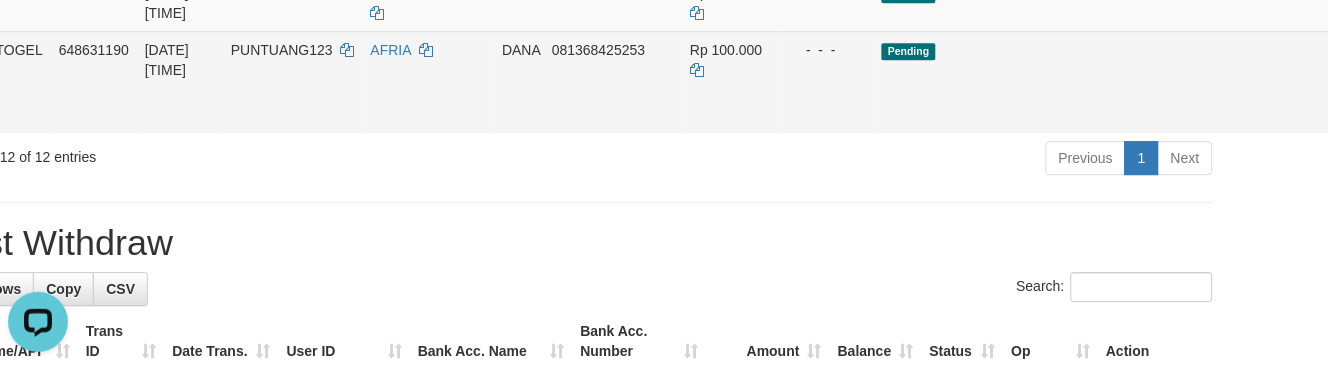 drag, startPoint x: 1243, startPoint y: 222, endPoint x: 1212, endPoint y: 207, distance: 34.43835 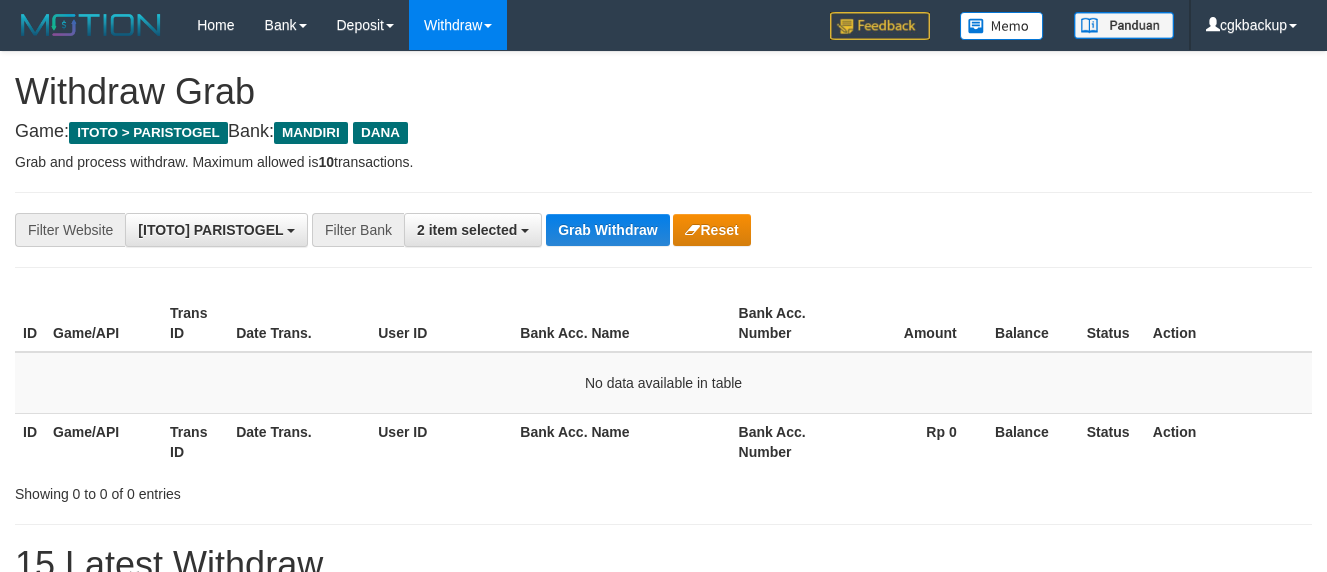 scroll, scrollTop: 207, scrollLeft: 0, axis: vertical 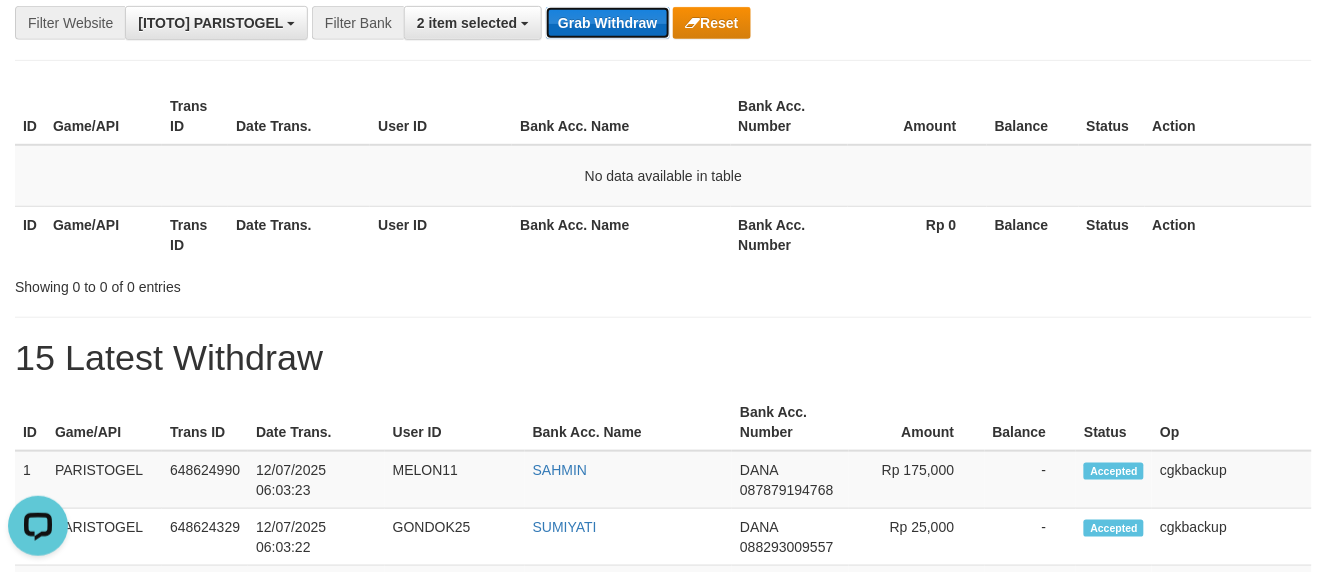 click on "Grab Withdraw" at bounding box center [607, 23] 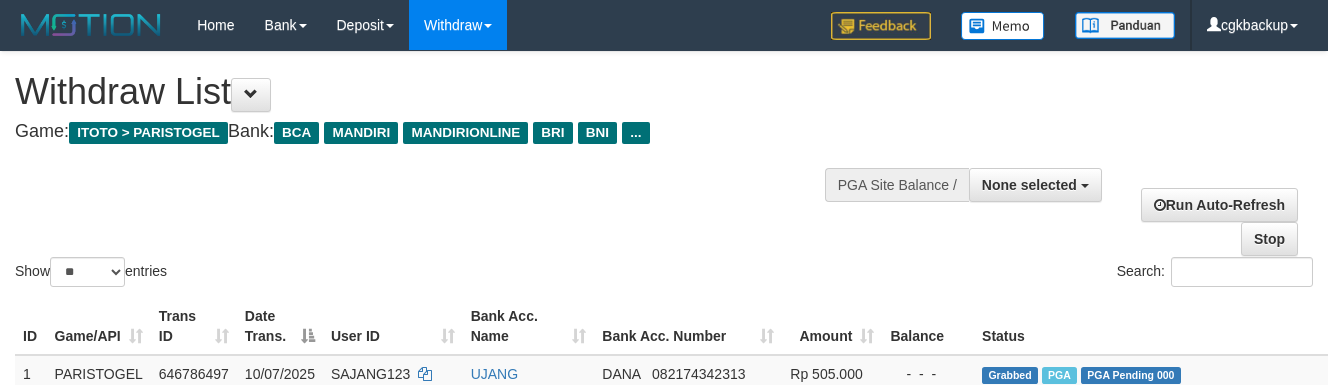 select 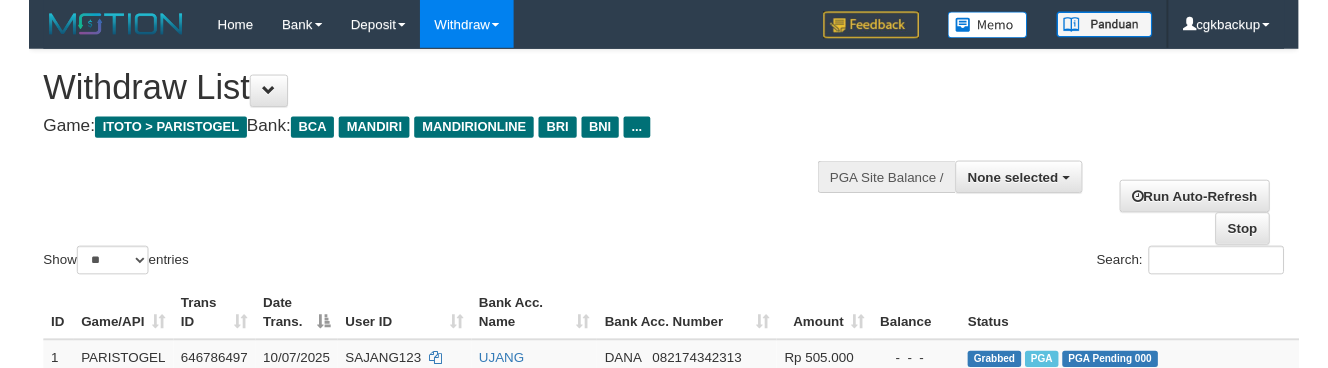 scroll, scrollTop: 1111, scrollLeft: 100, axis: both 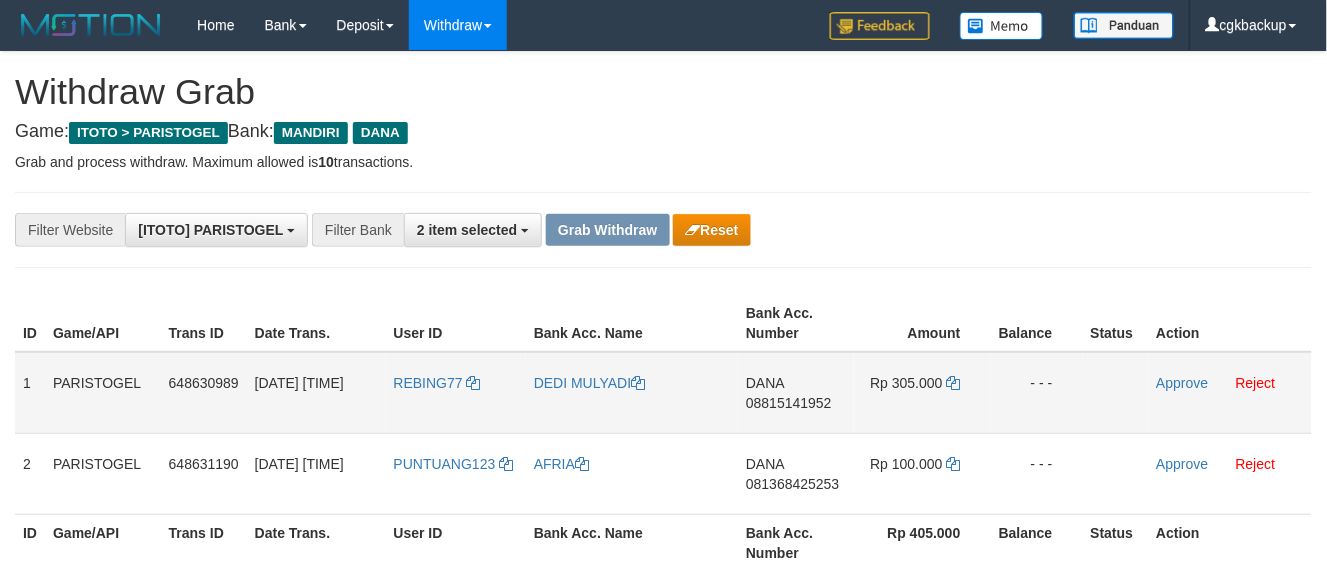 click on "REBING77" at bounding box center (456, 393) 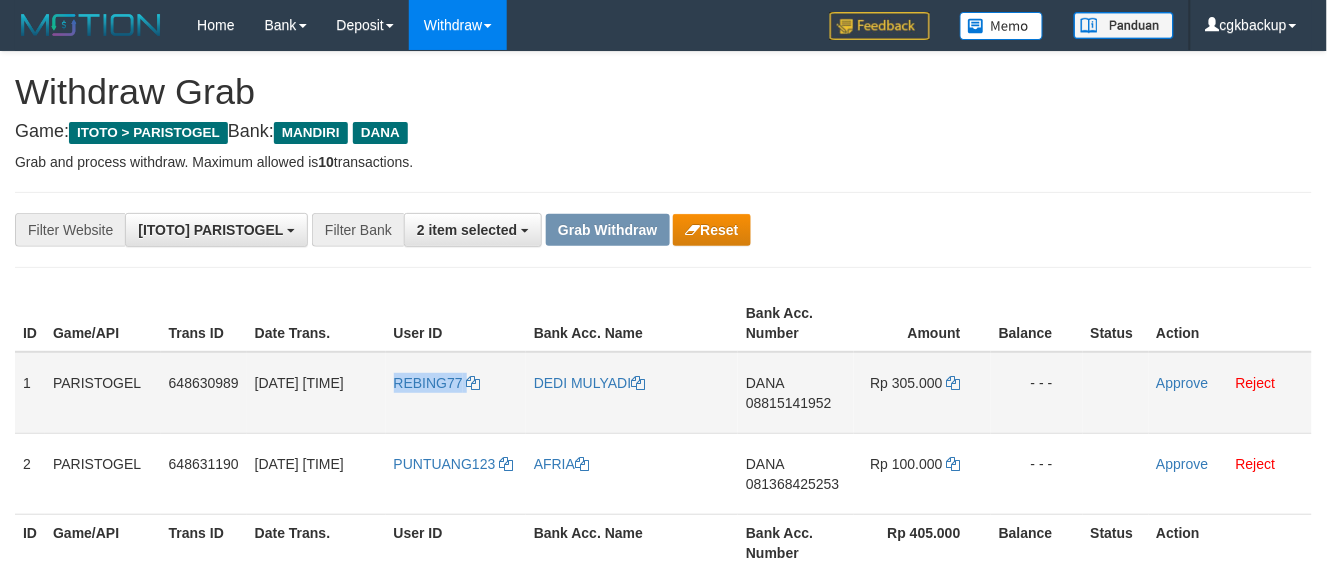 copy on "REBING77" 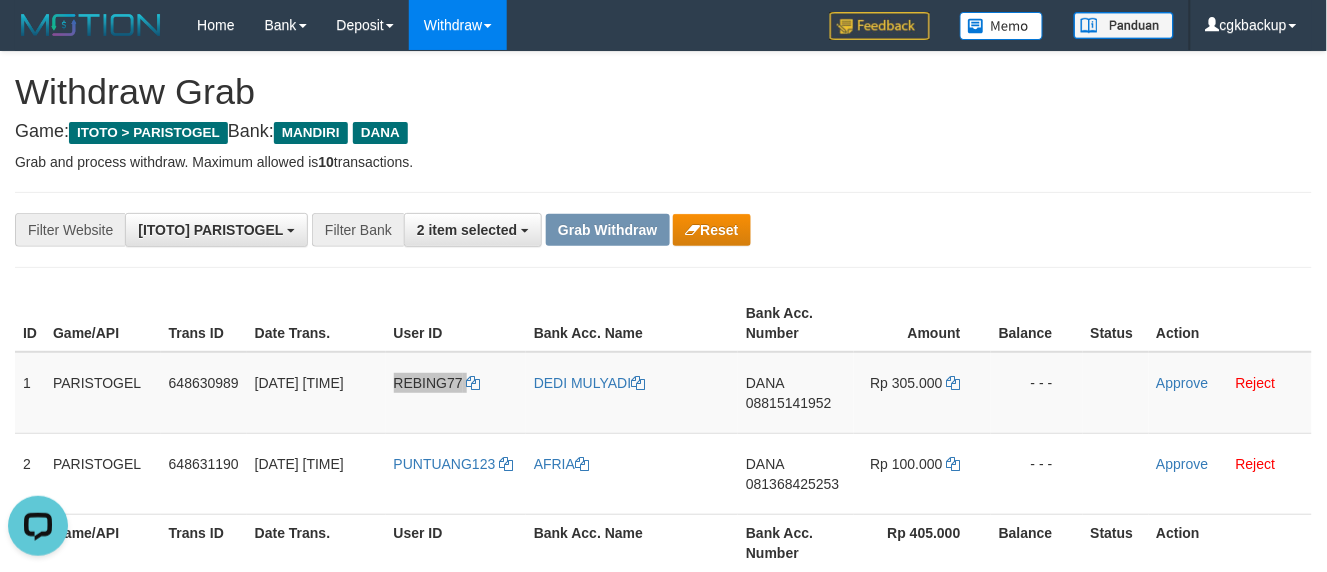 scroll, scrollTop: 0, scrollLeft: 0, axis: both 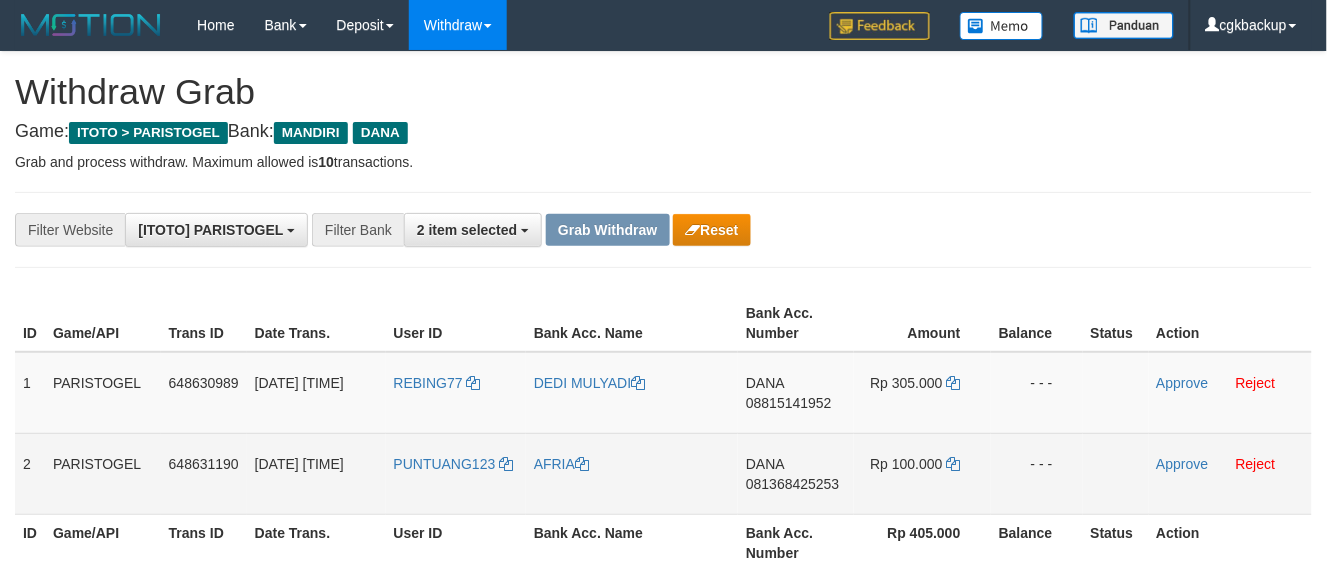 click on "PUNTUANG123" at bounding box center [456, 473] 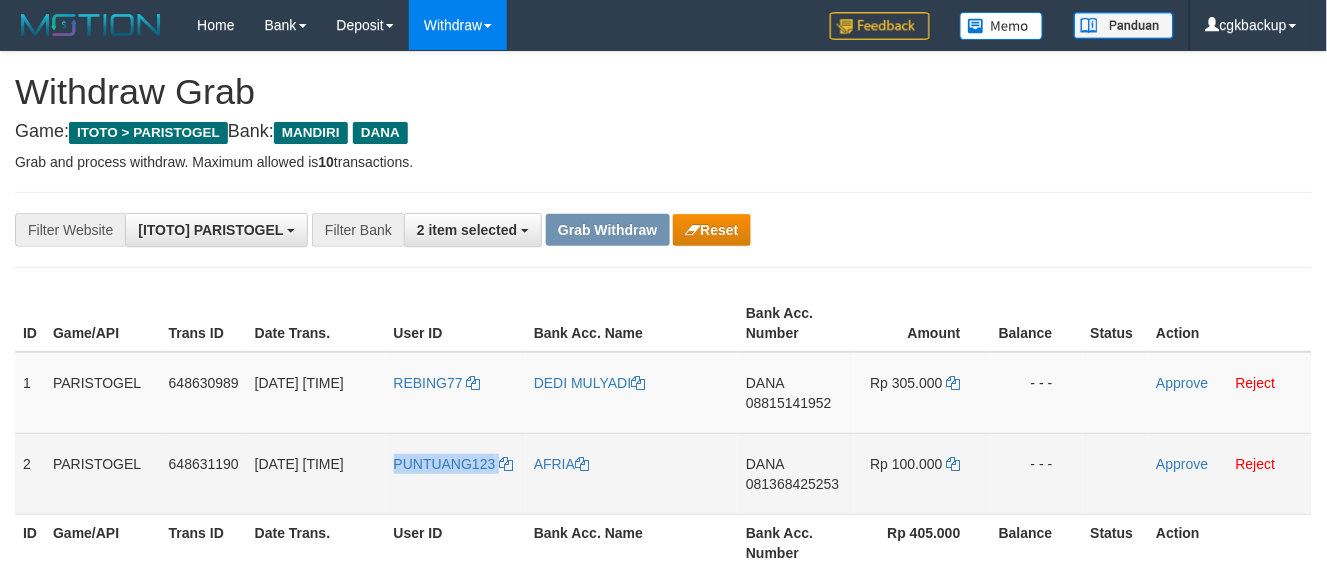 click on "PUNTUANG123" at bounding box center [456, 473] 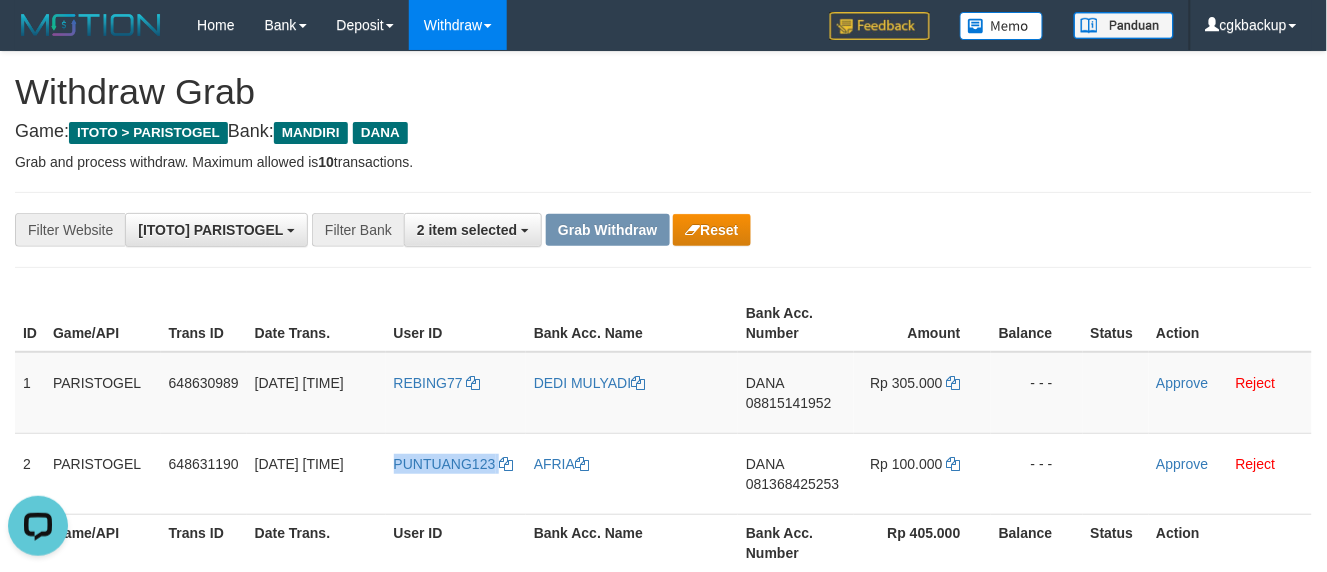 scroll, scrollTop: 0, scrollLeft: 0, axis: both 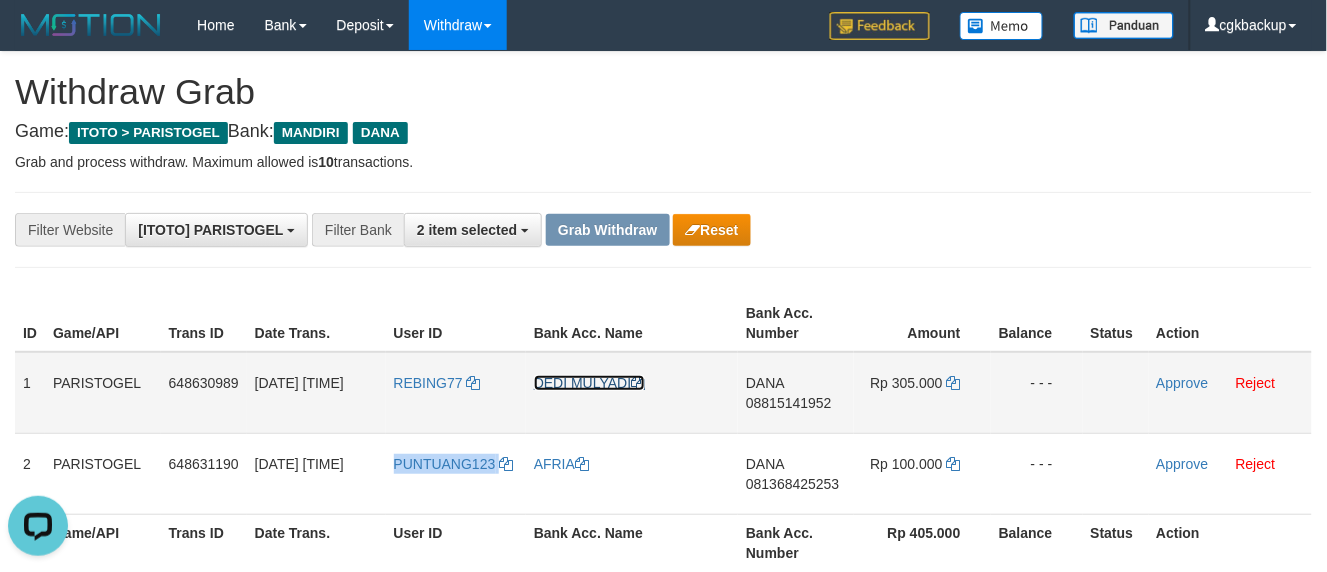 click on "DEDI MULYADI" at bounding box center [590, 383] 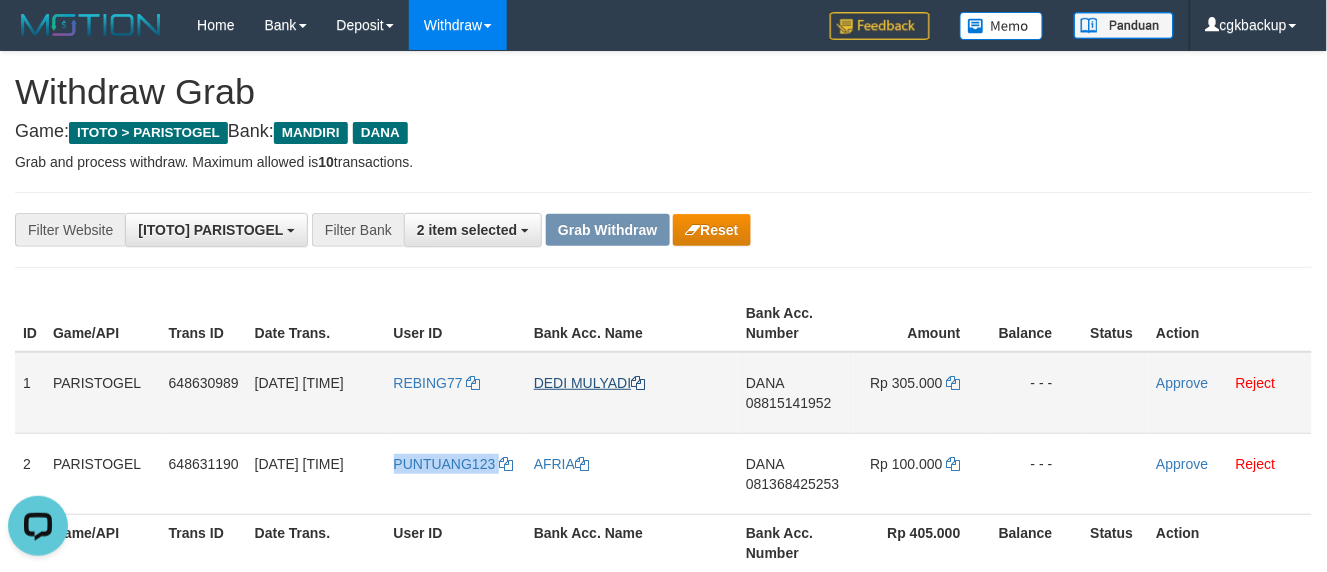 copy on "PUNTUANG123" 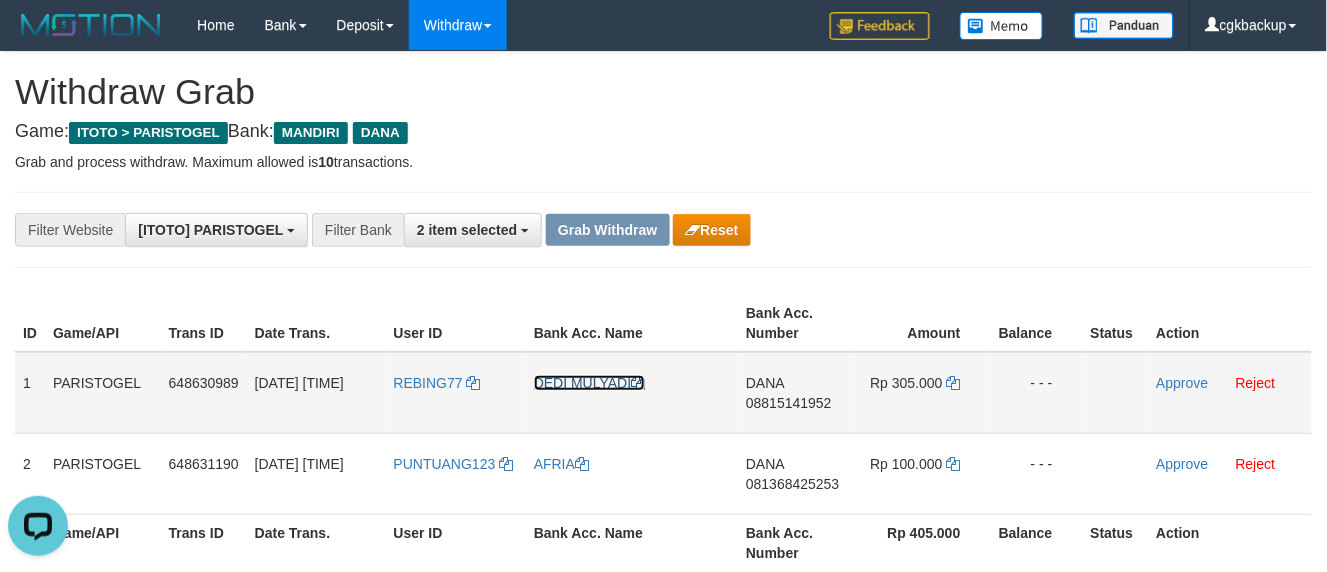 click on "DEDI MULYADI" at bounding box center (590, 383) 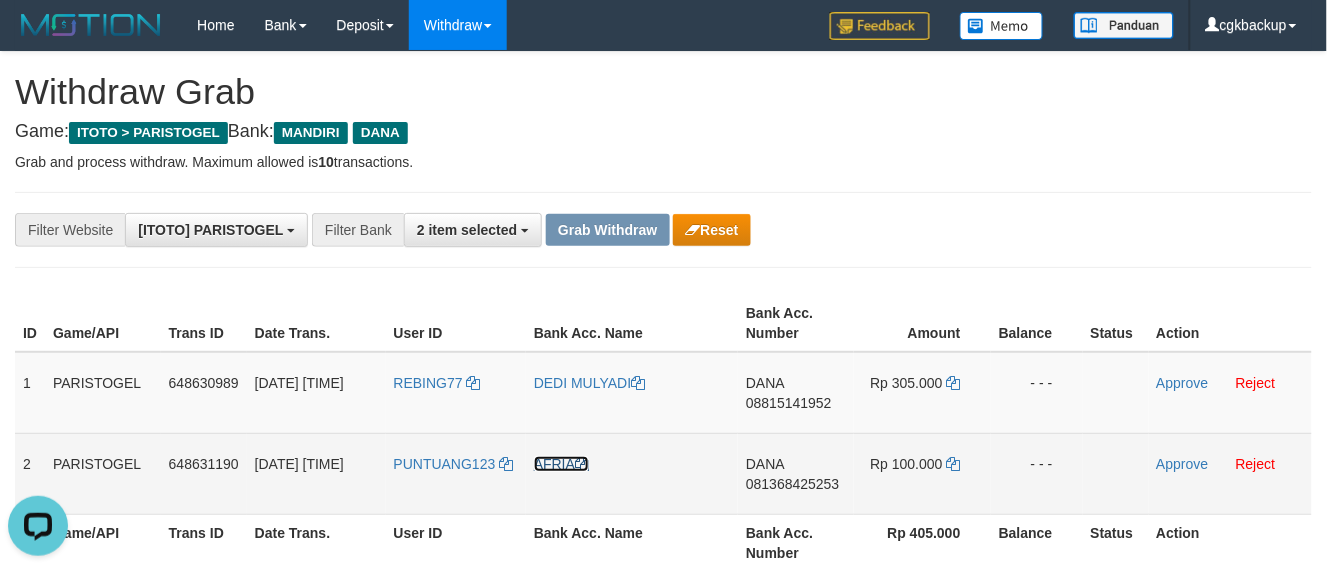 click on "AFRIA" at bounding box center (561, 464) 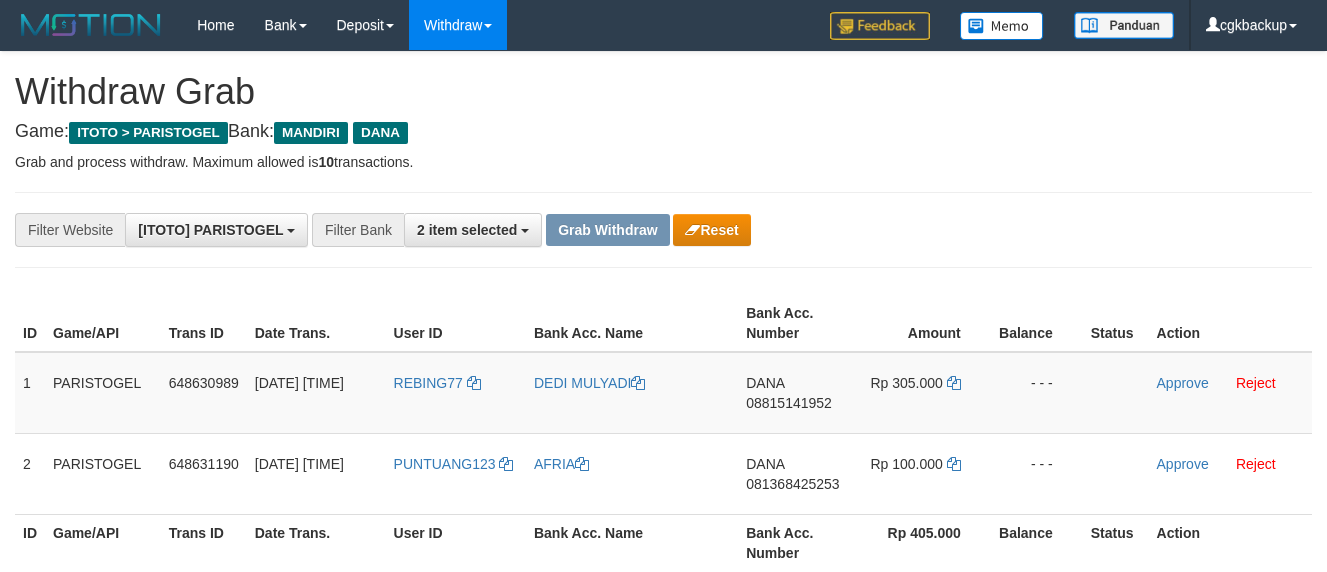 scroll, scrollTop: 0, scrollLeft: 0, axis: both 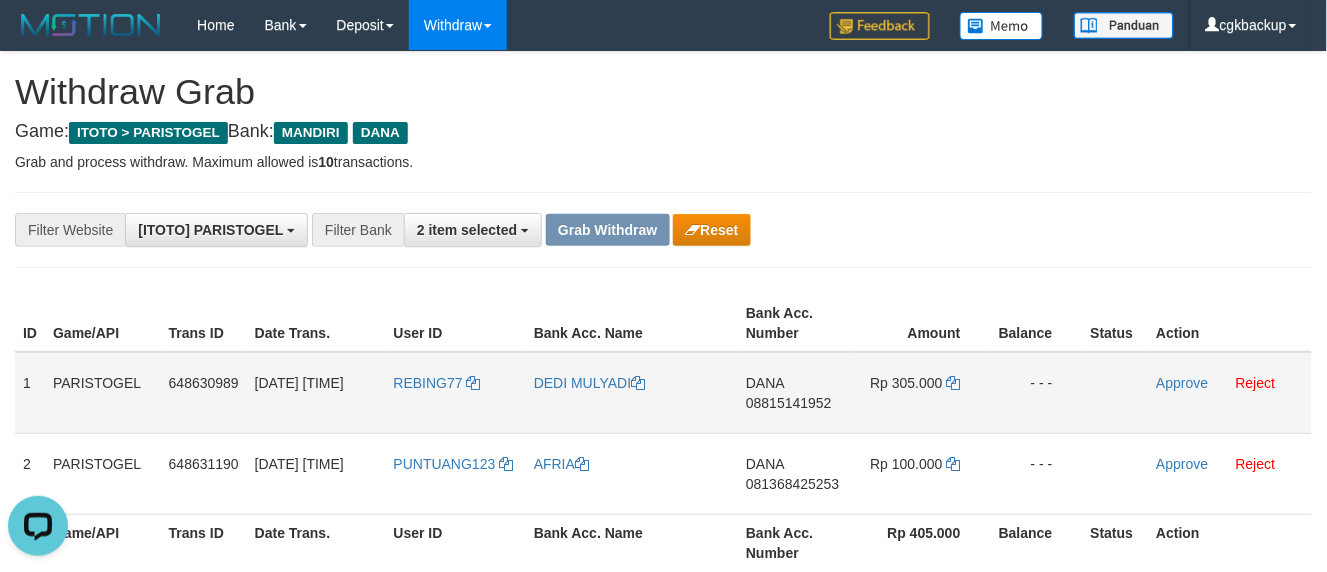 click on "08815141952" at bounding box center [789, 403] 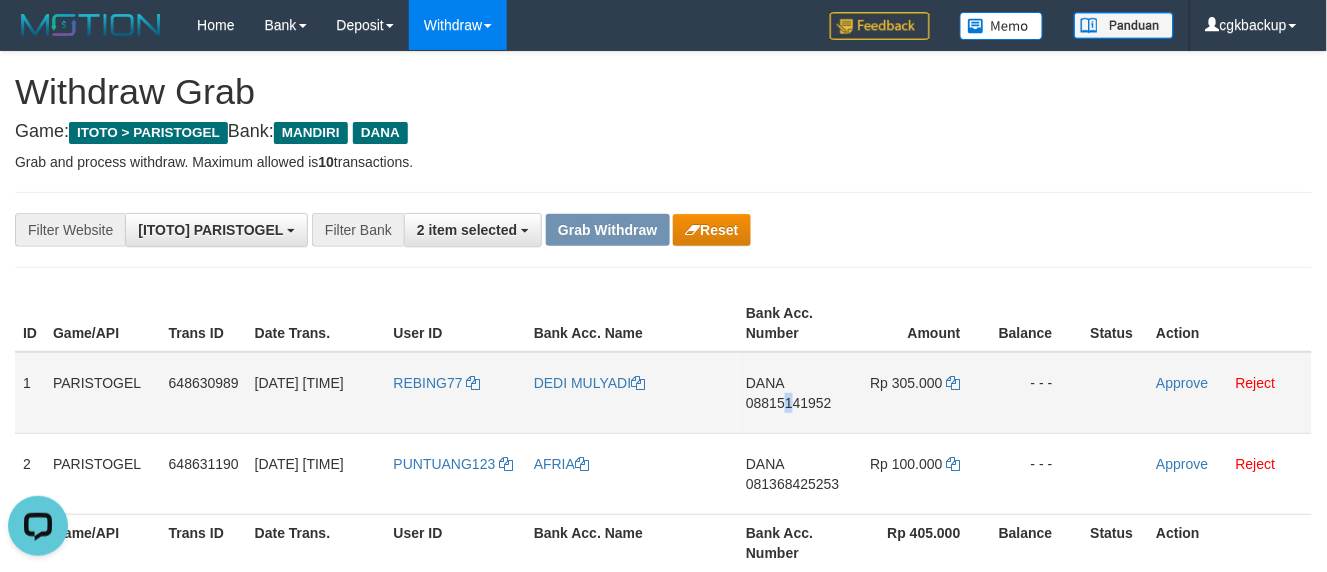 click on "DANA
08815141952" at bounding box center (796, 393) 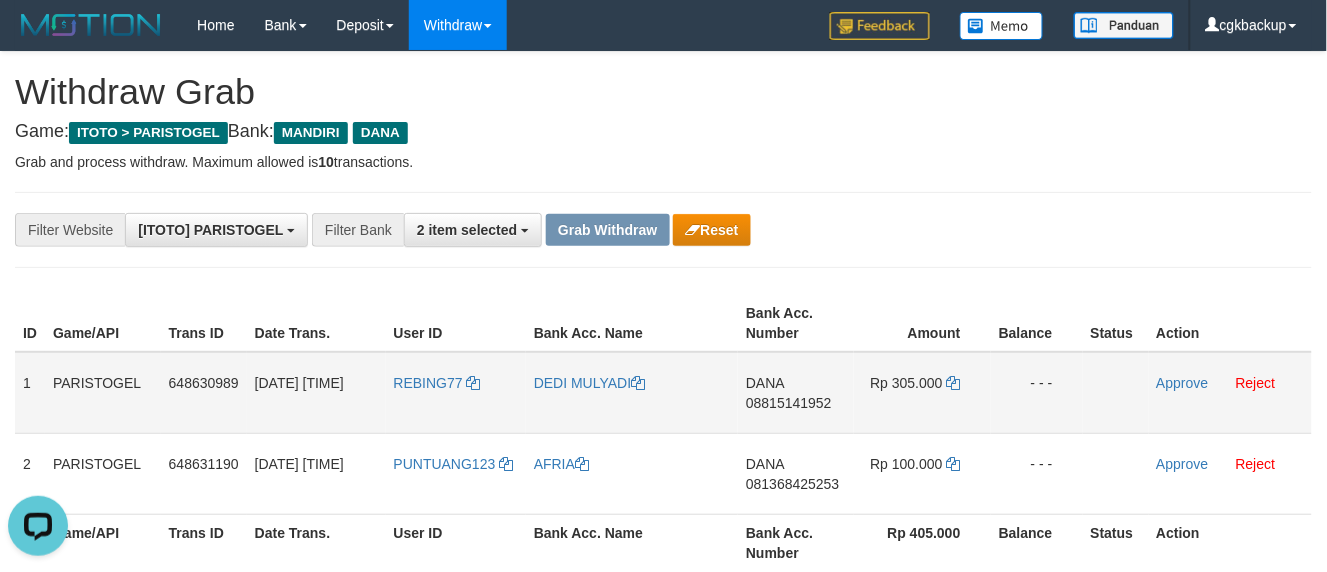 click on "[NAME]
[PHONE]" at bounding box center (796, 393) 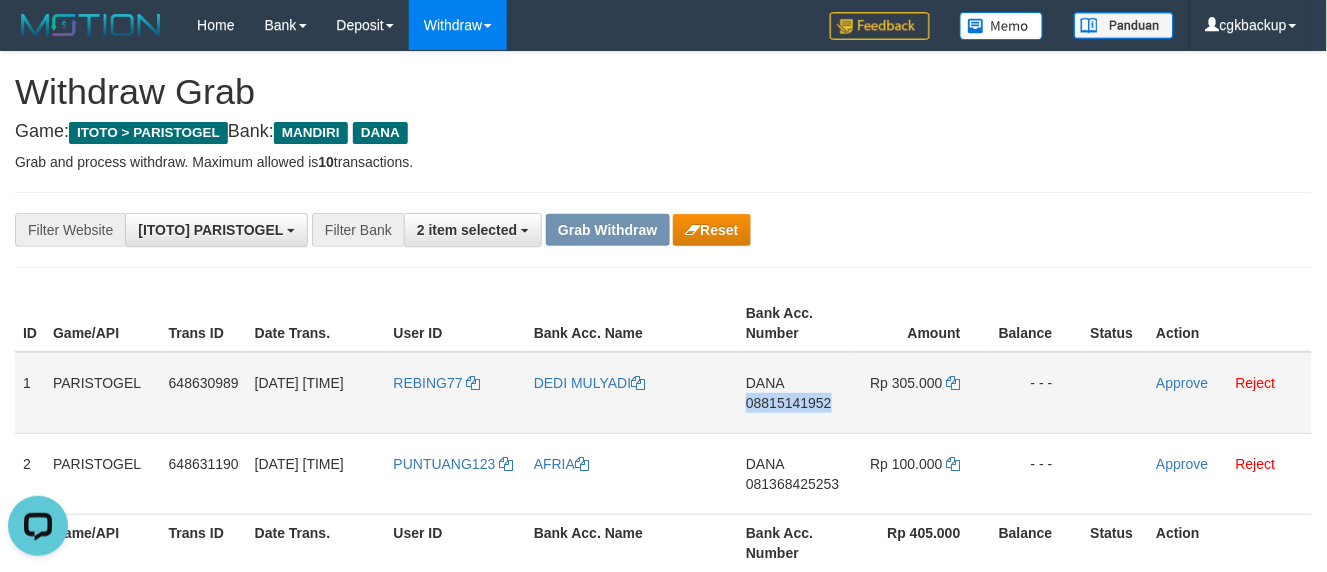 copy on "08815141952" 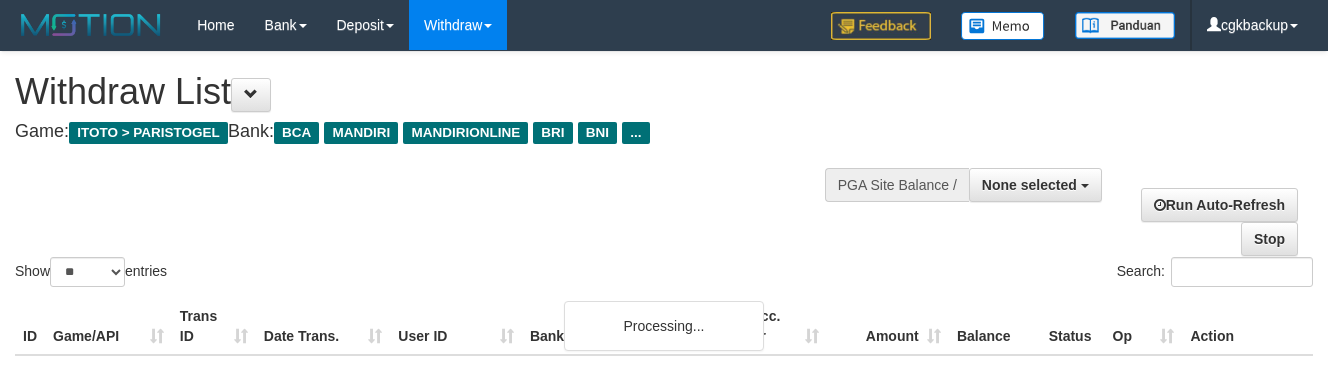 select 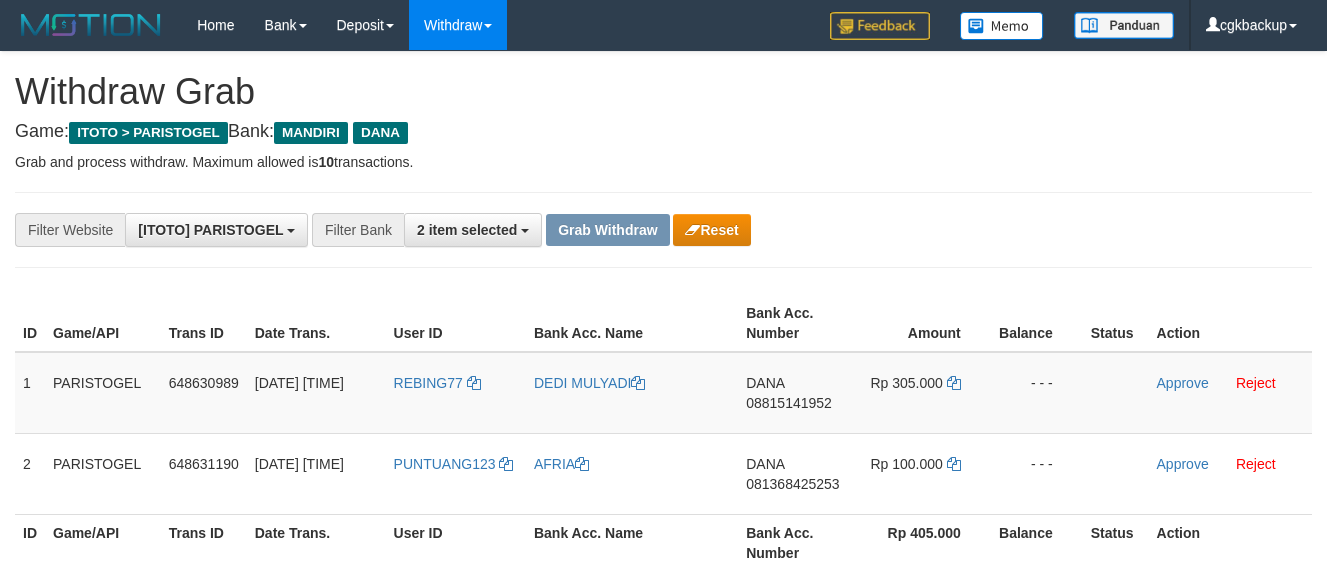 scroll, scrollTop: 0, scrollLeft: 0, axis: both 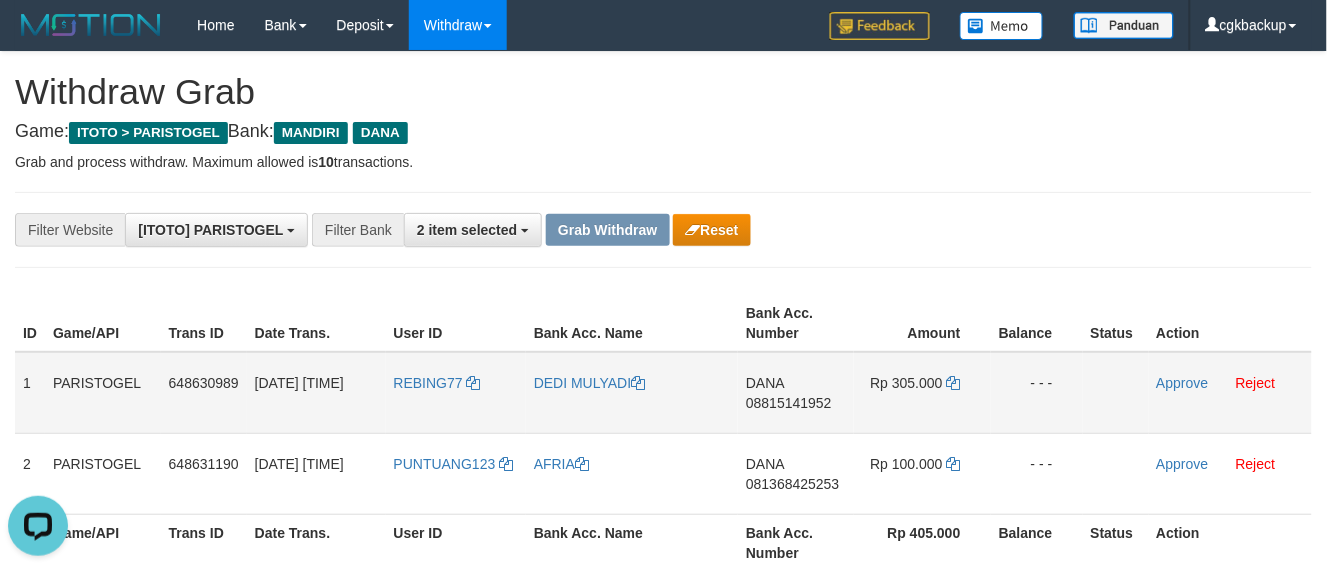 click on "08815141952" at bounding box center [789, 403] 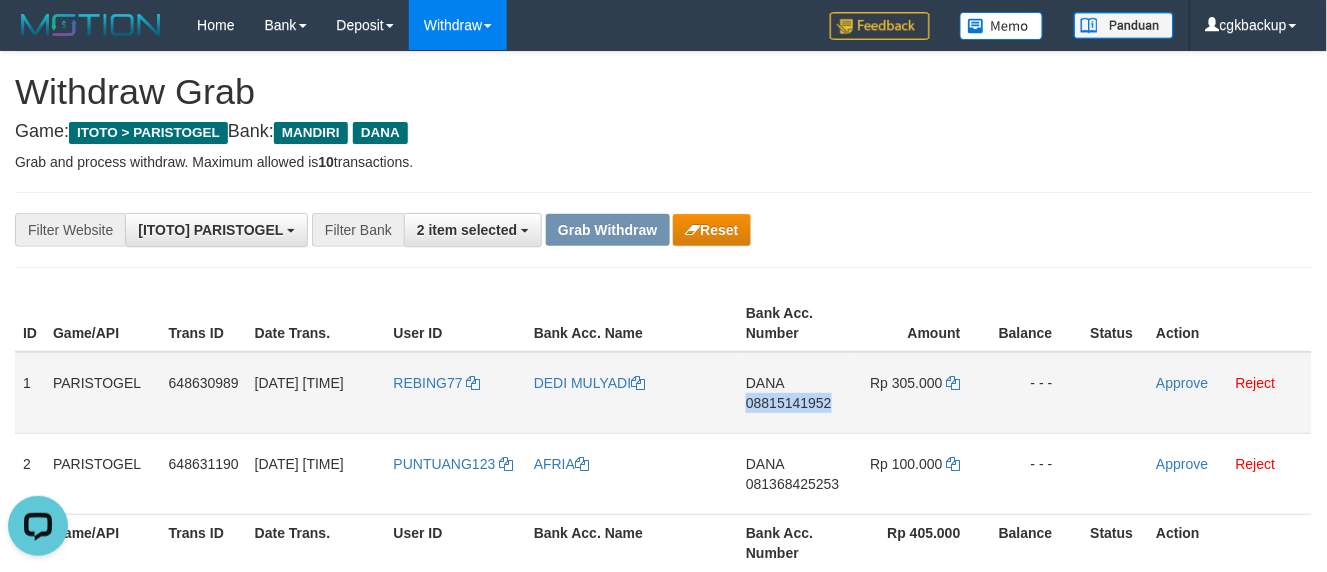 click on "DANA
08815141952" at bounding box center (796, 393) 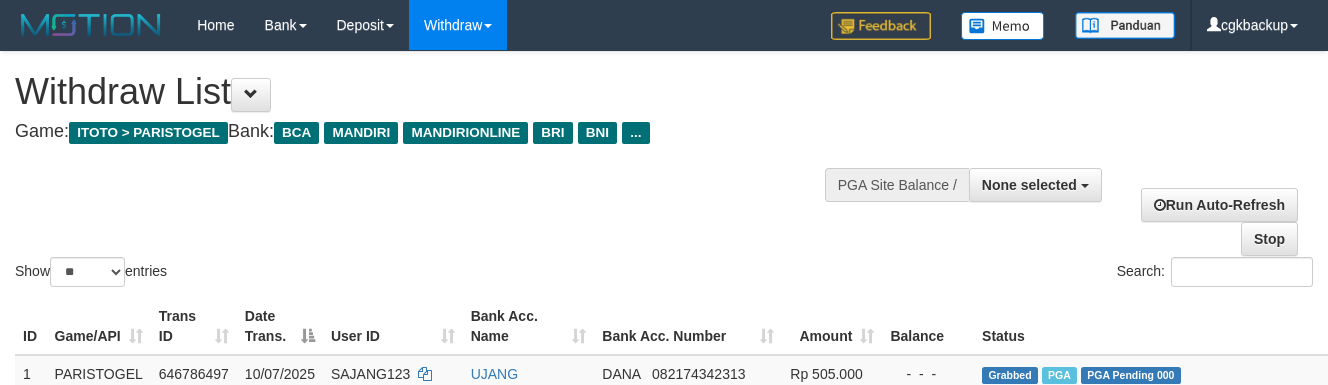 select 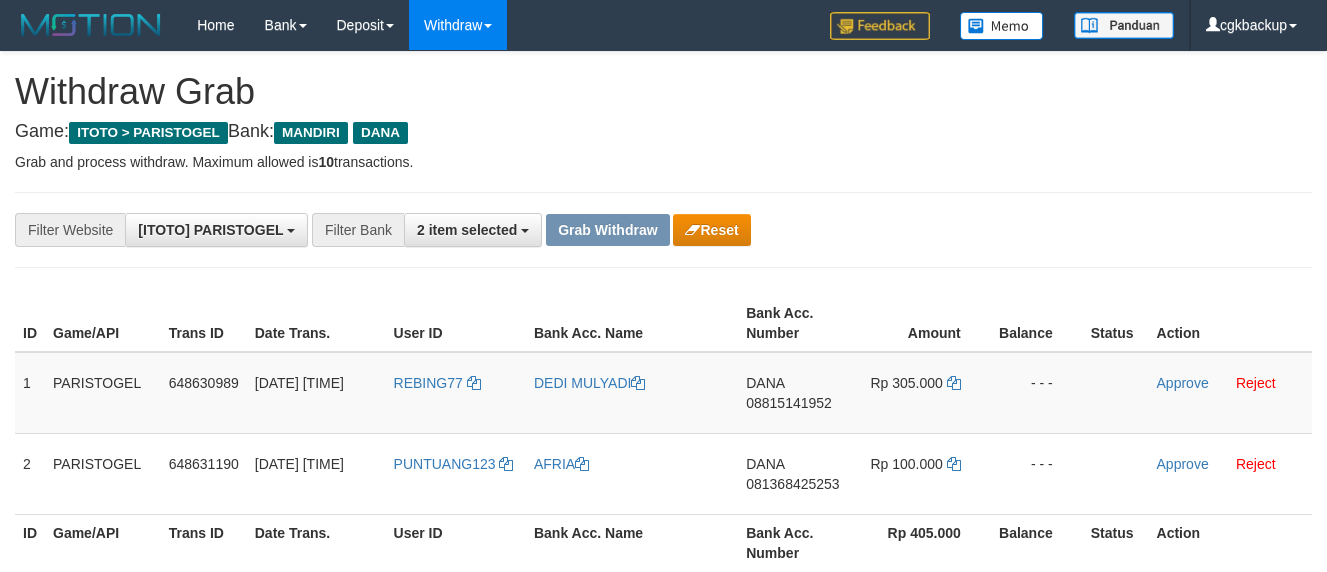 scroll, scrollTop: 0, scrollLeft: 0, axis: both 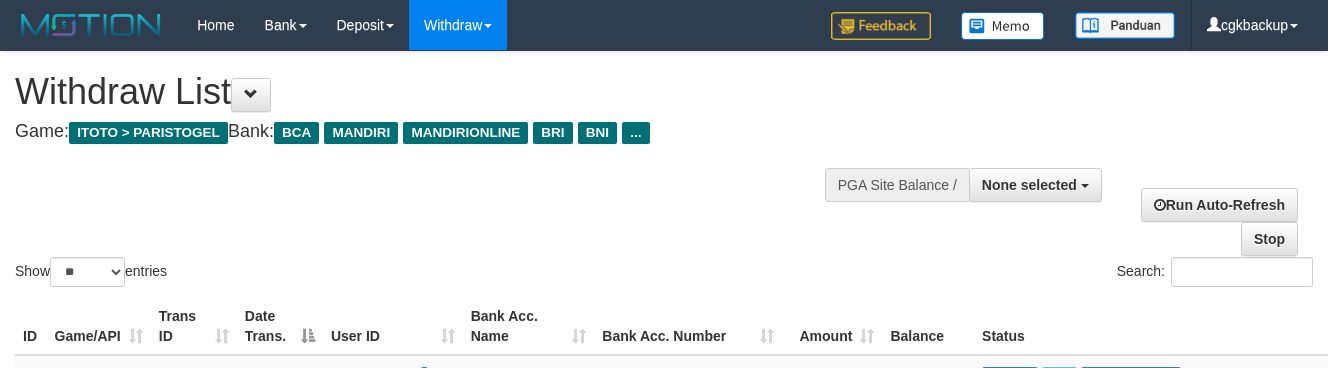 select 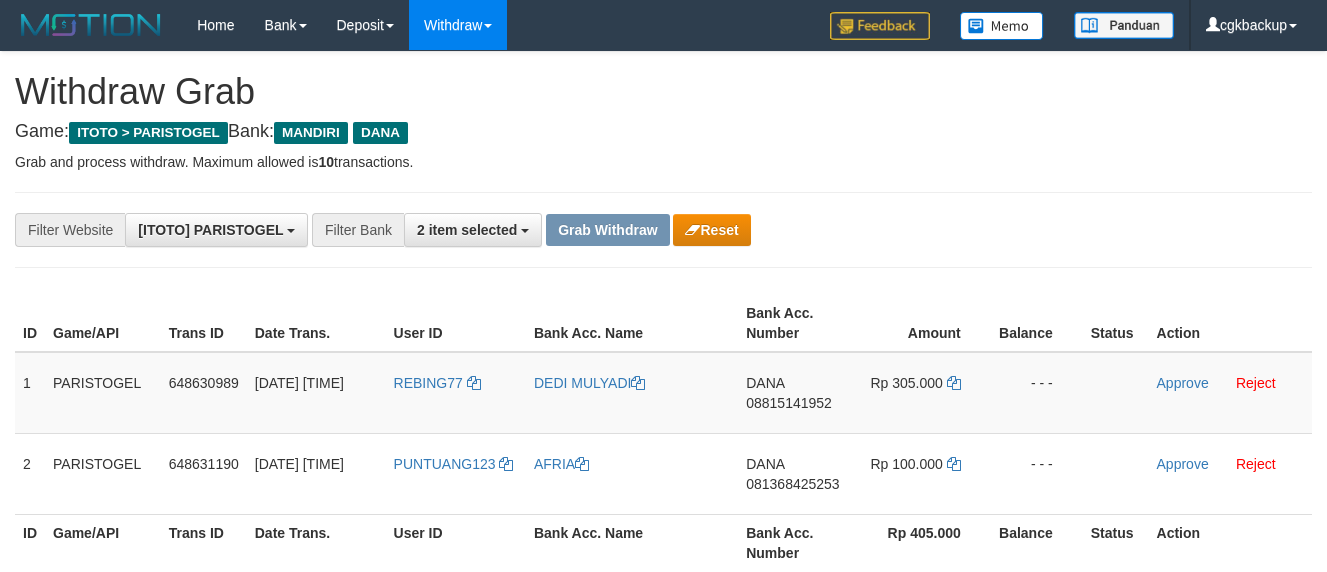 scroll, scrollTop: 0, scrollLeft: 0, axis: both 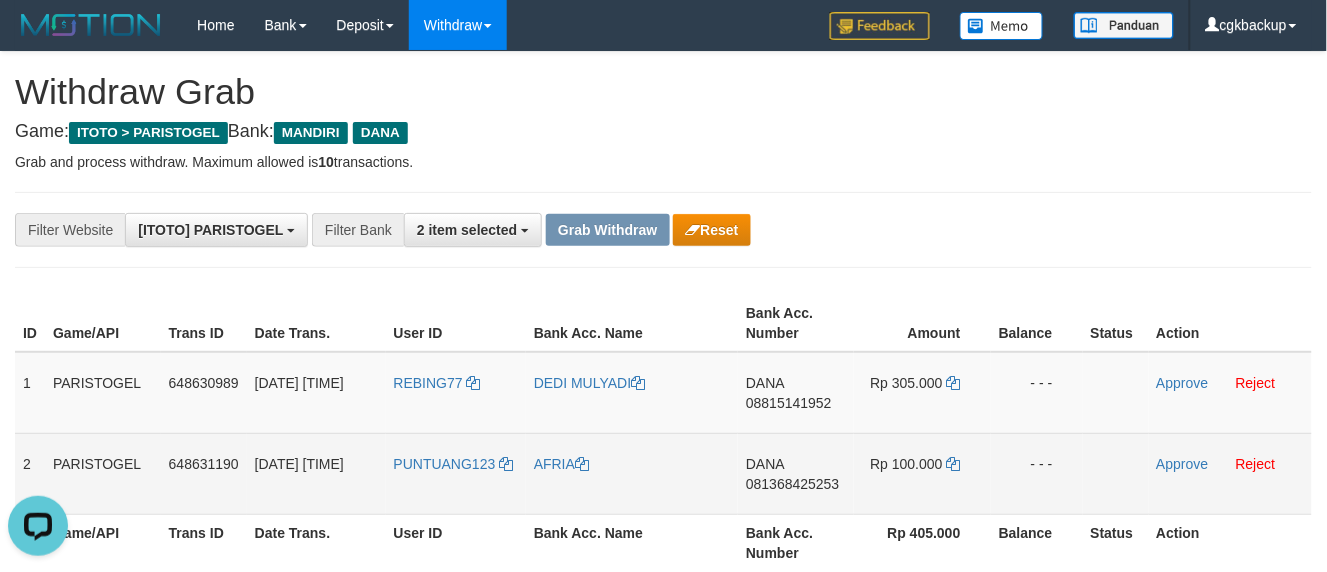 click on "DANA
081368425253" at bounding box center (796, 473) 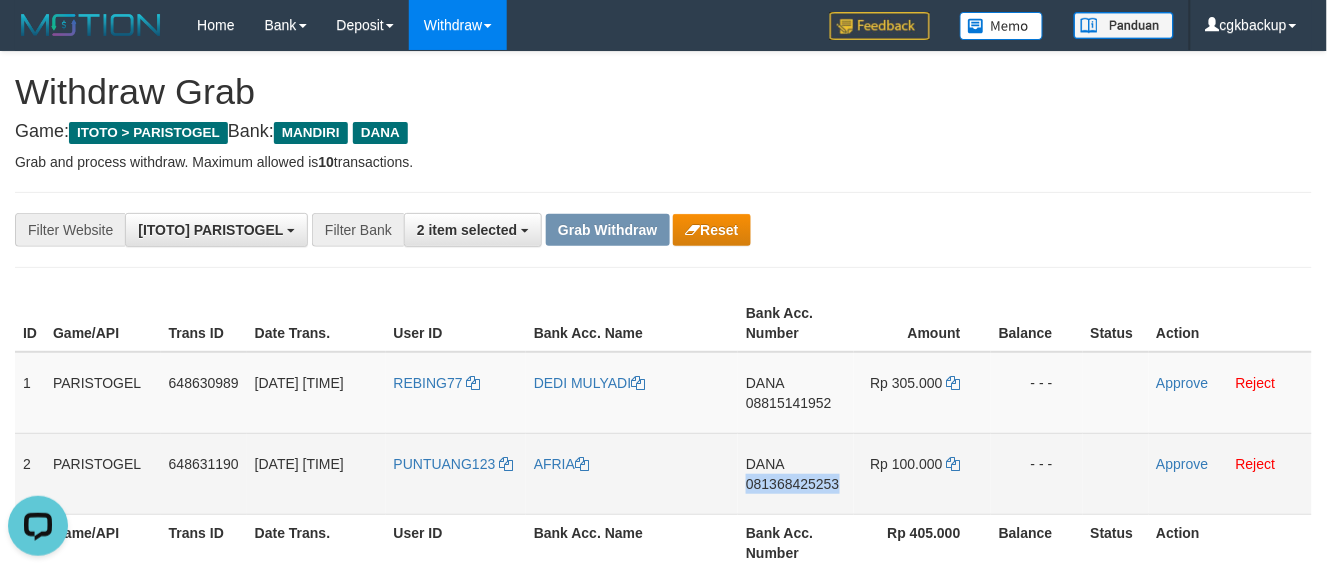 click on "DANA
081368425253" at bounding box center (796, 473) 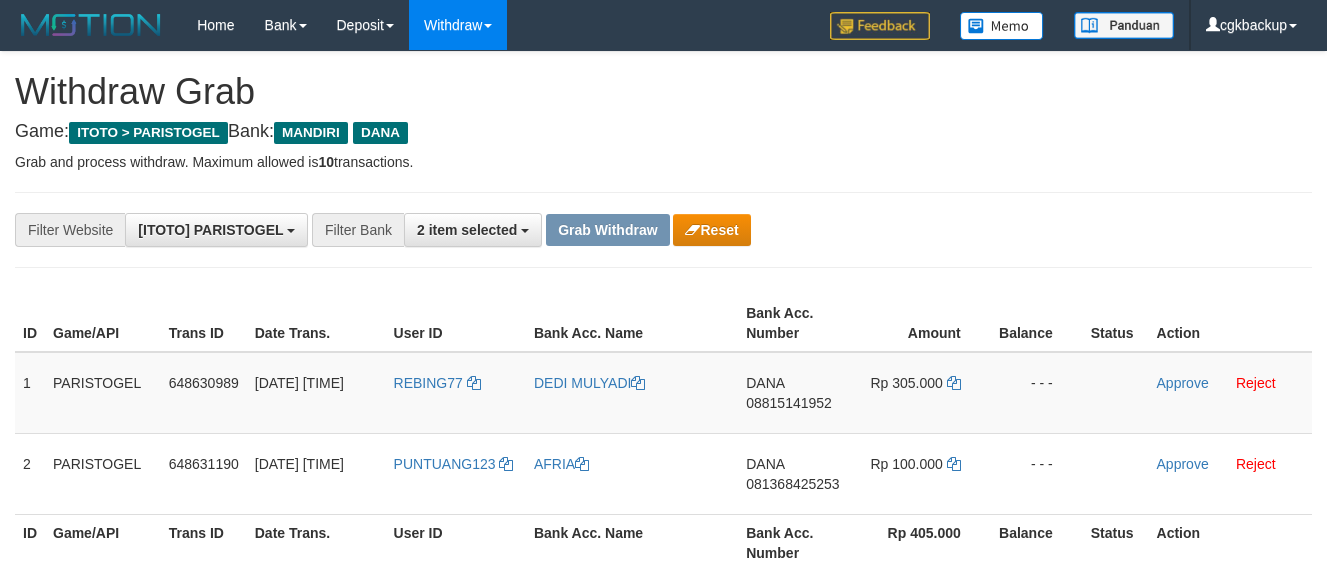scroll, scrollTop: 0, scrollLeft: 0, axis: both 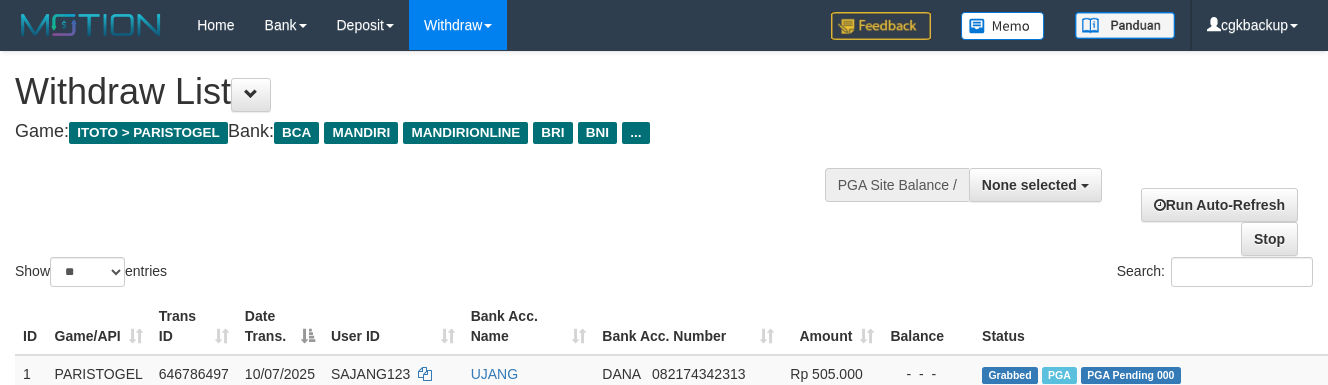 select 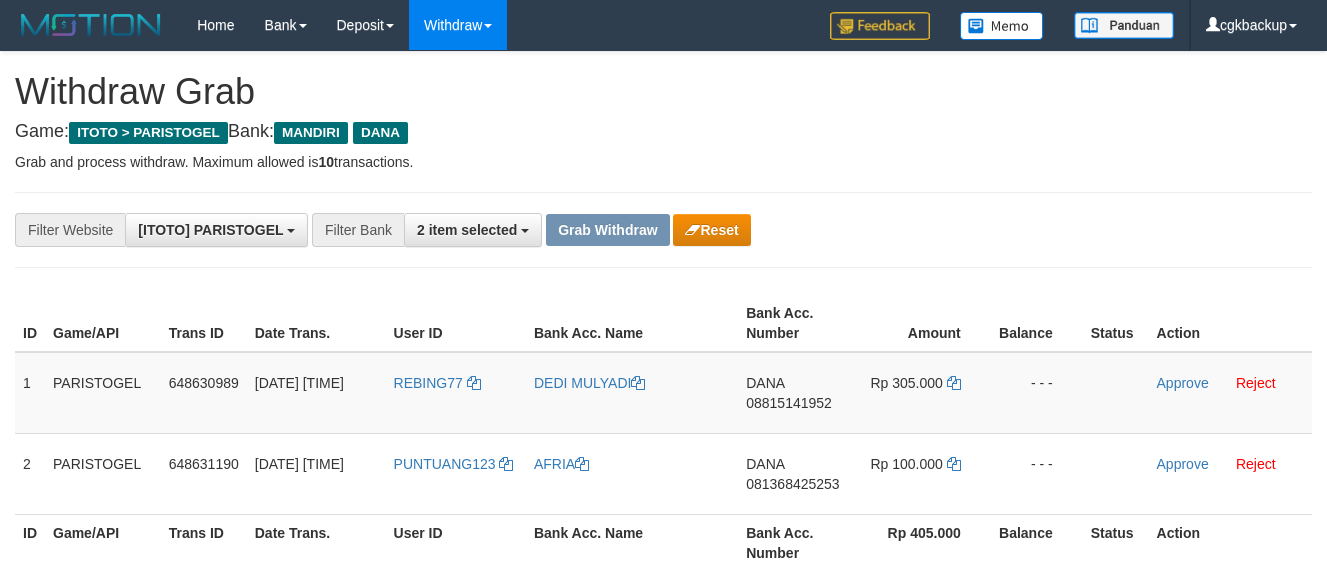 scroll, scrollTop: 0, scrollLeft: 0, axis: both 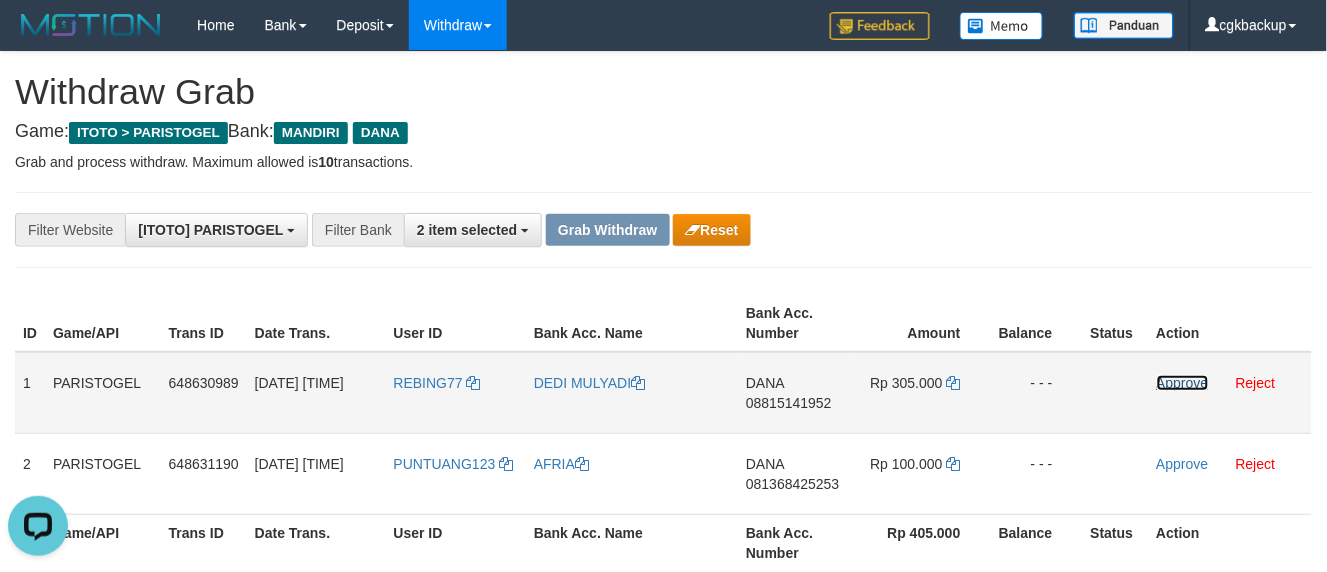 click on "Approve" at bounding box center (1183, 383) 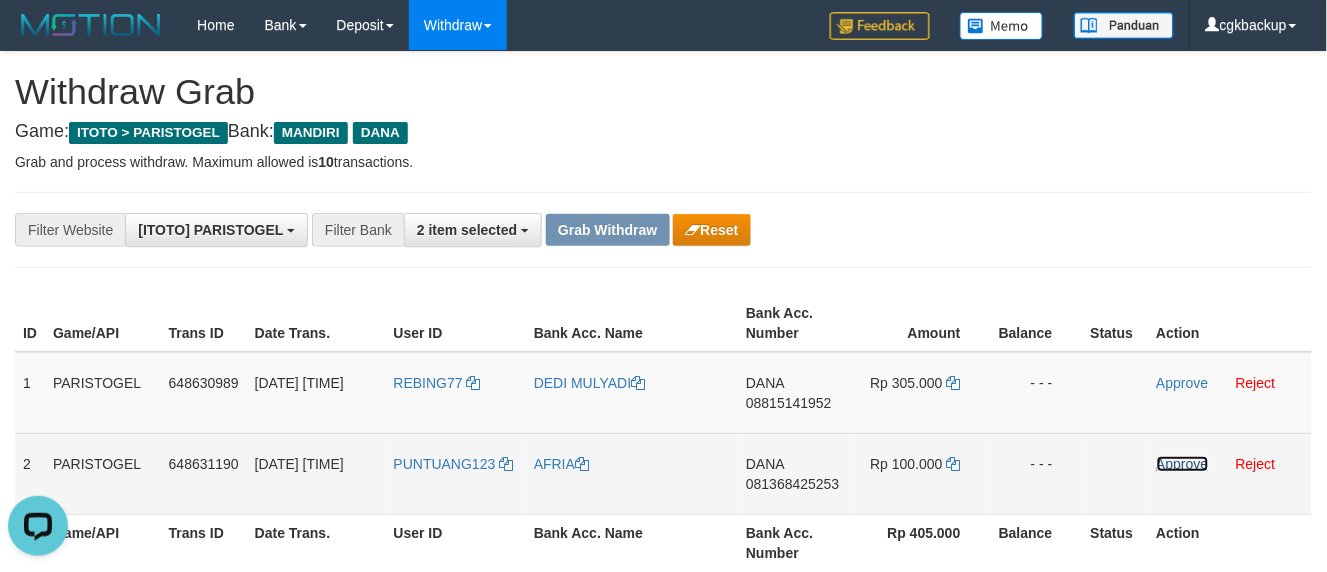 click on "Approve" at bounding box center [1183, 464] 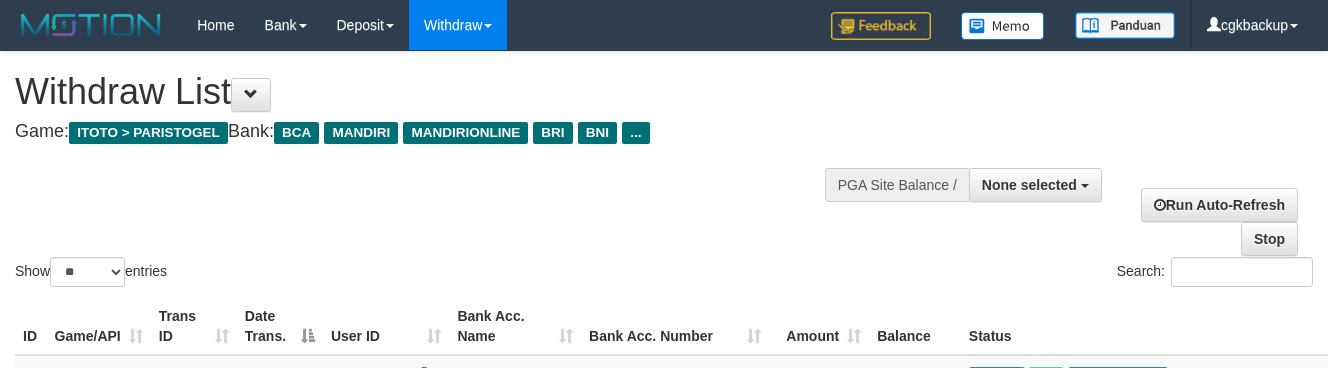 select 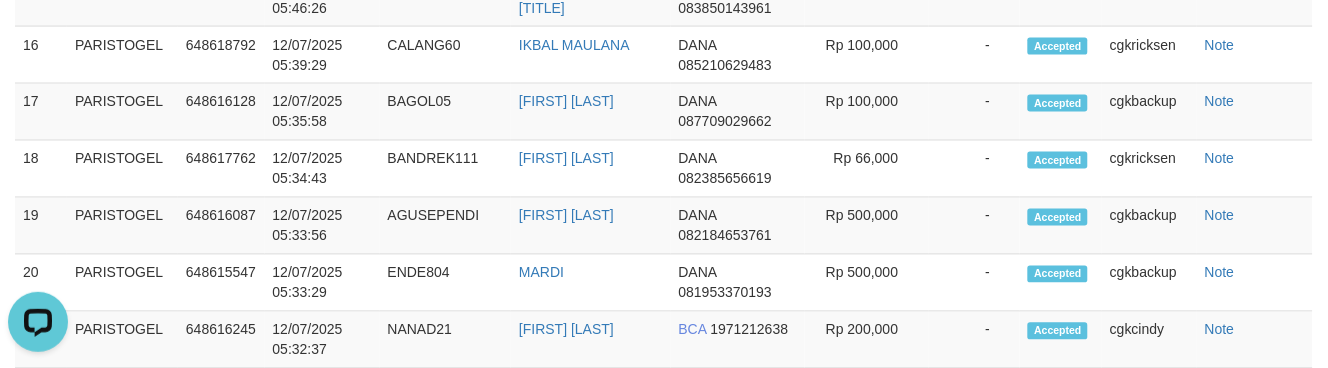 scroll, scrollTop: 0, scrollLeft: 0, axis: both 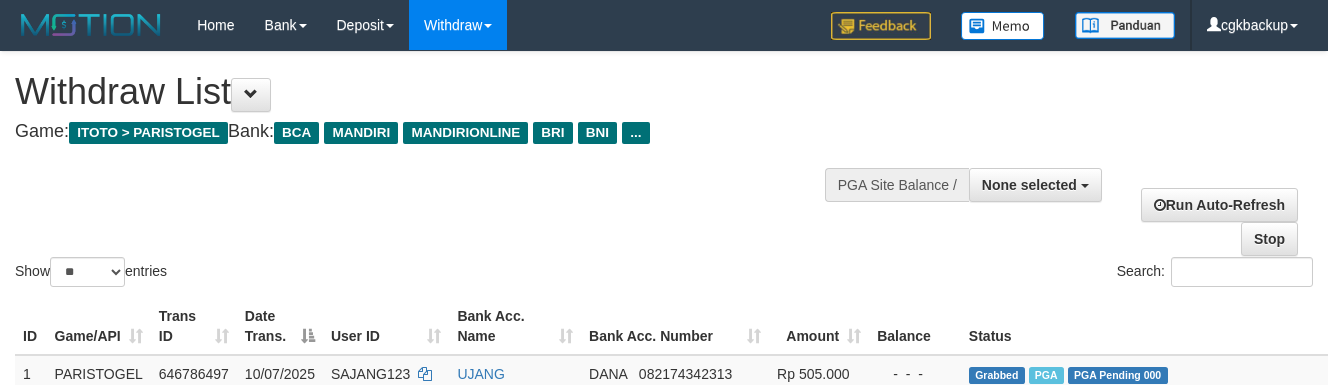 select 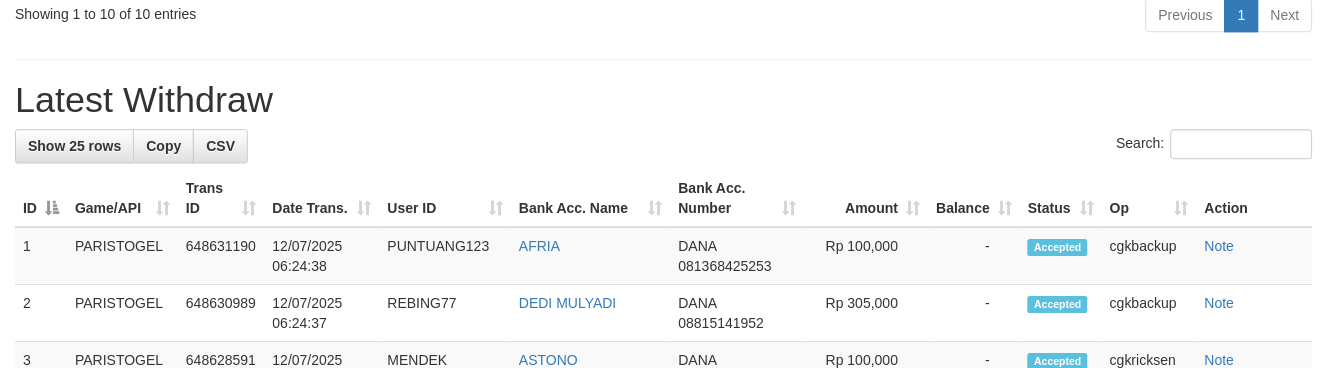 scroll, scrollTop: 1040, scrollLeft: 0, axis: vertical 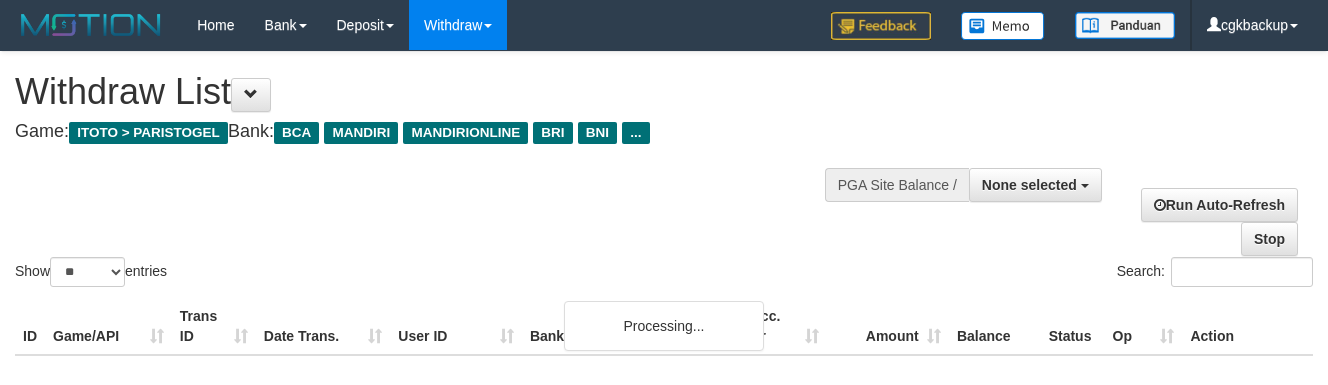 select 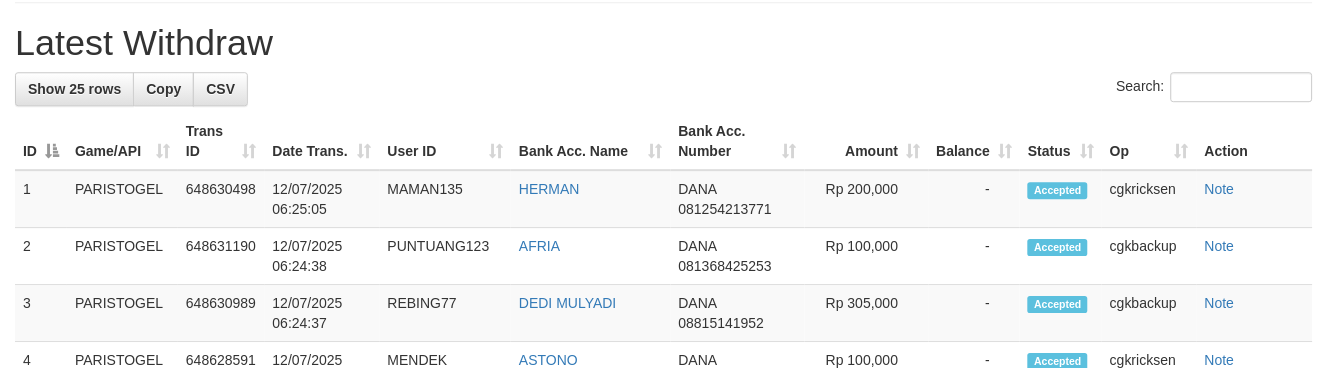 scroll, scrollTop: 1040, scrollLeft: 0, axis: vertical 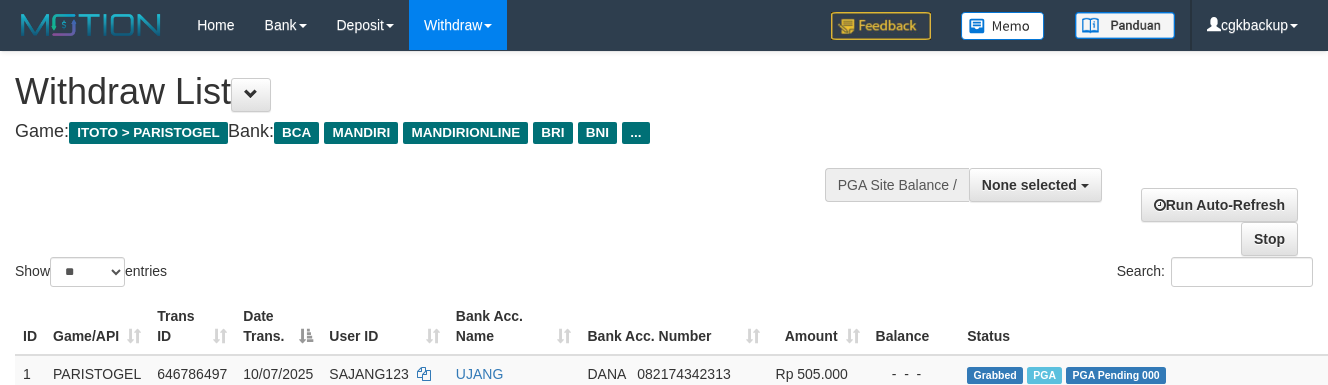 select 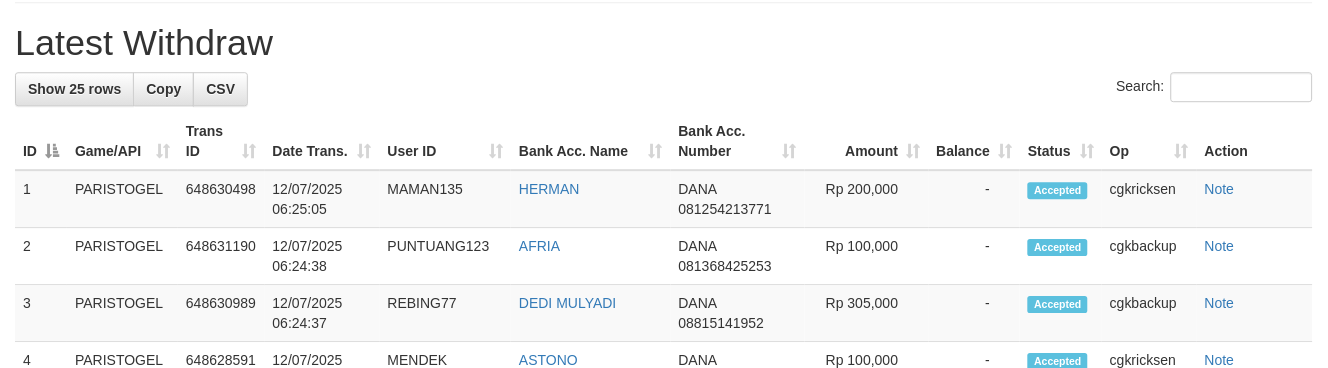 scroll, scrollTop: 1040, scrollLeft: 0, axis: vertical 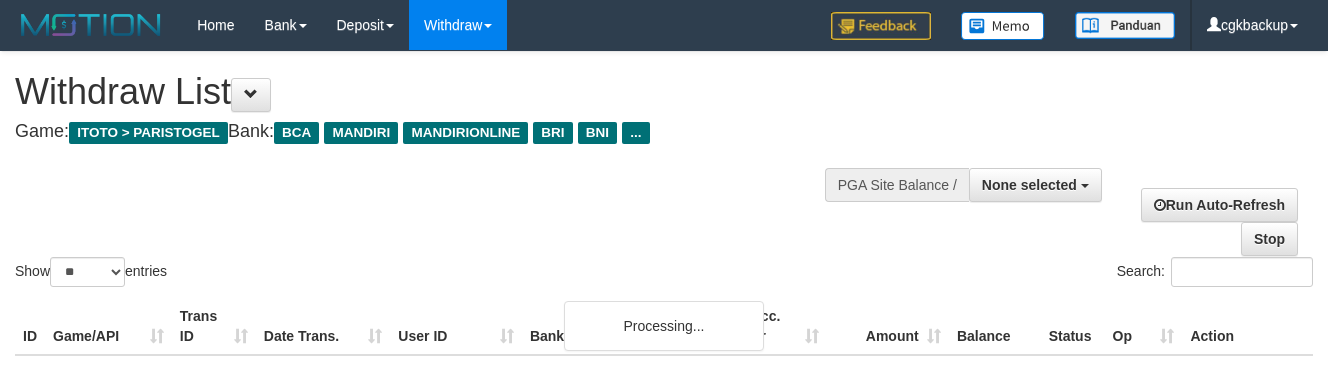 select 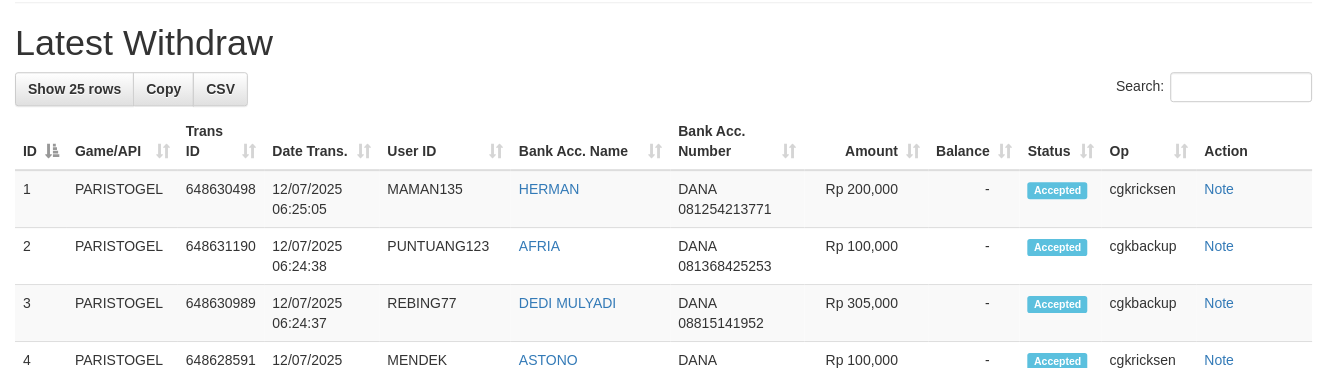 scroll, scrollTop: 1040, scrollLeft: 0, axis: vertical 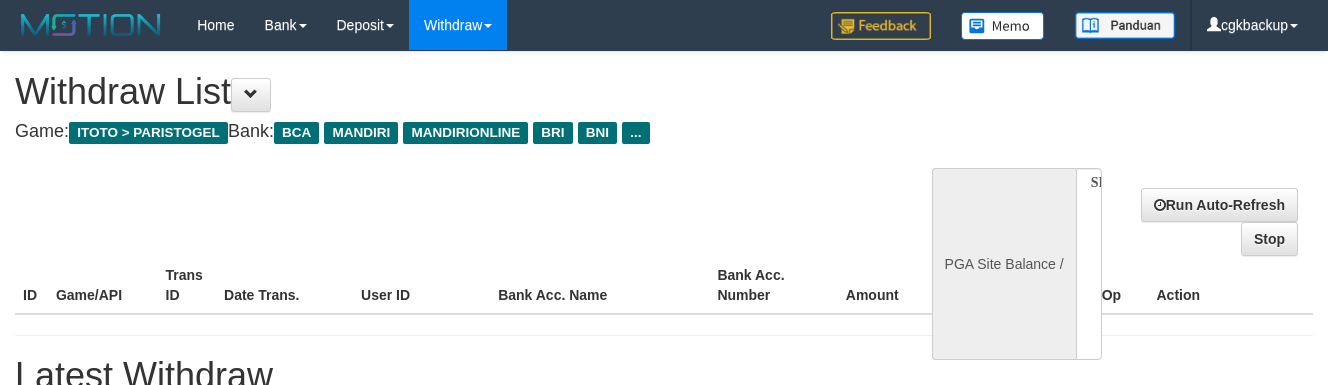 select 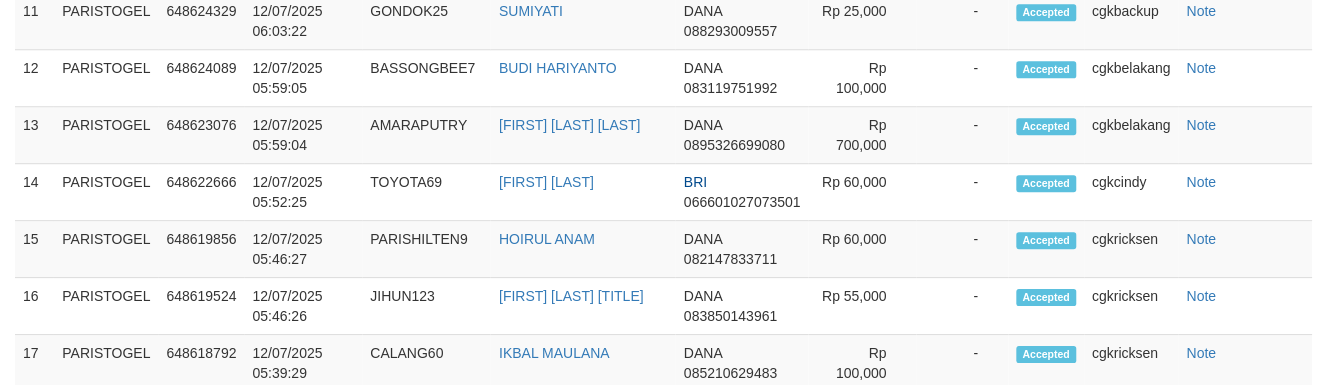 select on "**" 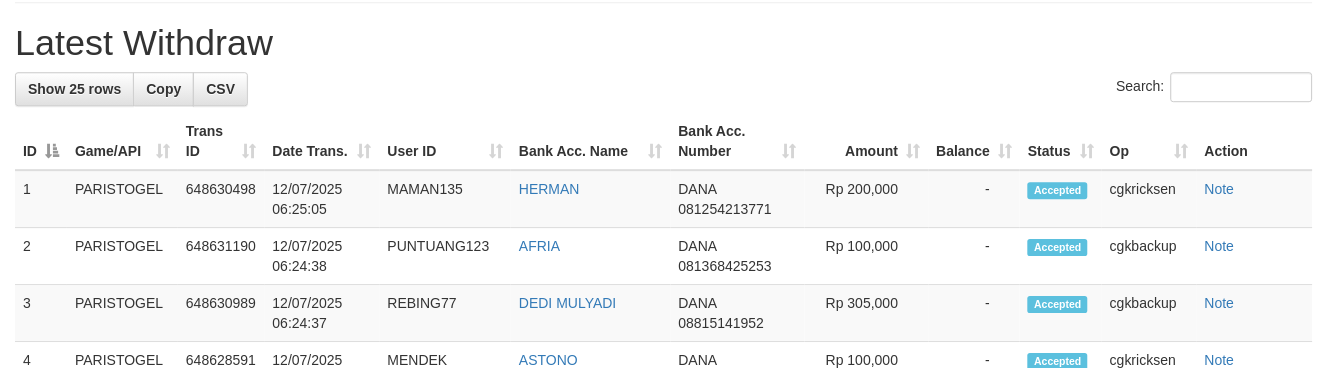 scroll, scrollTop: 1040, scrollLeft: 0, axis: vertical 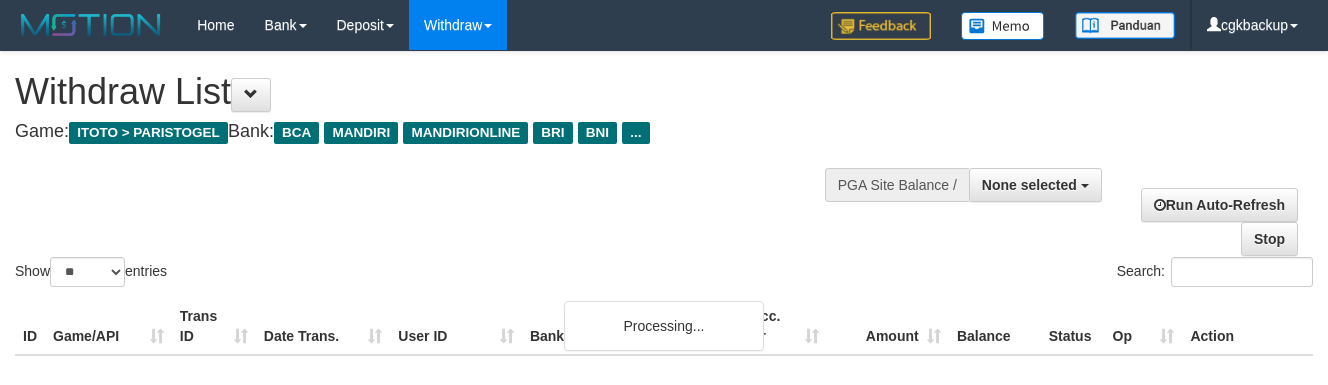 select 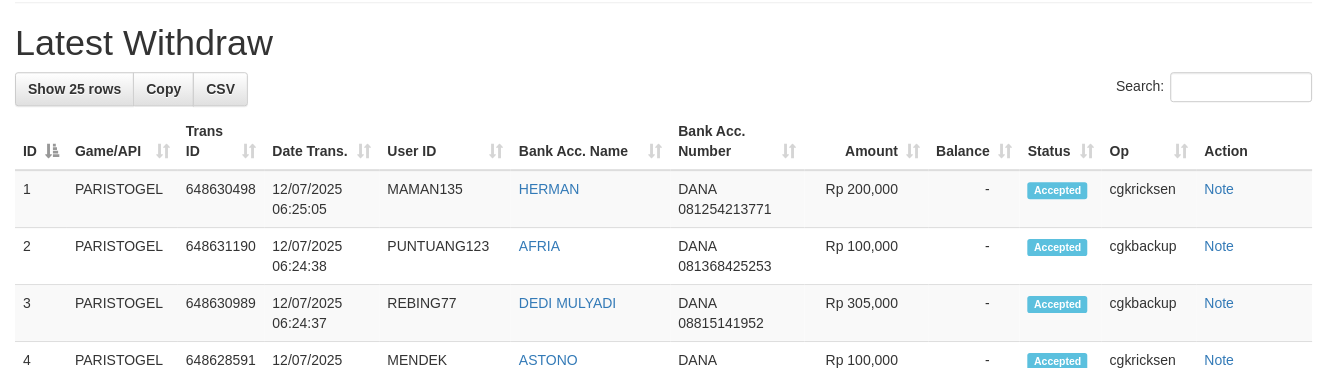 scroll, scrollTop: 1040, scrollLeft: 0, axis: vertical 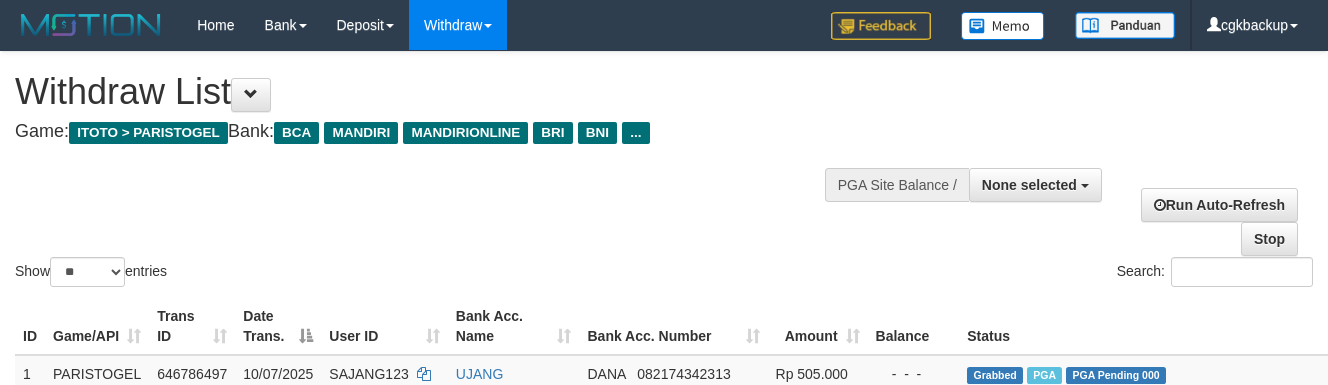 select 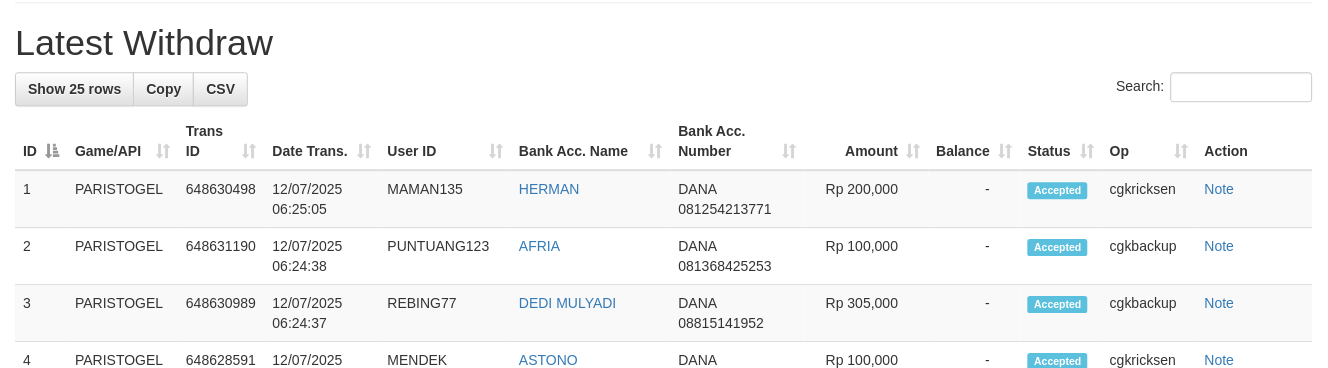 scroll, scrollTop: 1040, scrollLeft: 0, axis: vertical 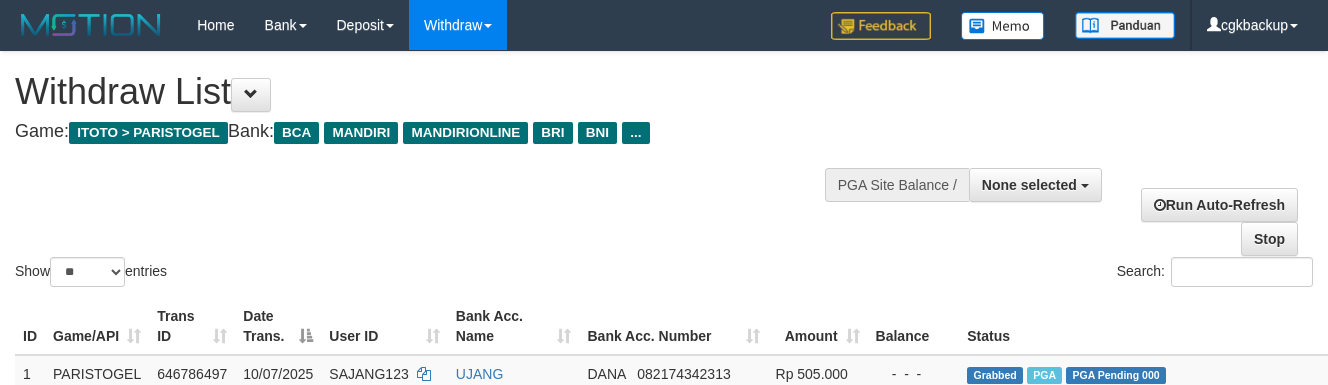 select 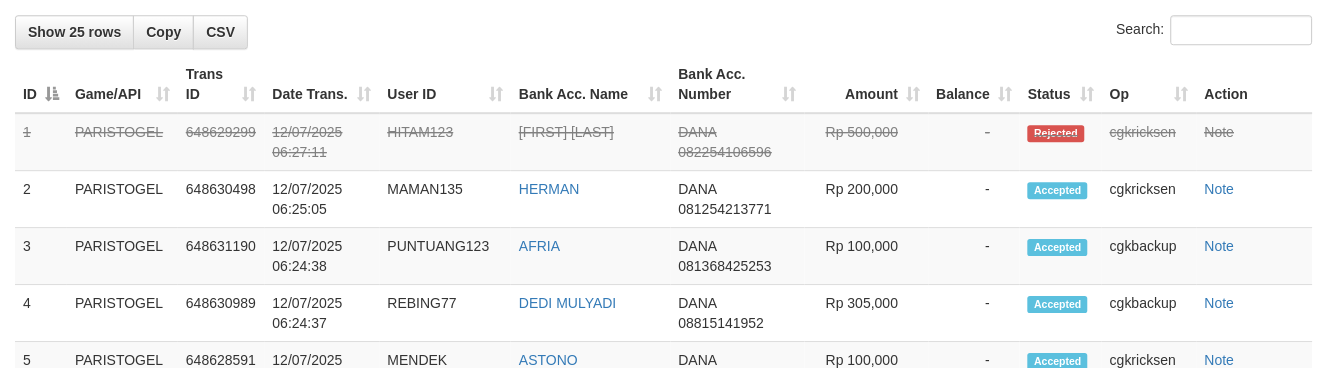 scroll, scrollTop: 1040, scrollLeft: 0, axis: vertical 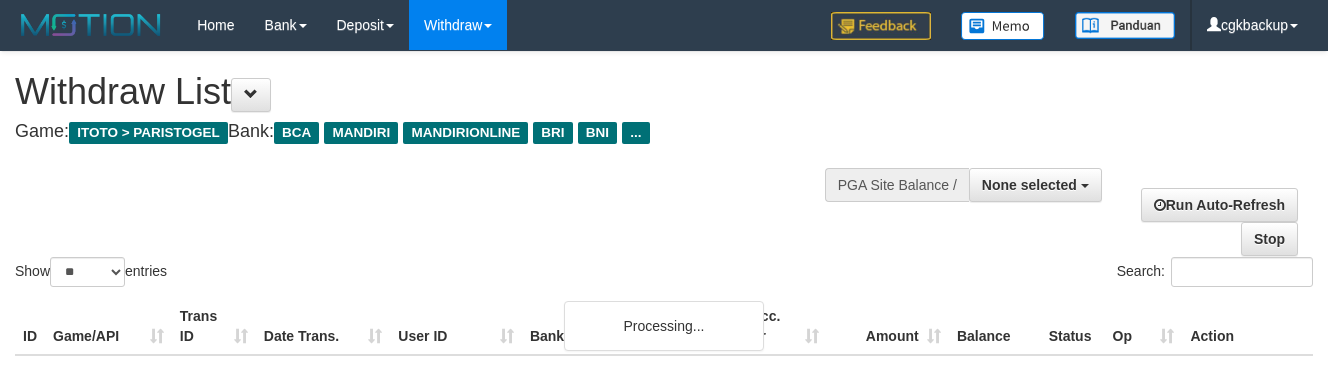 select 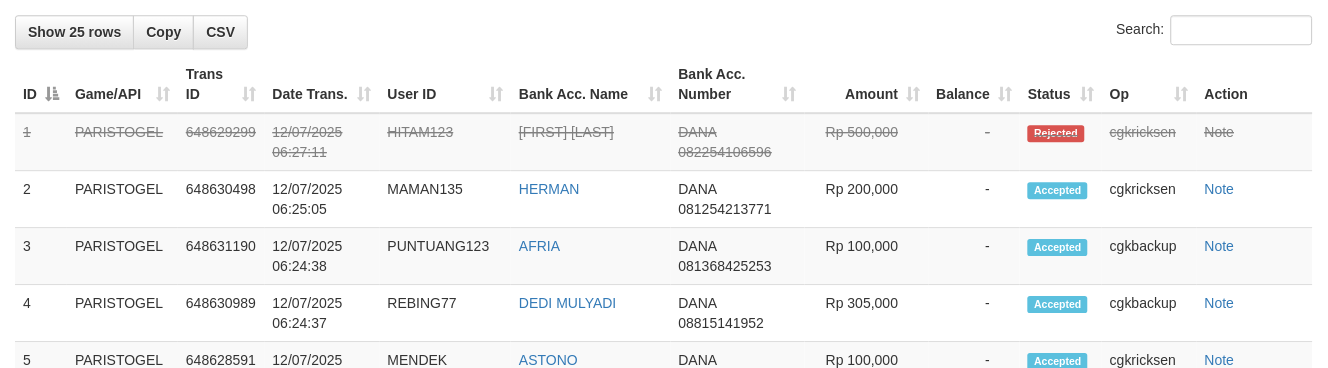 scroll, scrollTop: 1040, scrollLeft: 0, axis: vertical 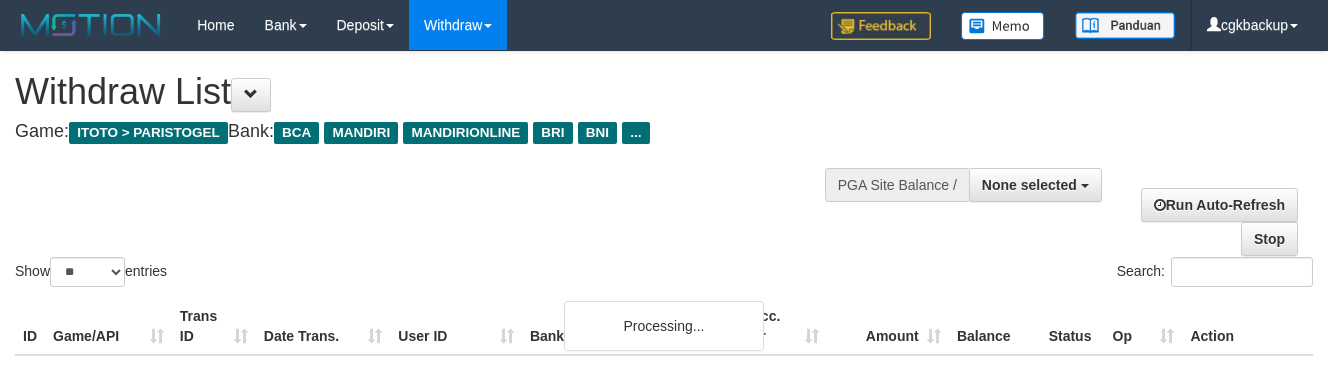 select 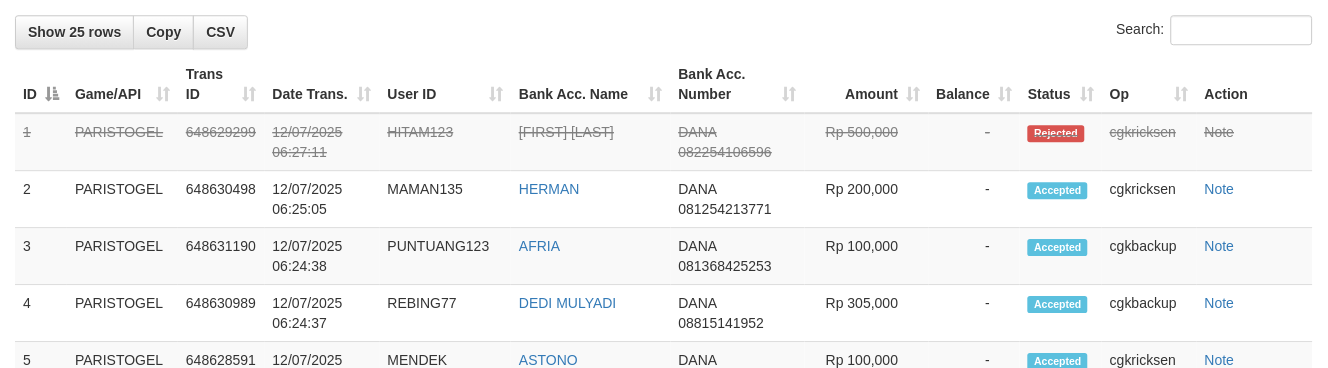 scroll, scrollTop: 1040, scrollLeft: 0, axis: vertical 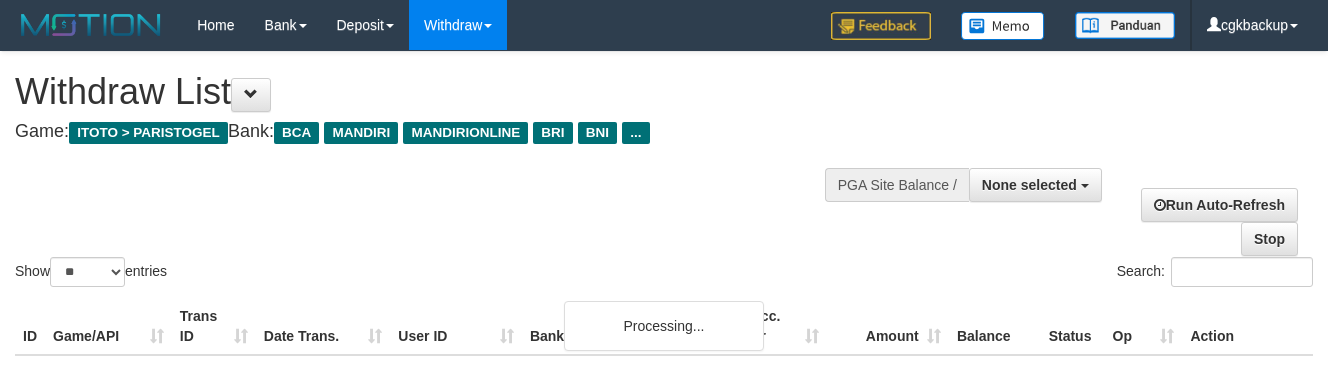 select 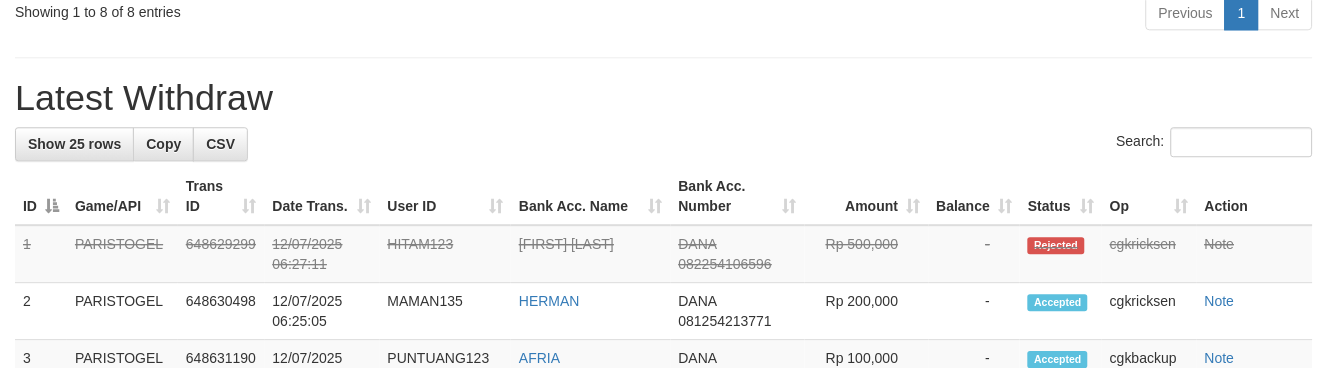 scroll, scrollTop: 928, scrollLeft: 0, axis: vertical 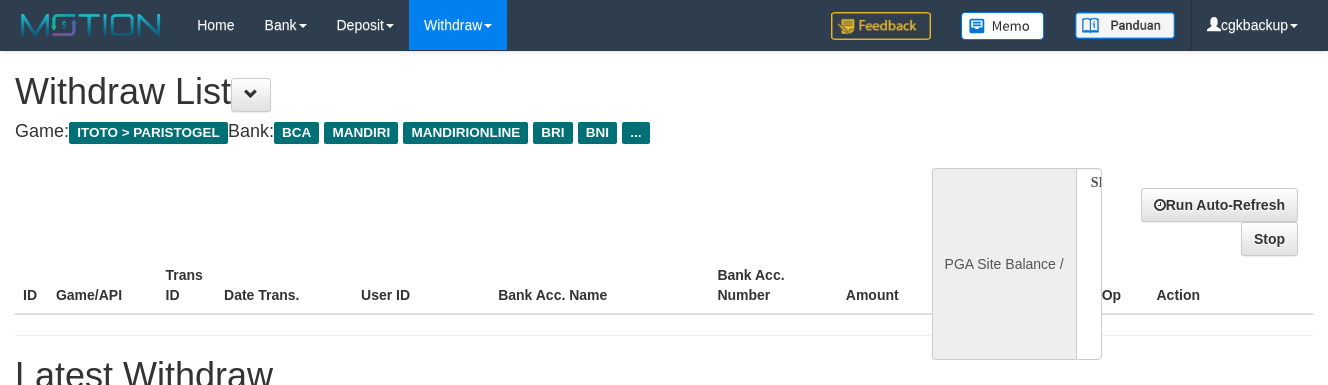 select 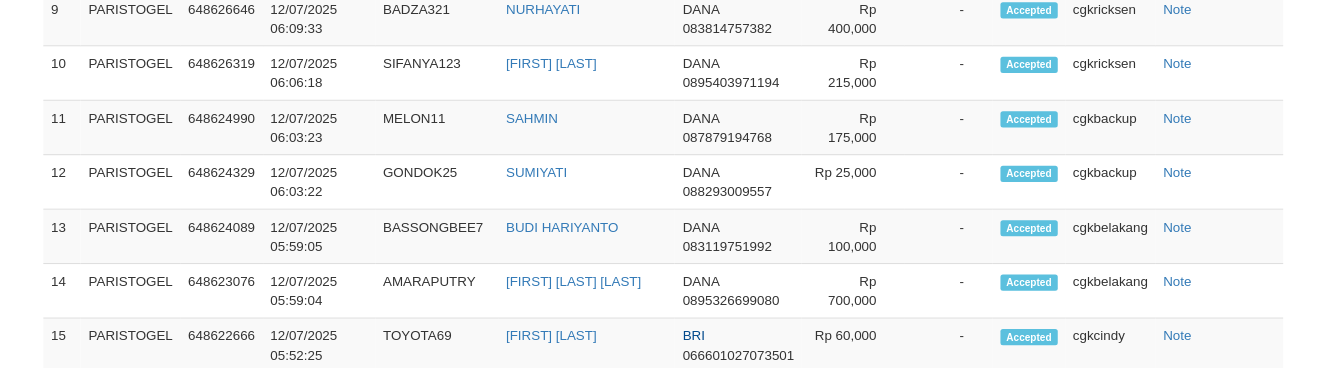 scroll, scrollTop: 983, scrollLeft: 0, axis: vertical 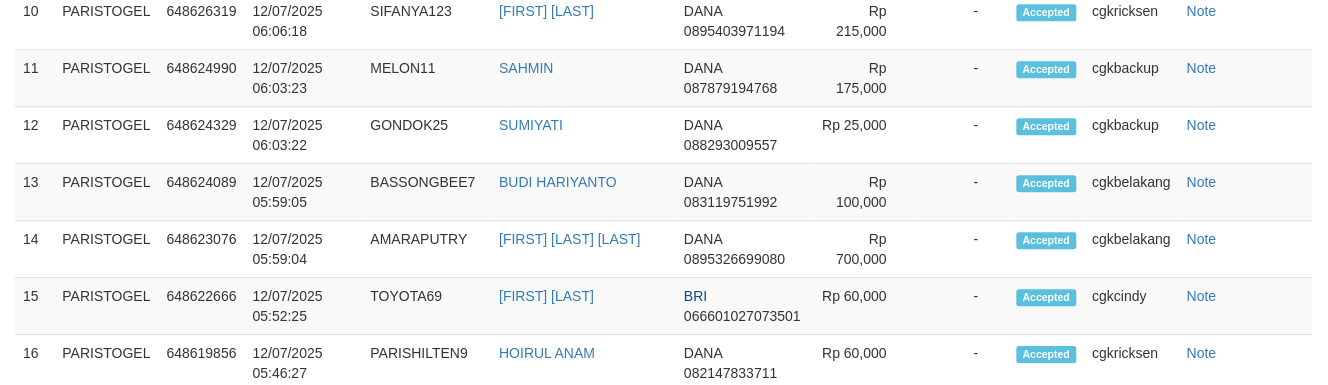 select on "**" 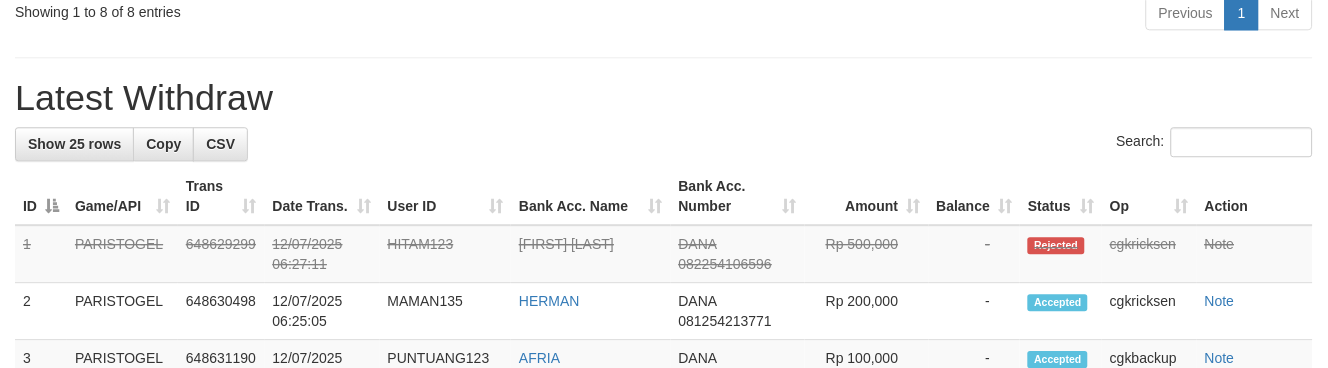 scroll, scrollTop: 928, scrollLeft: 0, axis: vertical 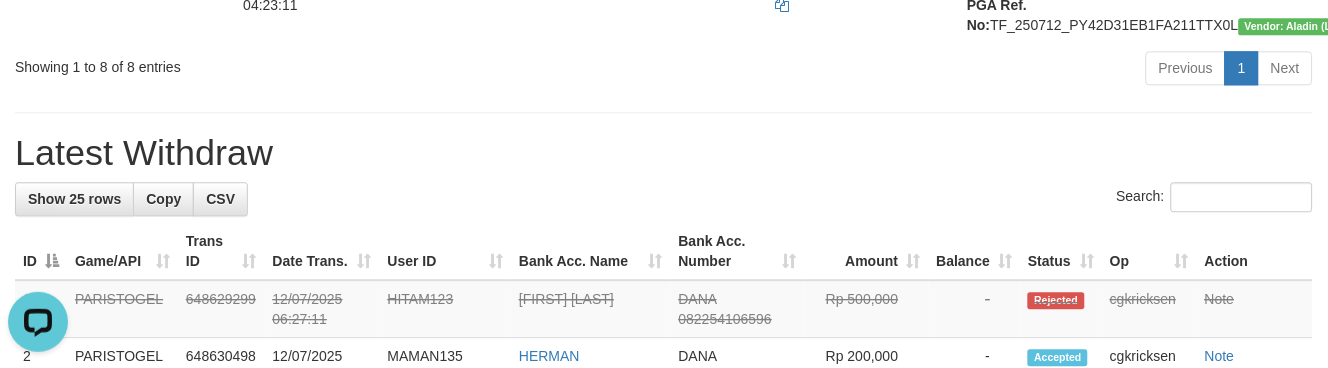 click on "Showing 1 to 8 of 8 entries Previous 1 Next" at bounding box center [664, 70] 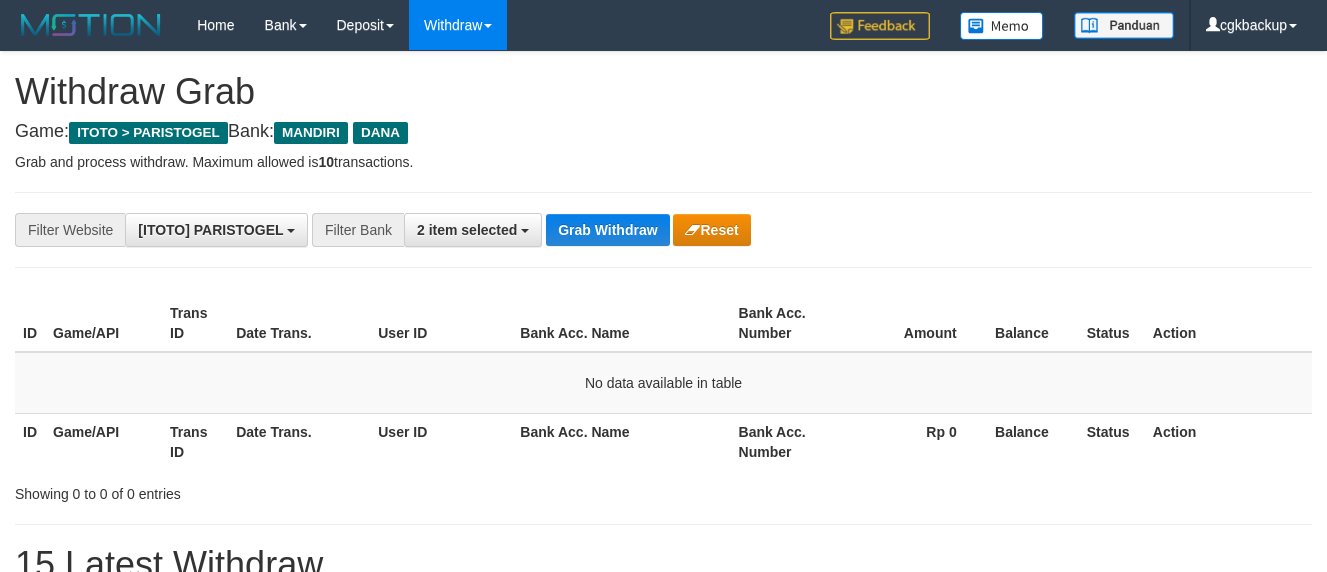 scroll, scrollTop: 0, scrollLeft: 0, axis: both 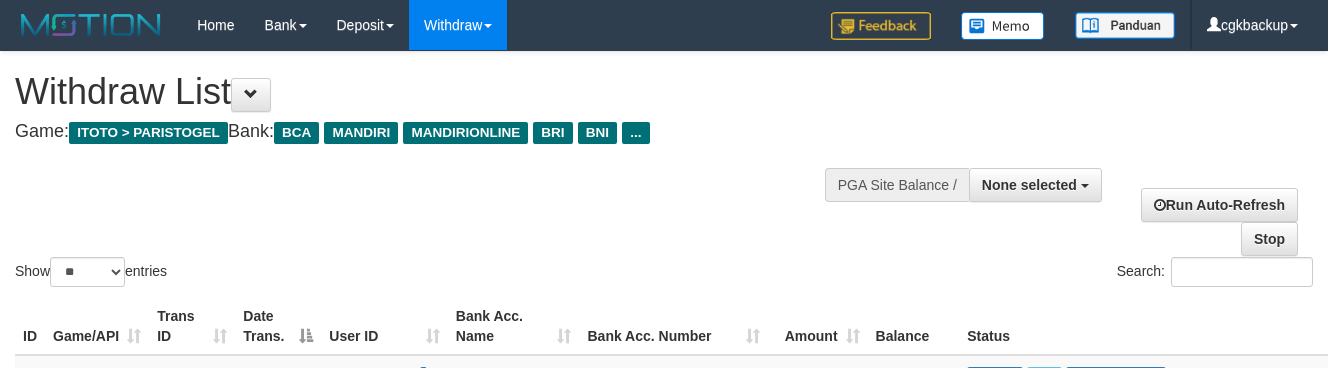 select 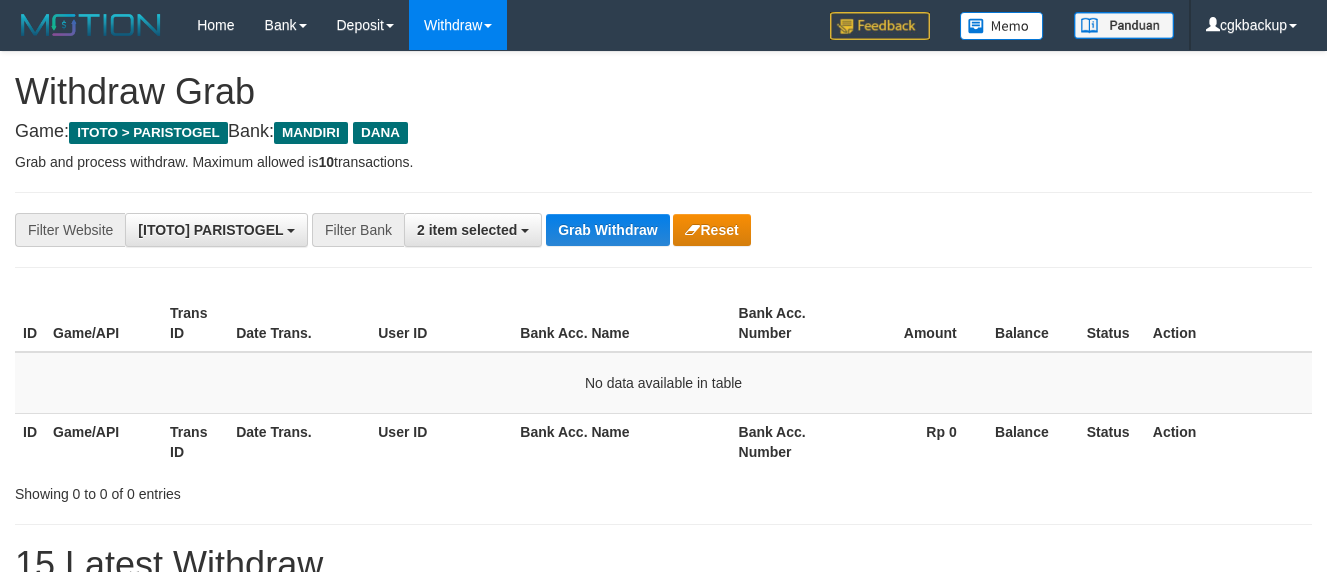 scroll, scrollTop: 0, scrollLeft: 0, axis: both 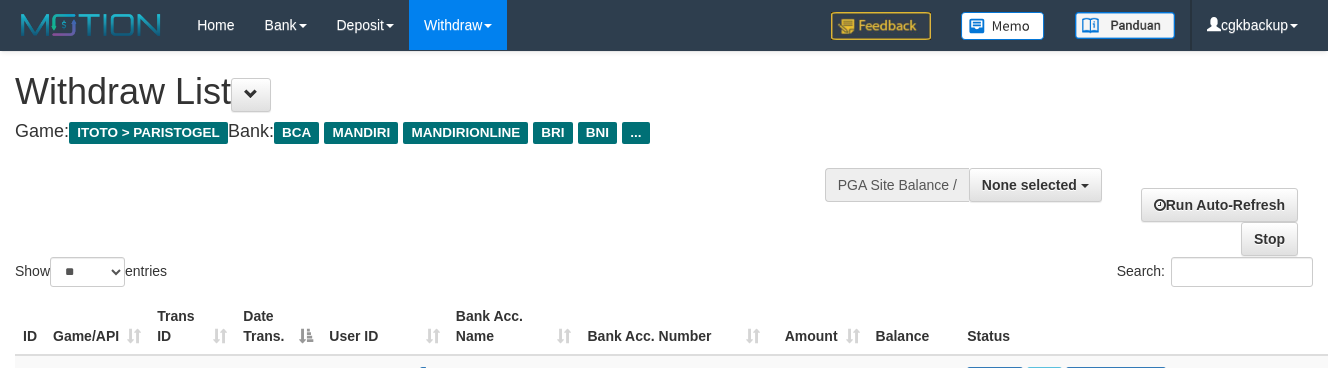 select 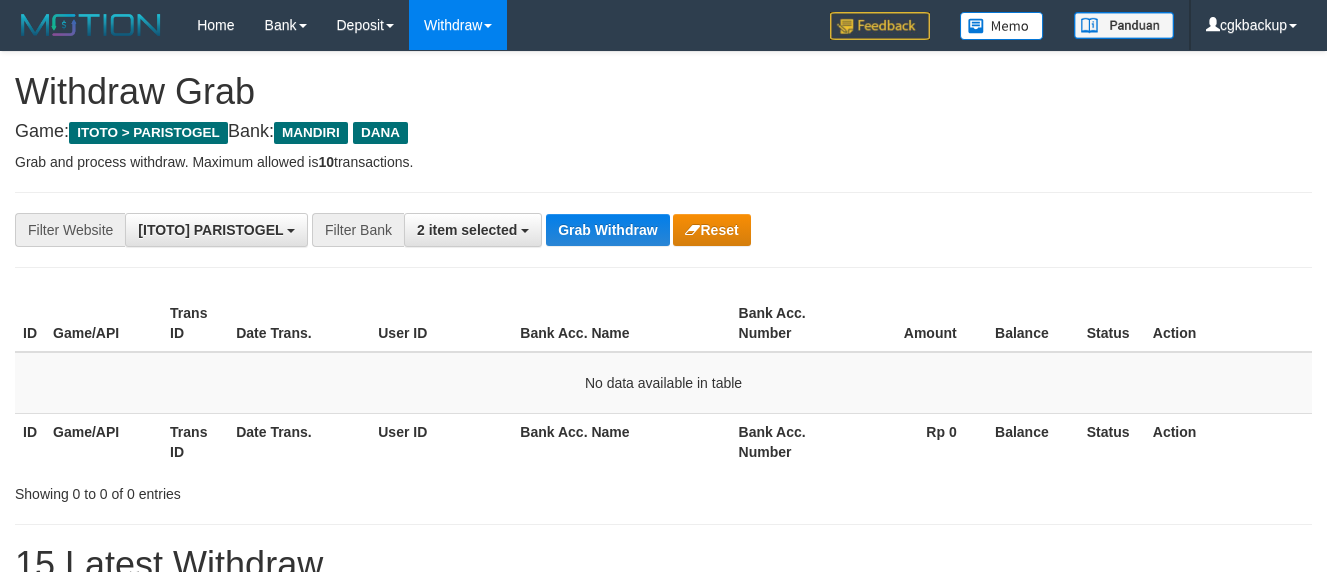 scroll, scrollTop: 0, scrollLeft: 0, axis: both 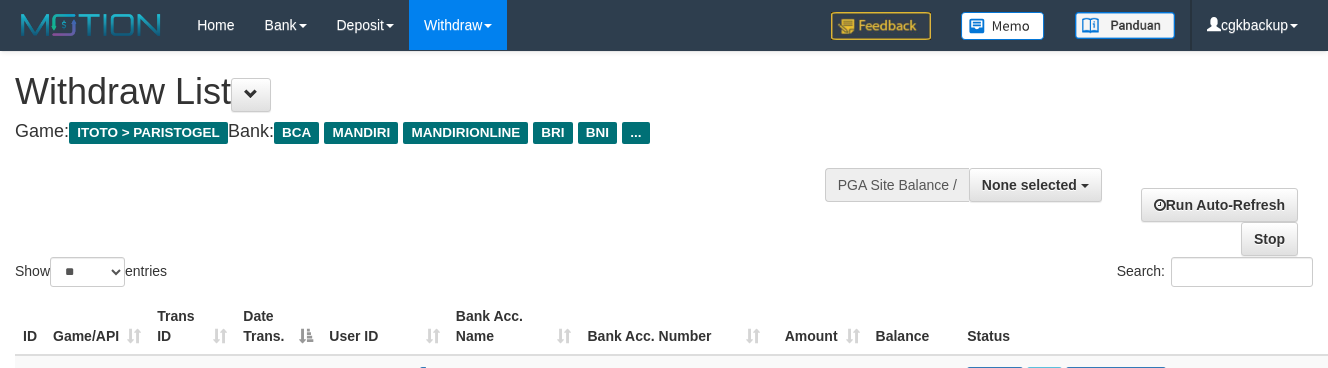 select 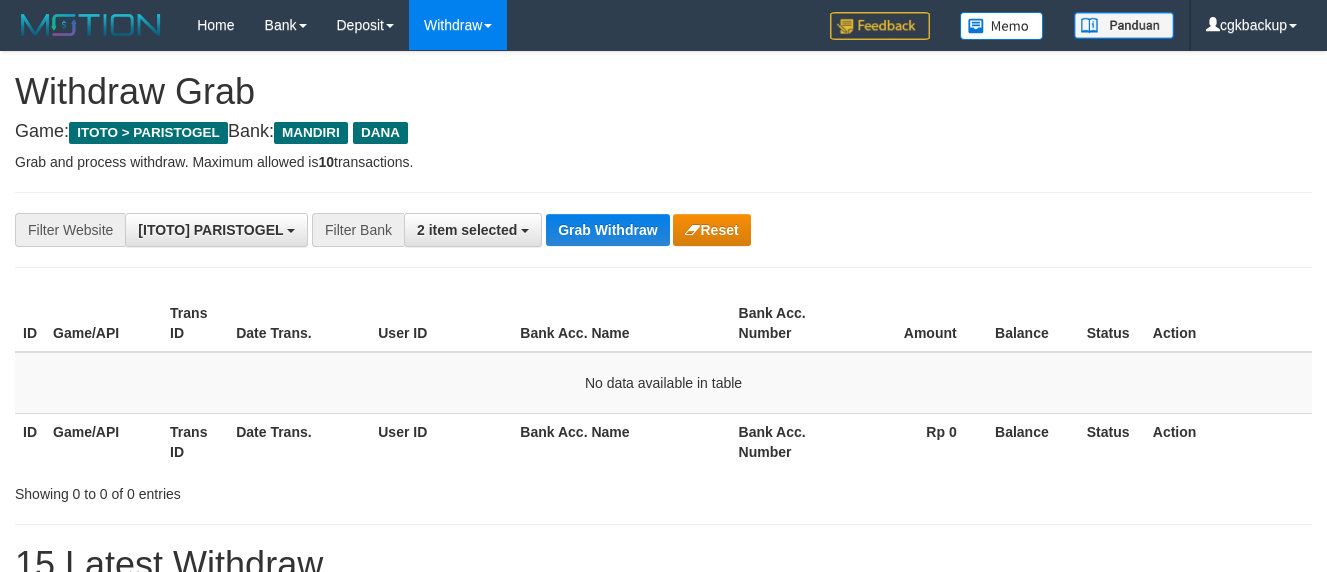 scroll, scrollTop: 0, scrollLeft: 0, axis: both 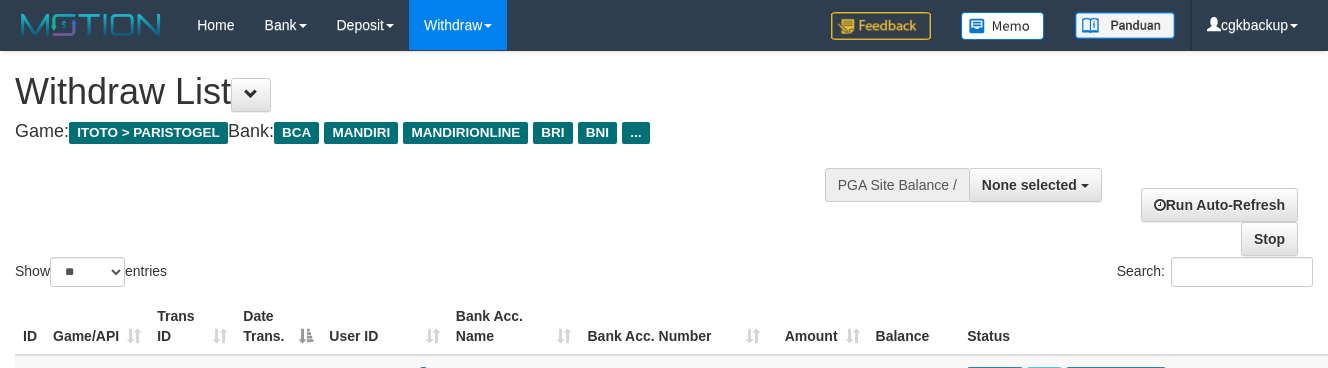 select 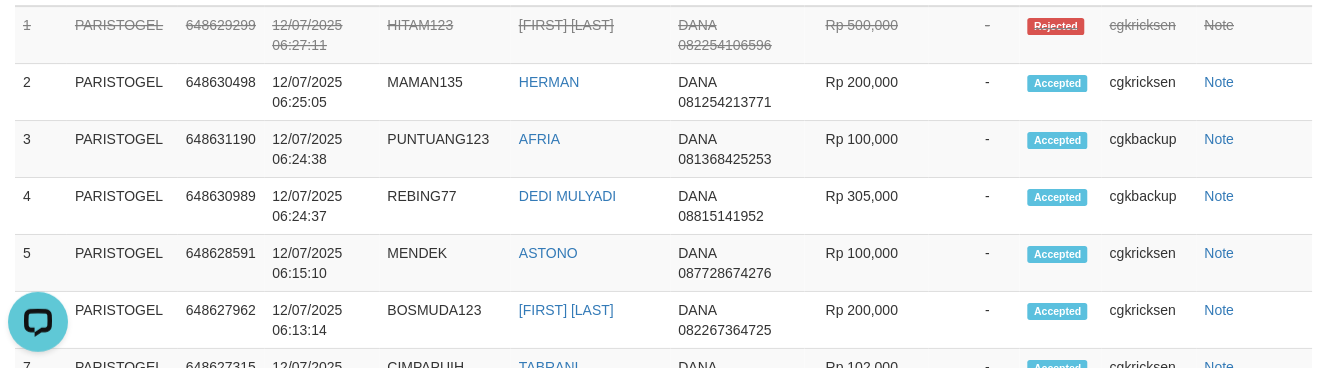 scroll, scrollTop: 0, scrollLeft: 0, axis: both 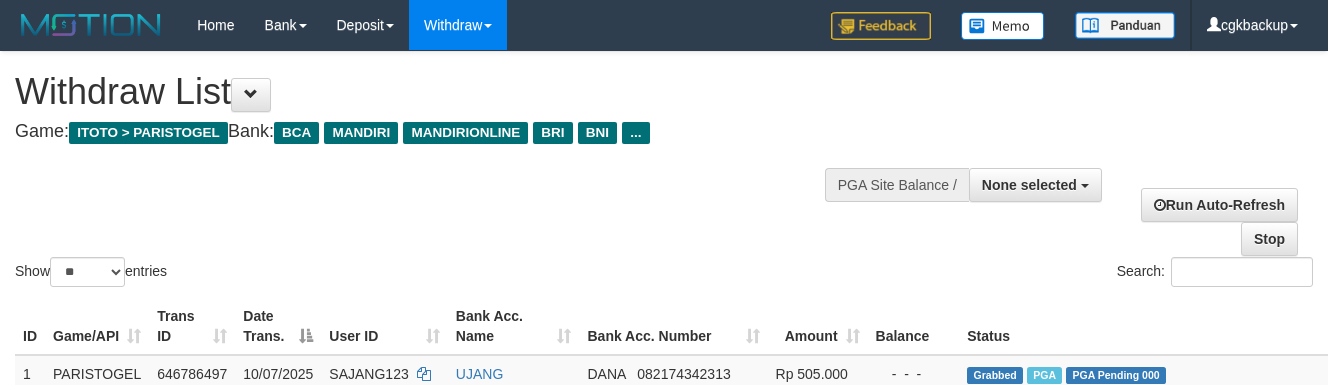 select 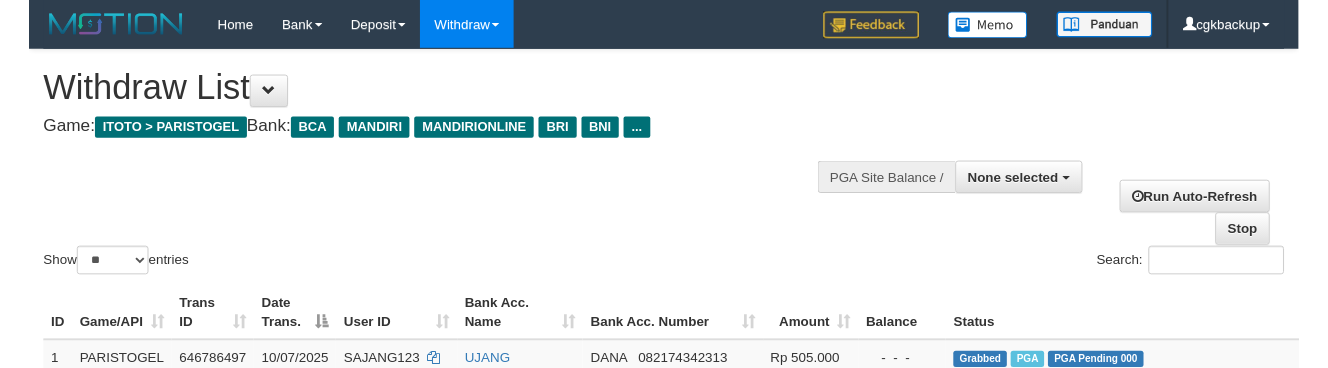 scroll, scrollTop: 335, scrollLeft: 0, axis: vertical 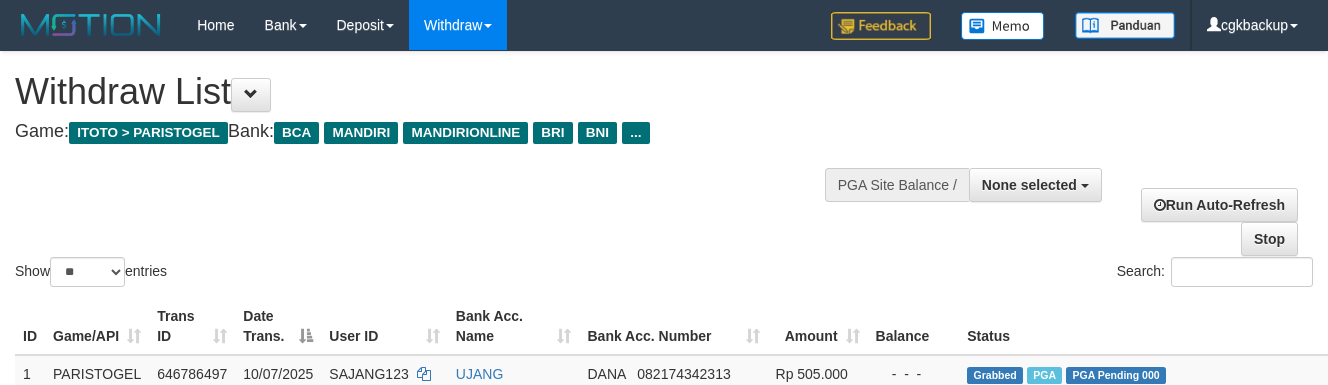 select 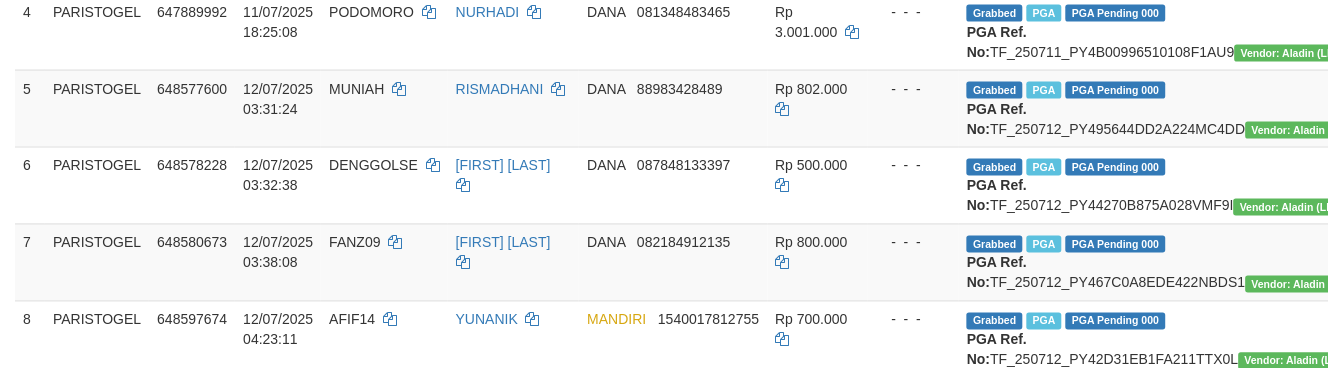 scroll, scrollTop: 335, scrollLeft: 0, axis: vertical 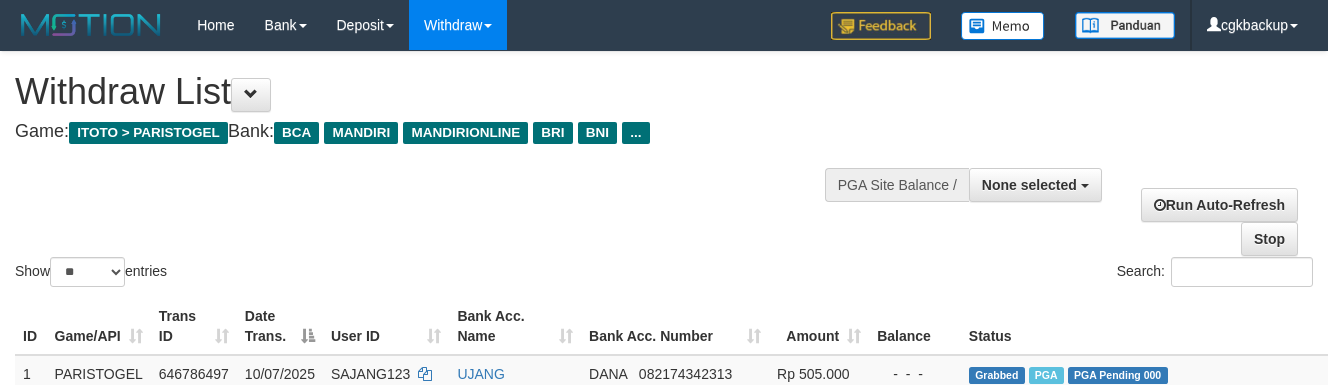 select 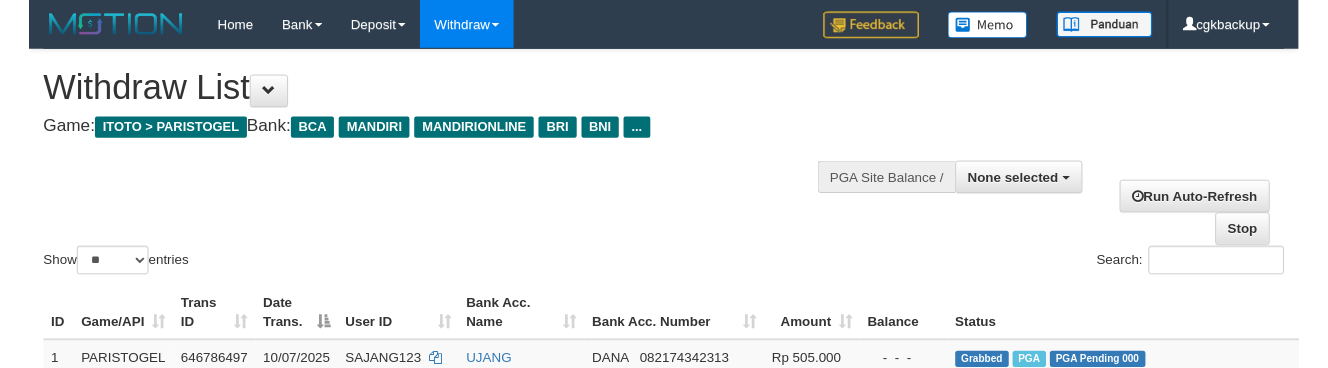 scroll, scrollTop: 264, scrollLeft: 0, axis: vertical 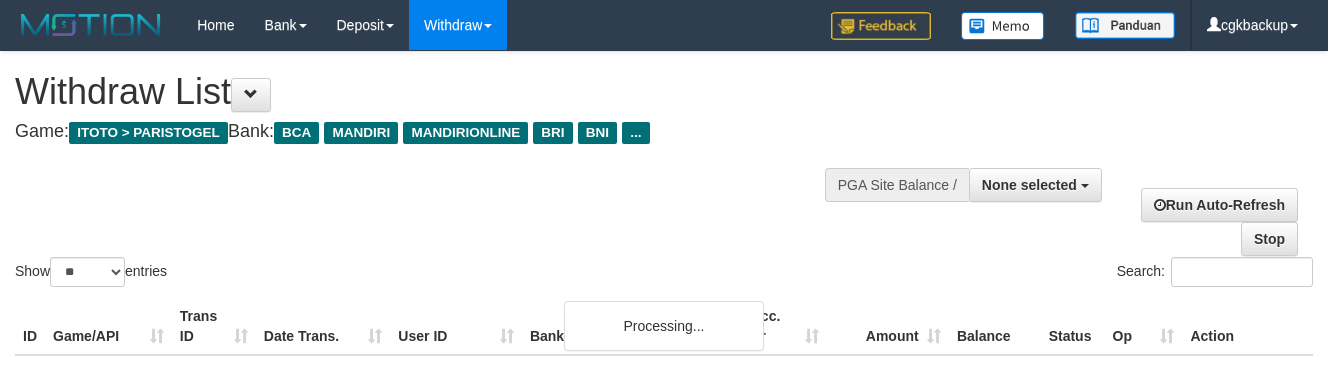 select 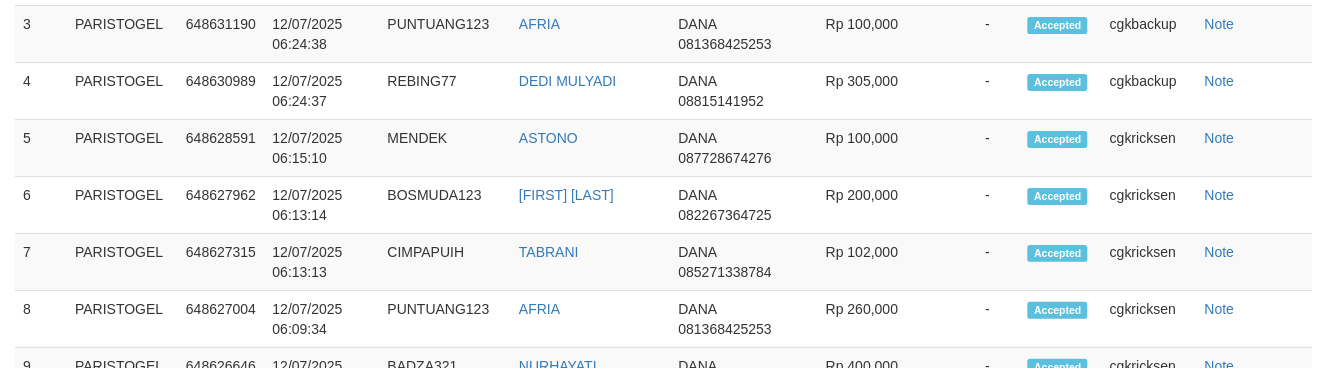 scroll, scrollTop: 1375, scrollLeft: 0, axis: vertical 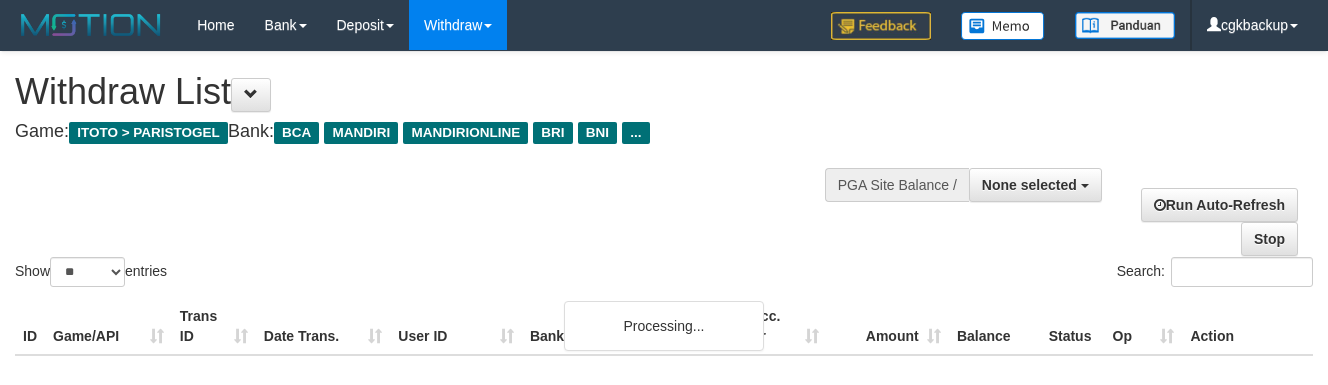 select 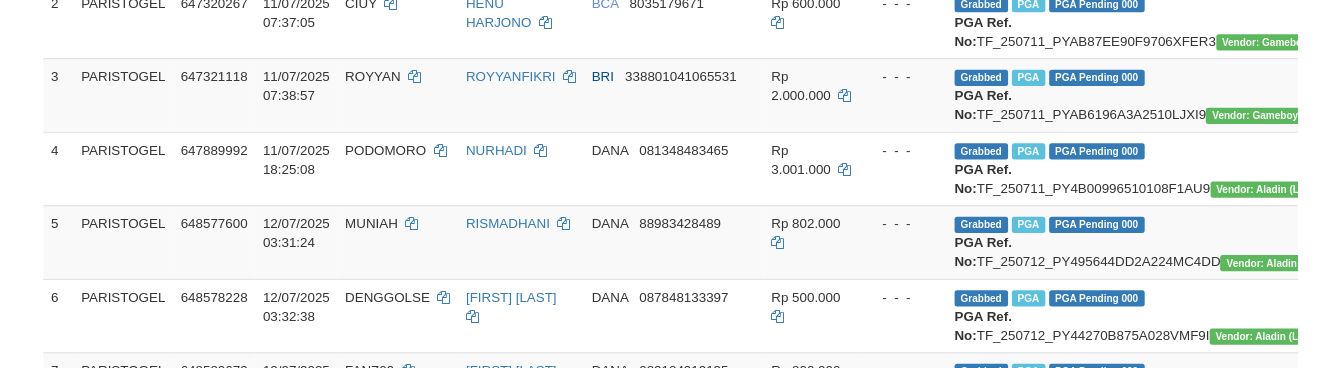 scroll, scrollTop: 1375, scrollLeft: 0, axis: vertical 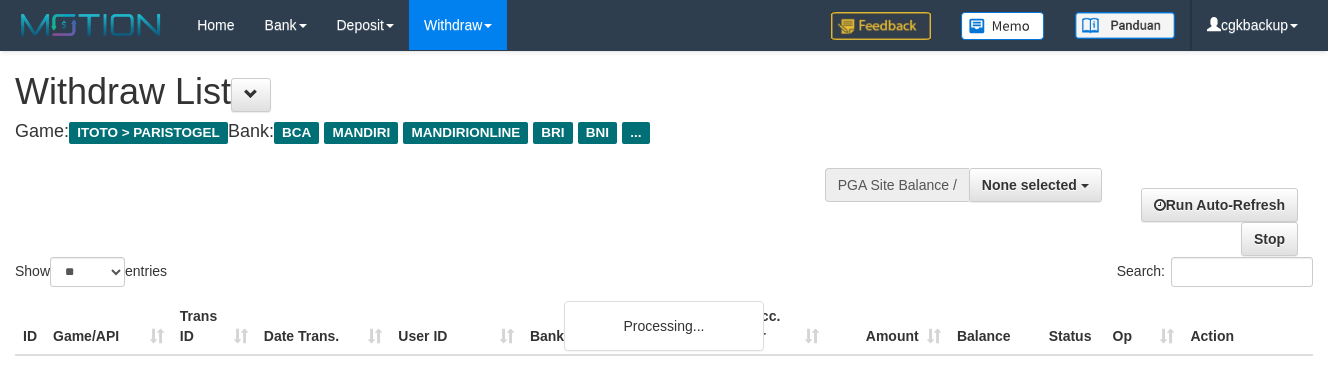select 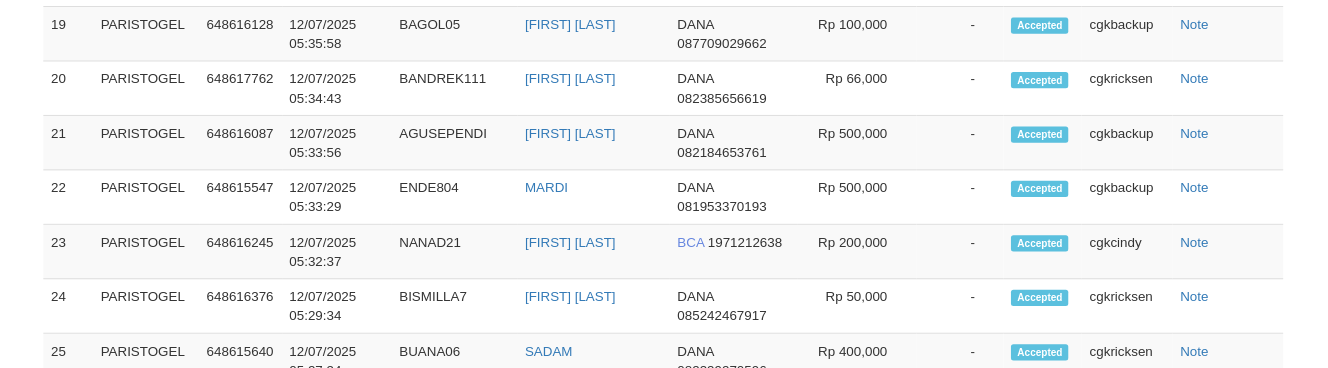 scroll, scrollTop: 1578, scrollLeft: 0, axis: vertical 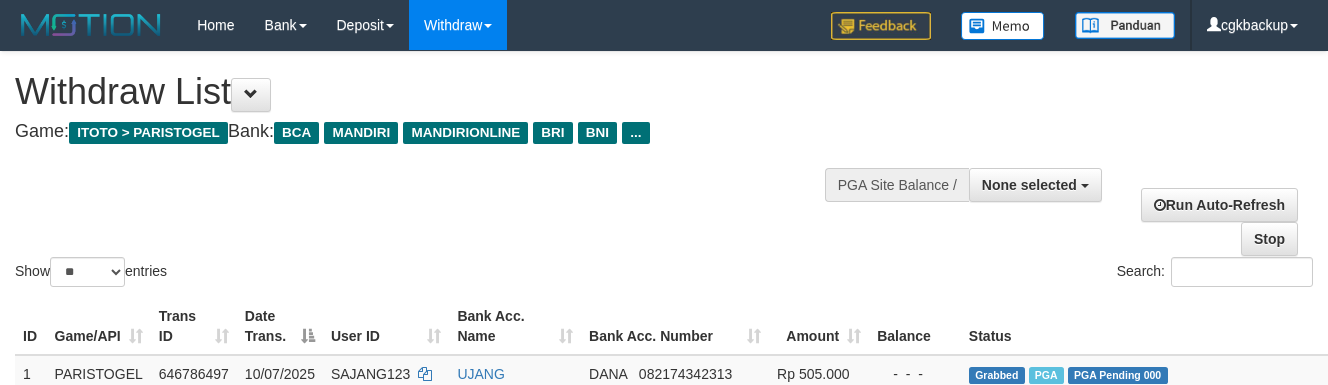 select 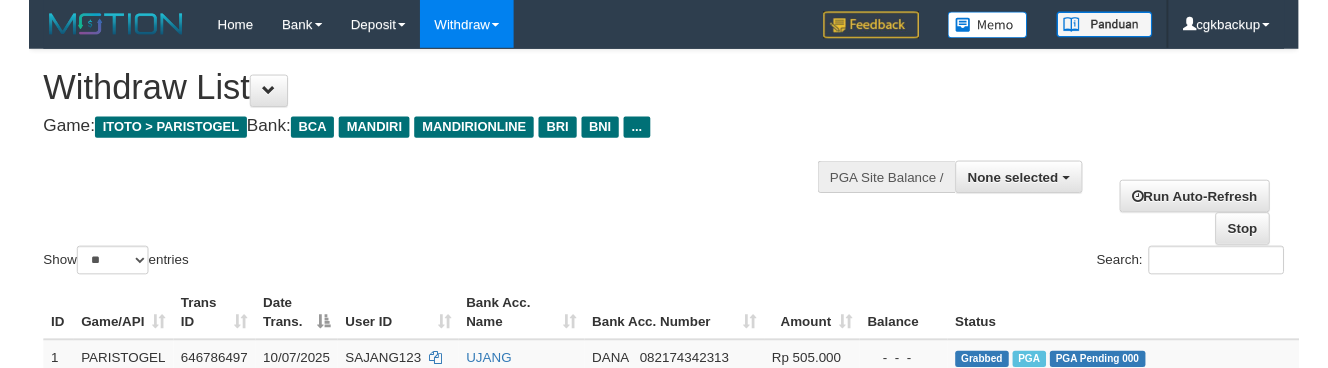 scroll, scrollTop: 1578, scrollLeft: 0, axis: vertical 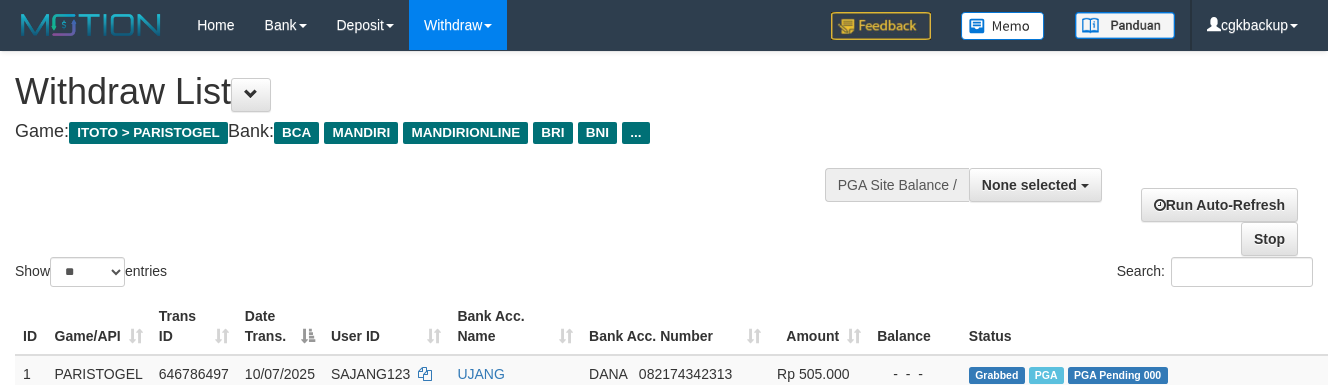 select 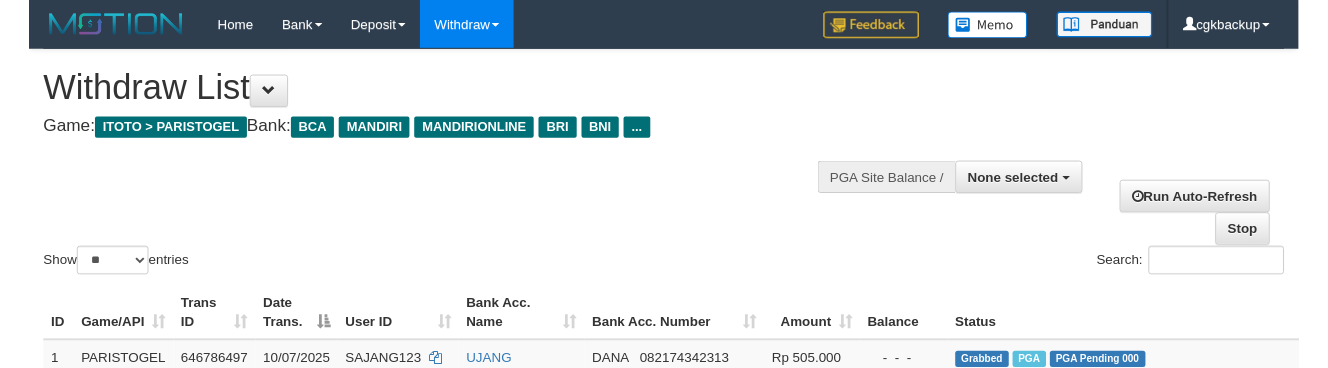 scroll, scrollTop: 1578, scrollLeft: 0, axis: vertical 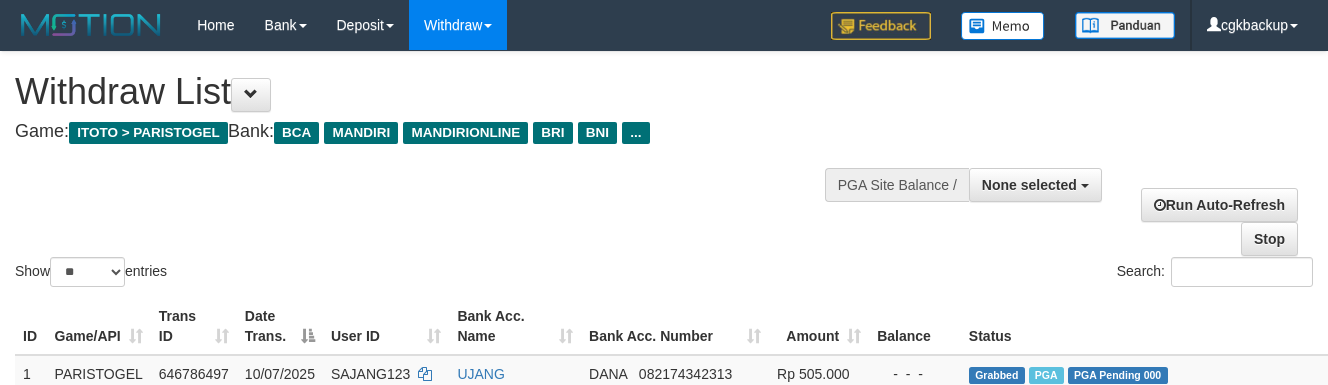 select 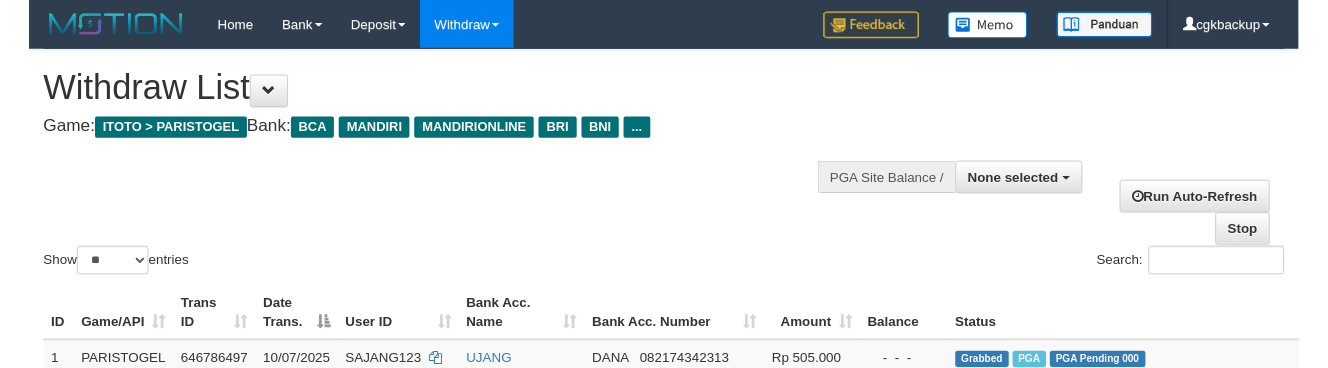 scroll, scrollTop: 1578, scrollLeft: 0, axis: vertical 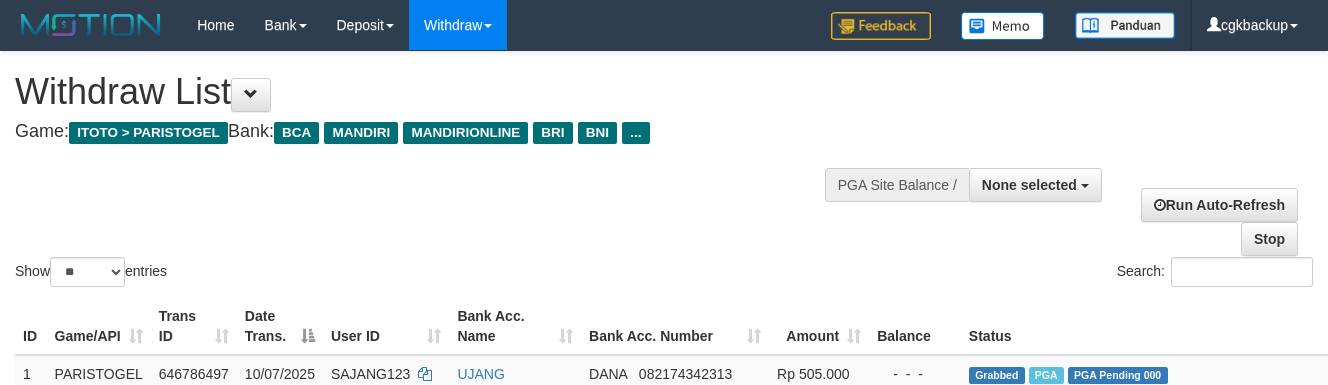 select 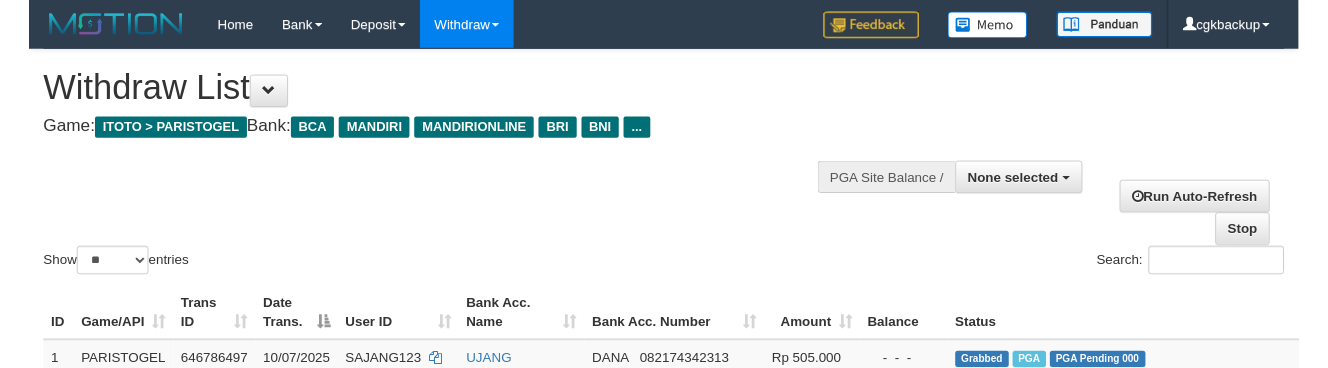 scroll, scrollTop: 1578, scrollLeft: 0, axis: vertical 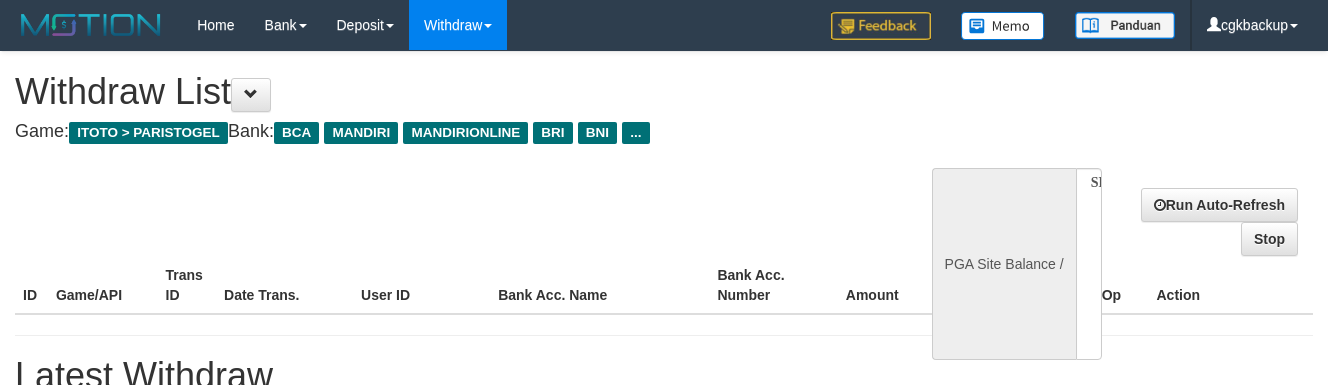 select 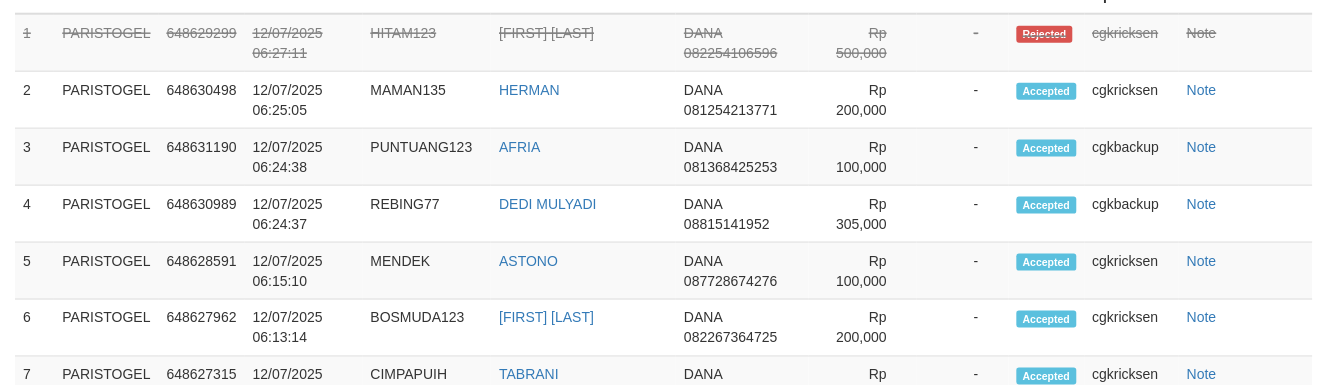 select on "**" 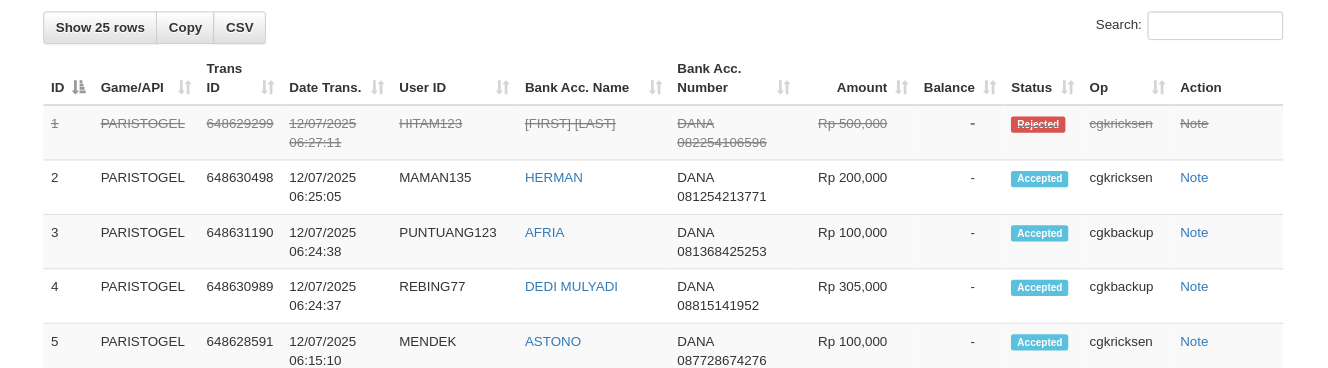scroll, scrollTop: 1522, scrollLeft: 0, axis: vertical 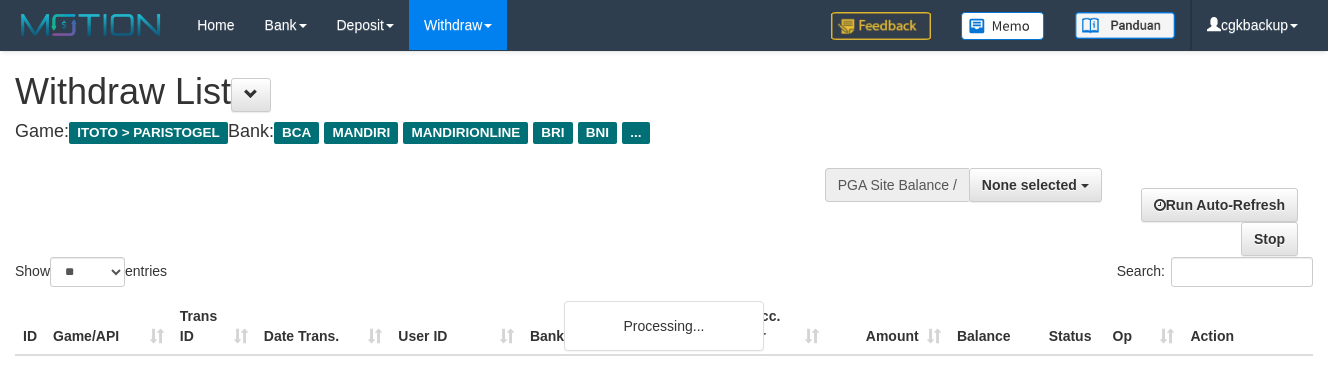 select 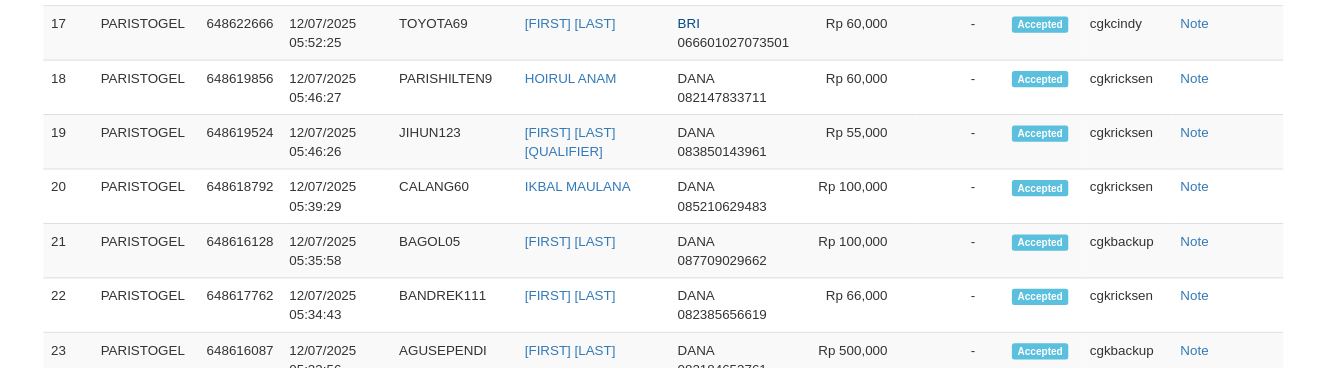 scroll, scrollTop: 1465, scrollLeft: 0, axis: vertical 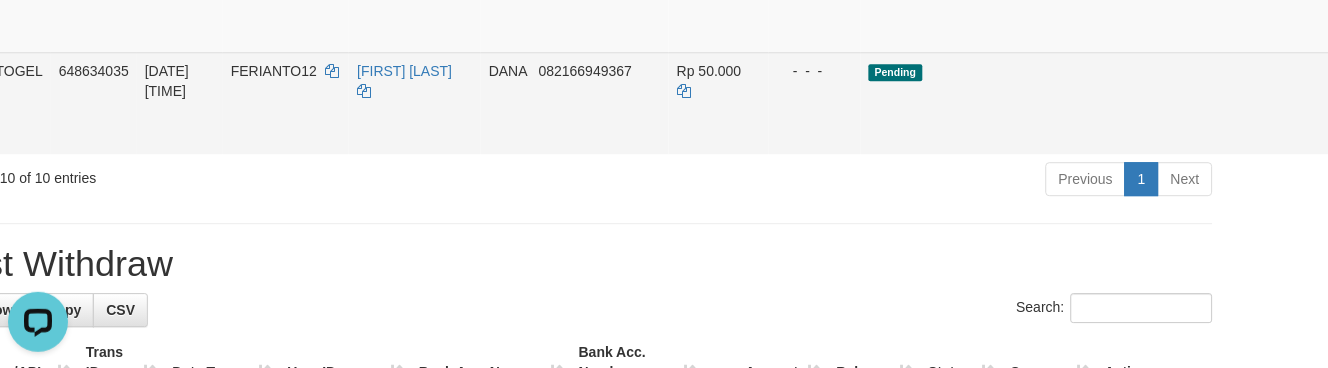 click on "Allow Grab" at bounding box center [1372, 81] 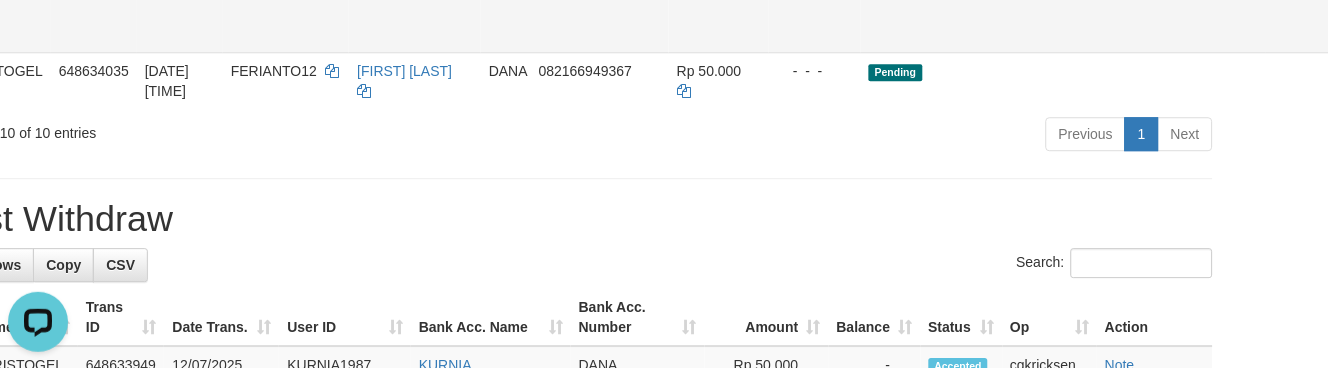 click on "Allow Grab" at bounding box center (1372, -21) 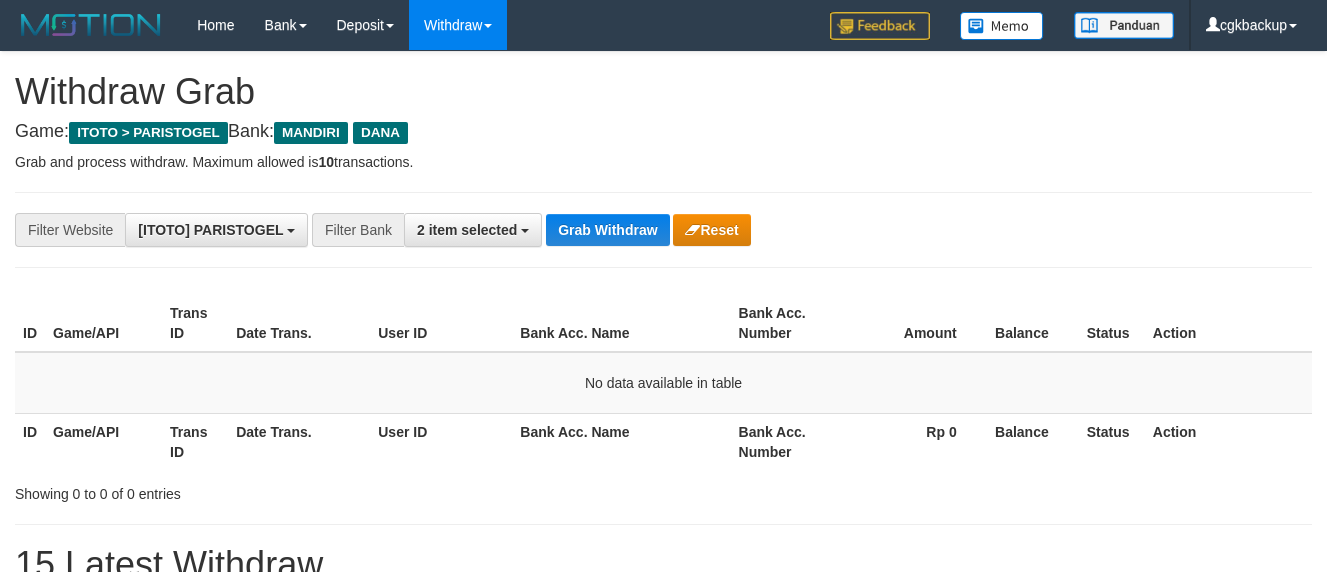 scroll, scrollTop: 0, scrollLeft: 0, axis: both 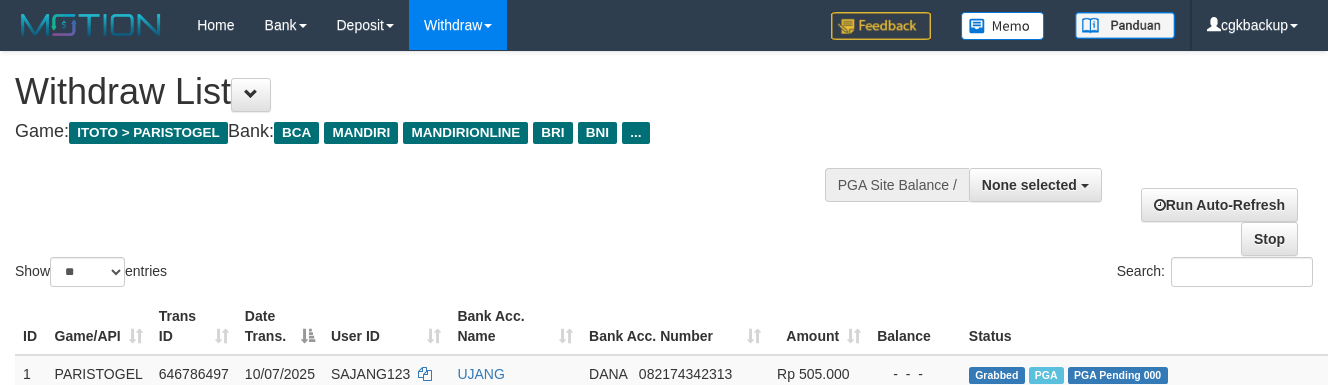 select 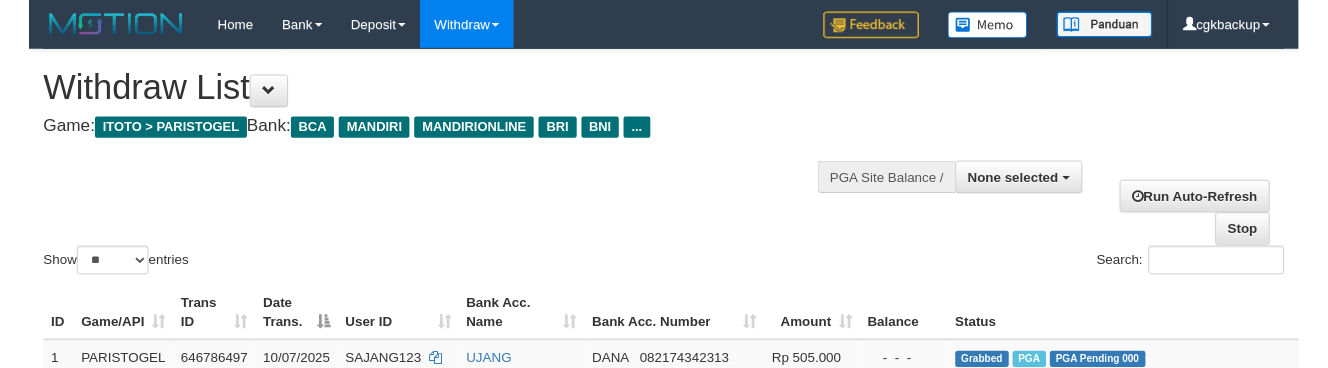 scroll, scrollTop: 1021, scrollLeft: 100, axis: both 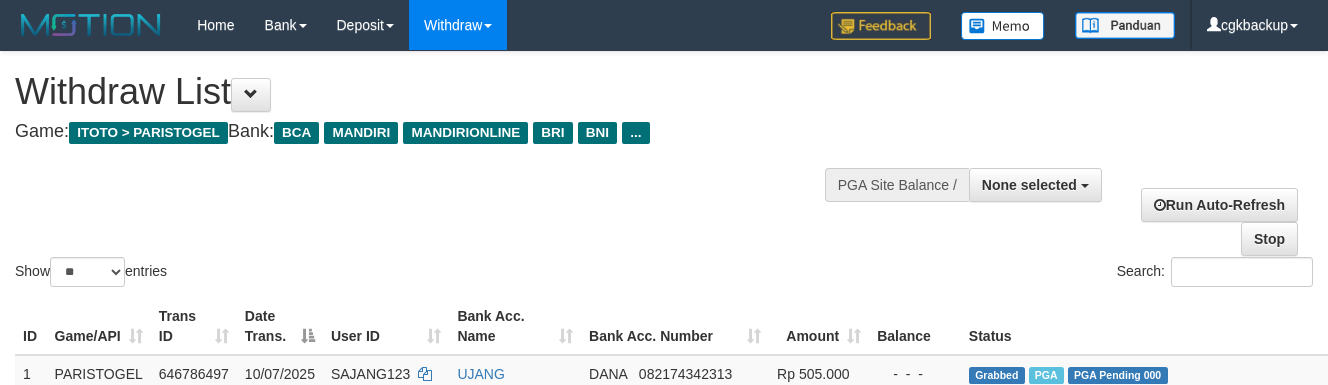 select 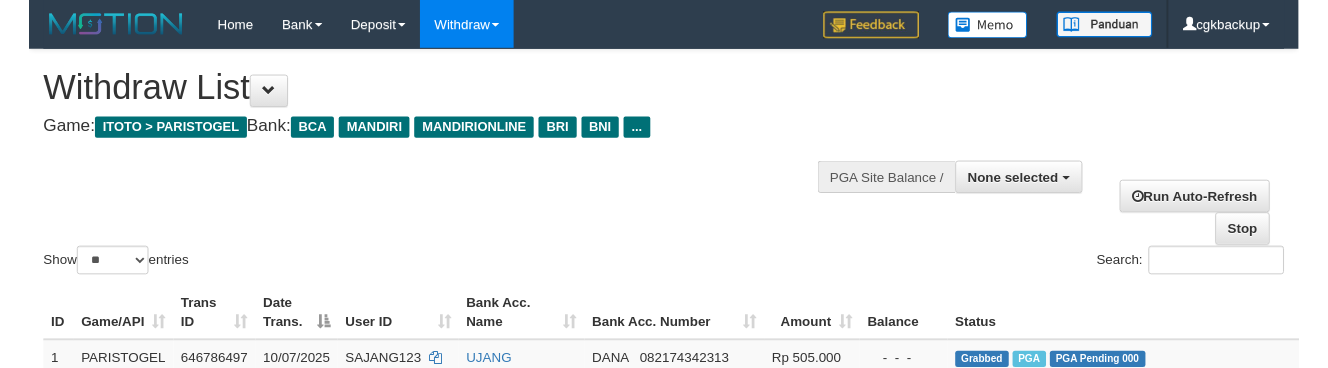 scroll, scrollTop: 1021, scrollLeft: 100, axis: both 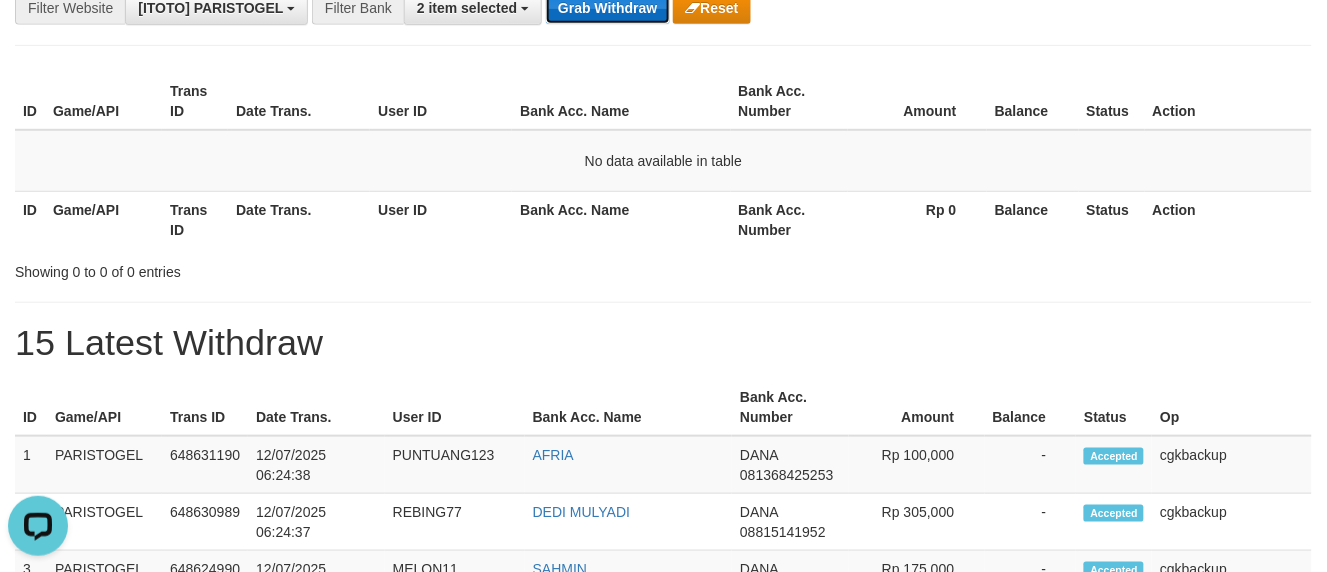 click on "Grab Withdraw" at bounding box center [607, 8] 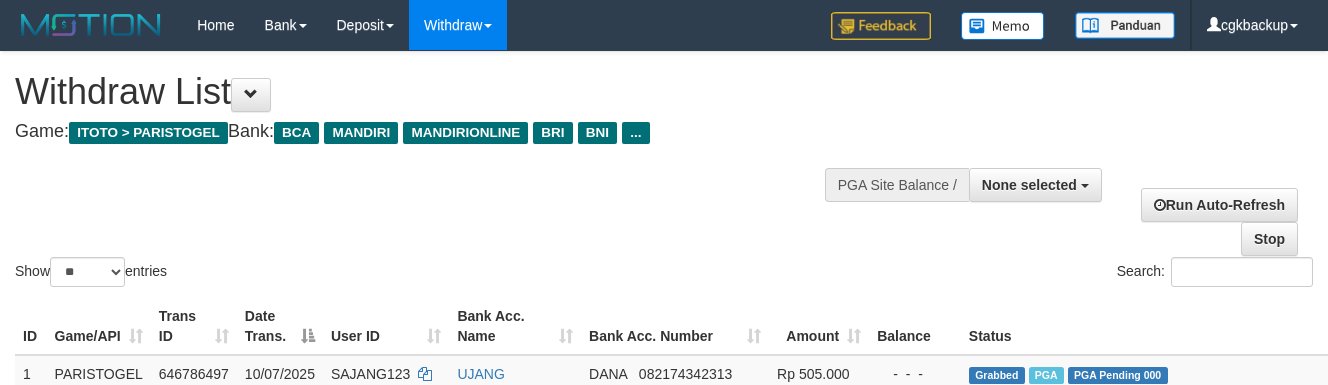 select 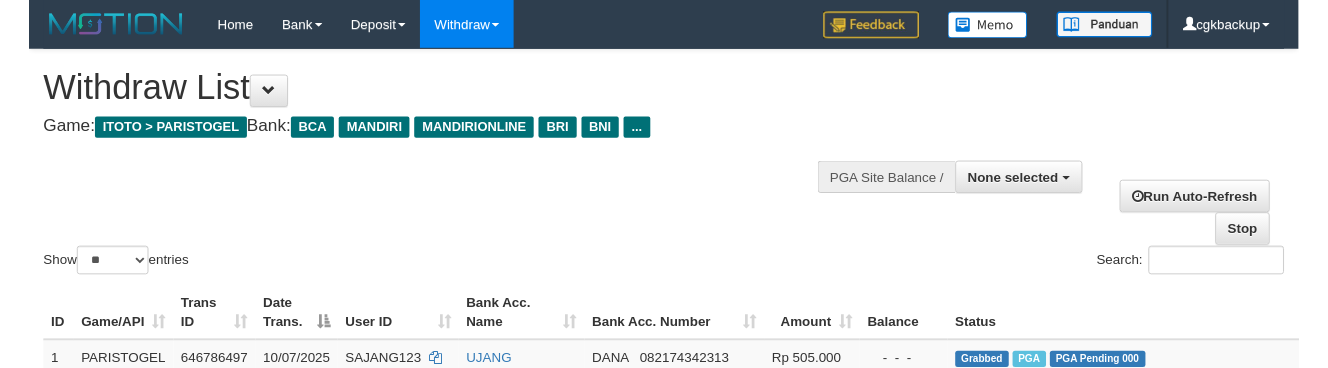 scroll, scrollTop: 1021, scrollLeft: 100, axis: both 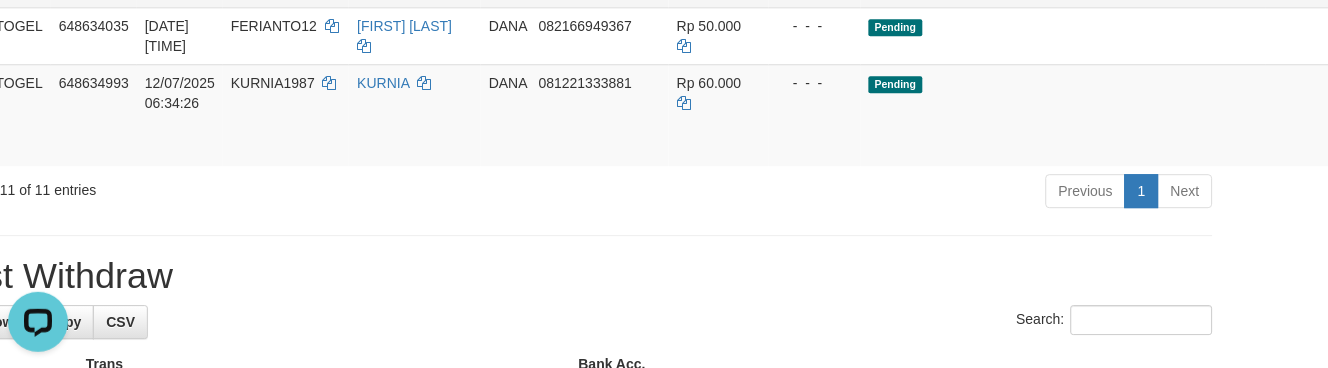drag, startPoint x: 1228, startPoint y: 258, endPoint x: 835, endPoint y: 137, distance: 411.20554 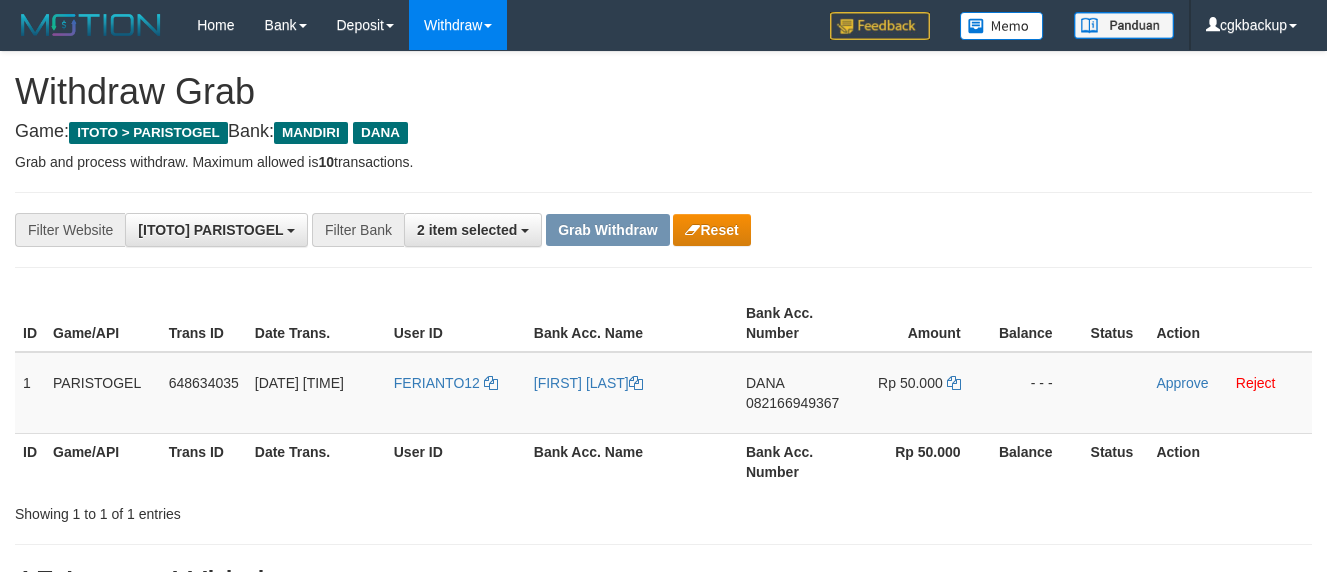 scroll, scrollTop: 0, scrollLeft: 0, axis: both 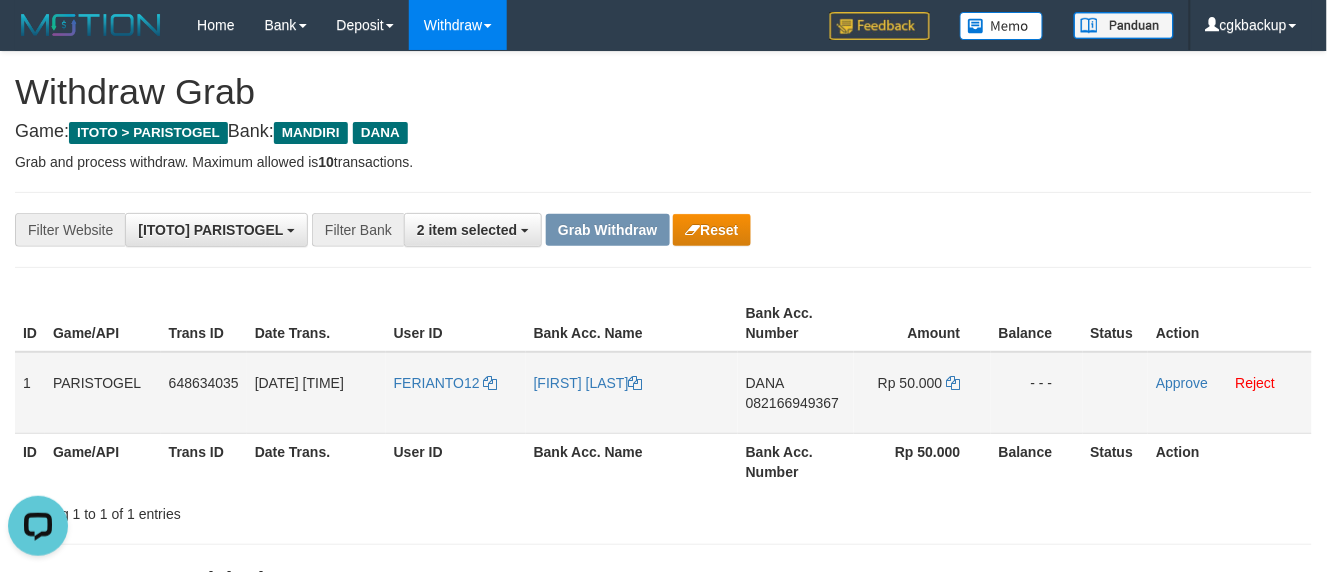 click on "FERIANTO12" at bounding box center (456, 393) 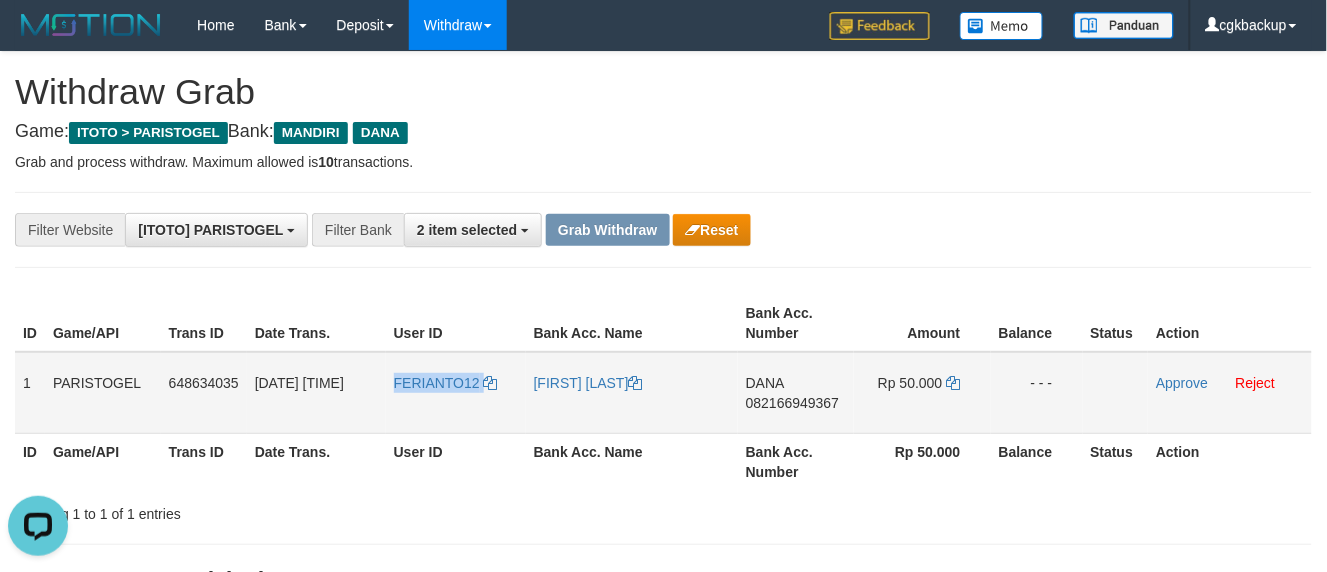 copy on "FERIANTO12" 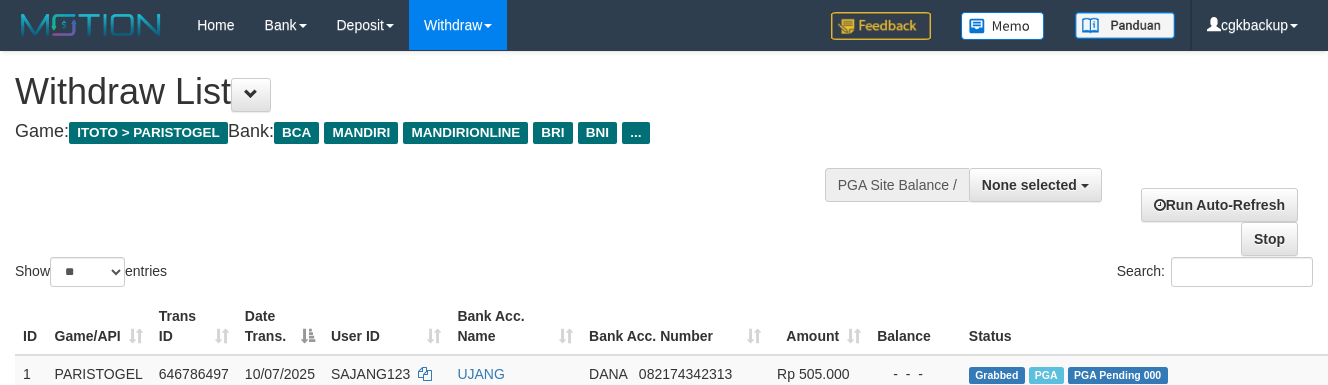select 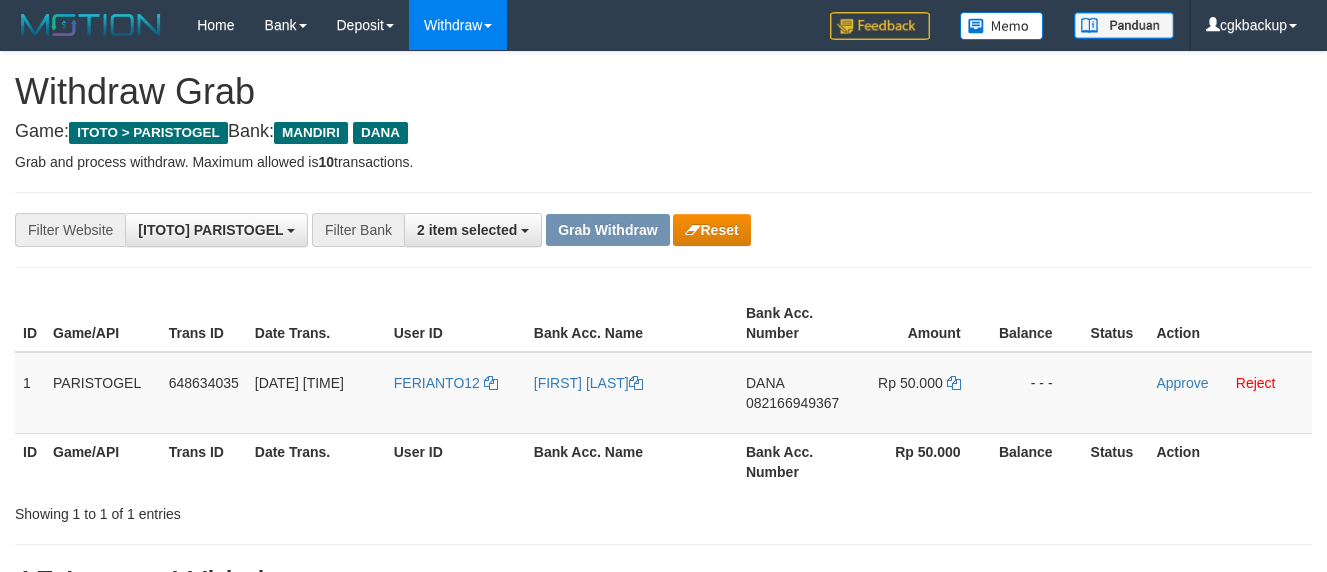 scroll, scrollTop: 0, scrollLeft: 0, axis: both 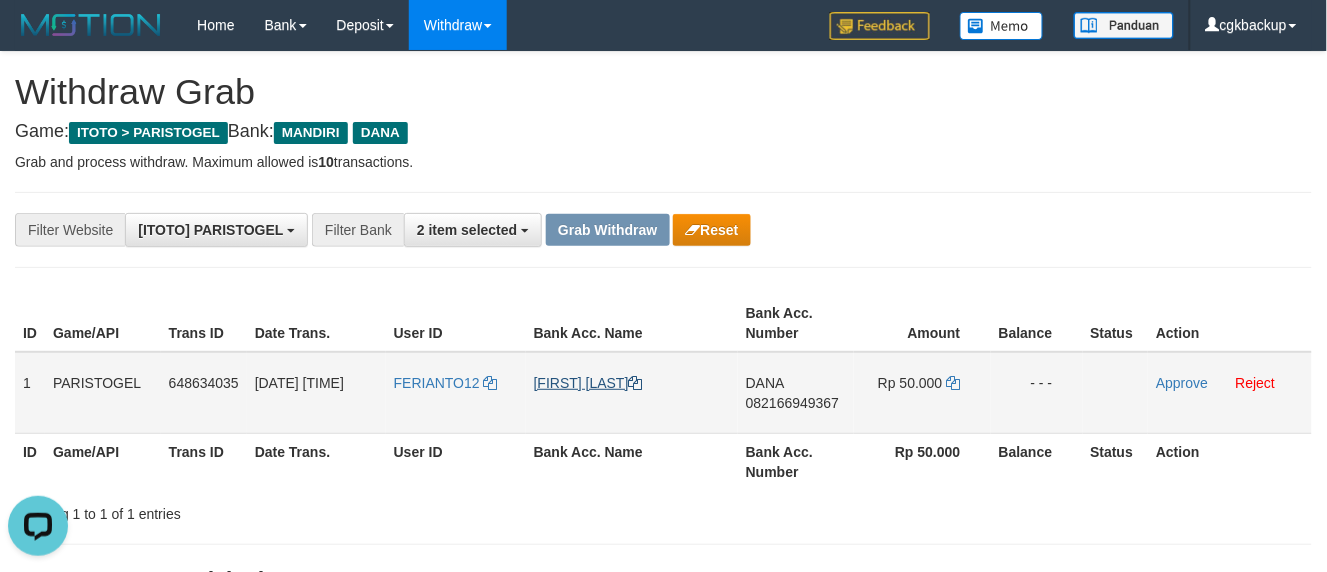 click on "[FIRST] [LAST]" at bounding box center [632, 393] 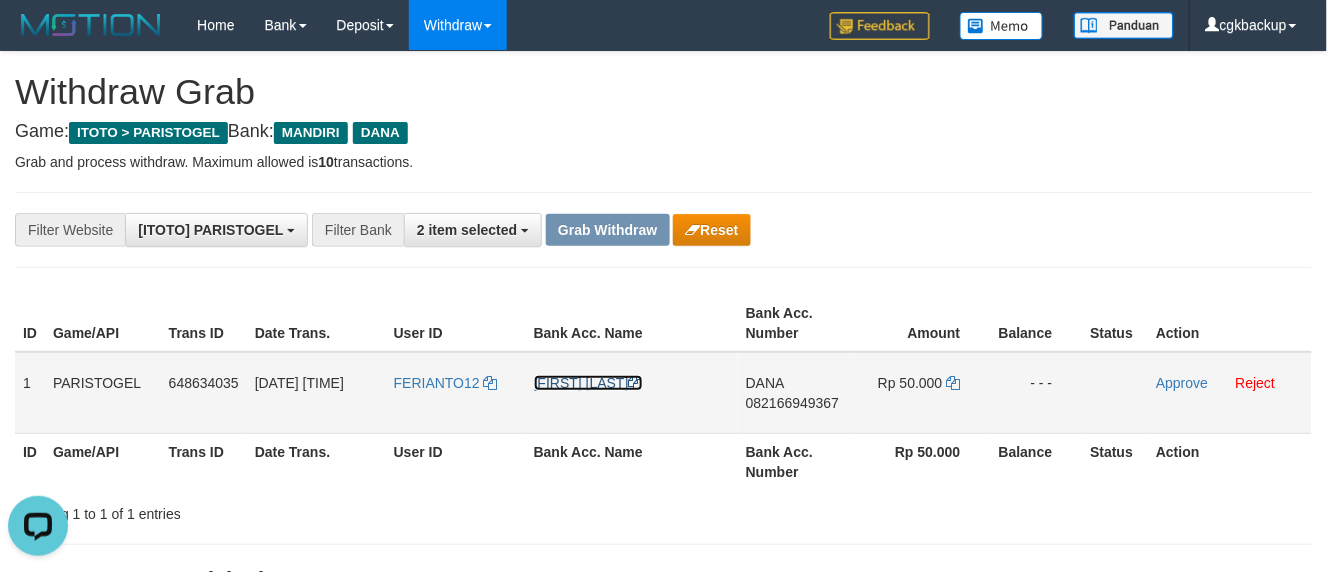 click on "[FIRST] [LAST]" at bounding box center [588, 383] 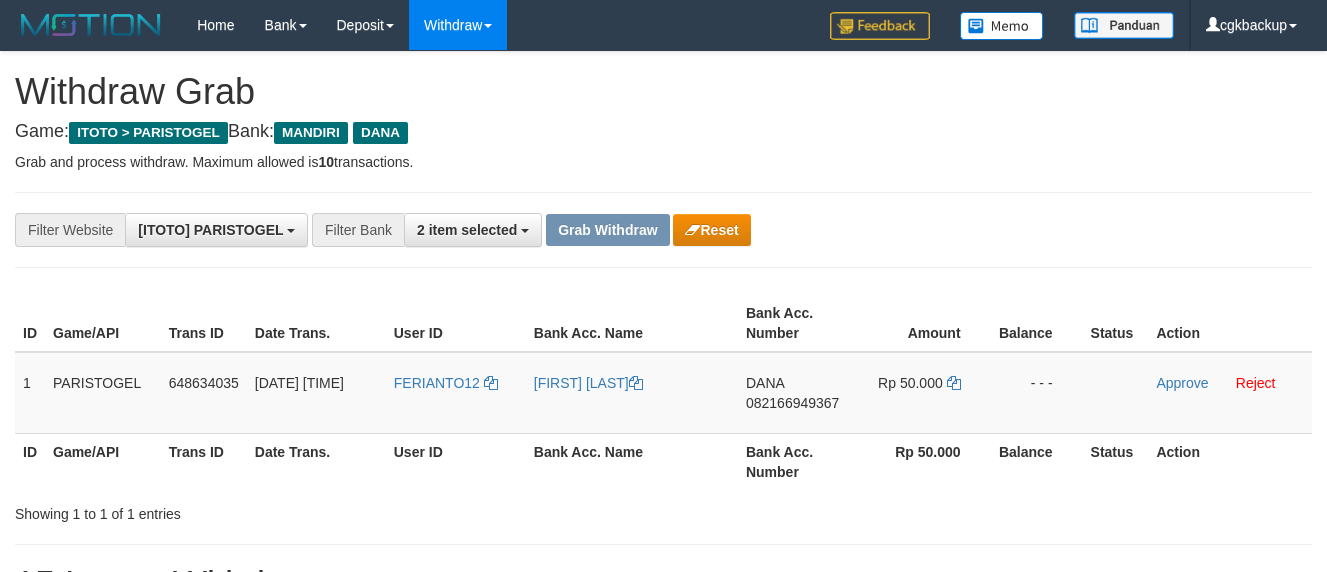 scroll, scrollTop: 0, scrollLeft: 0, axis: both 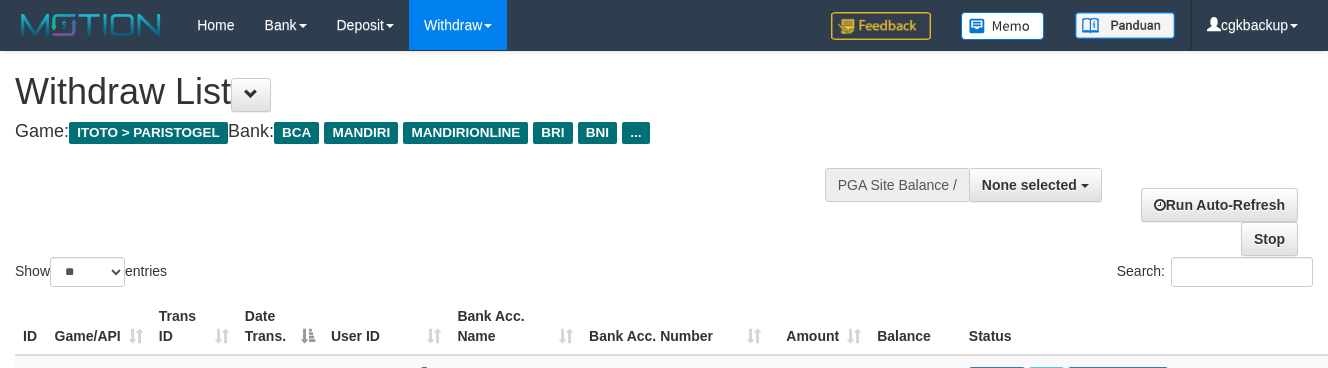 select 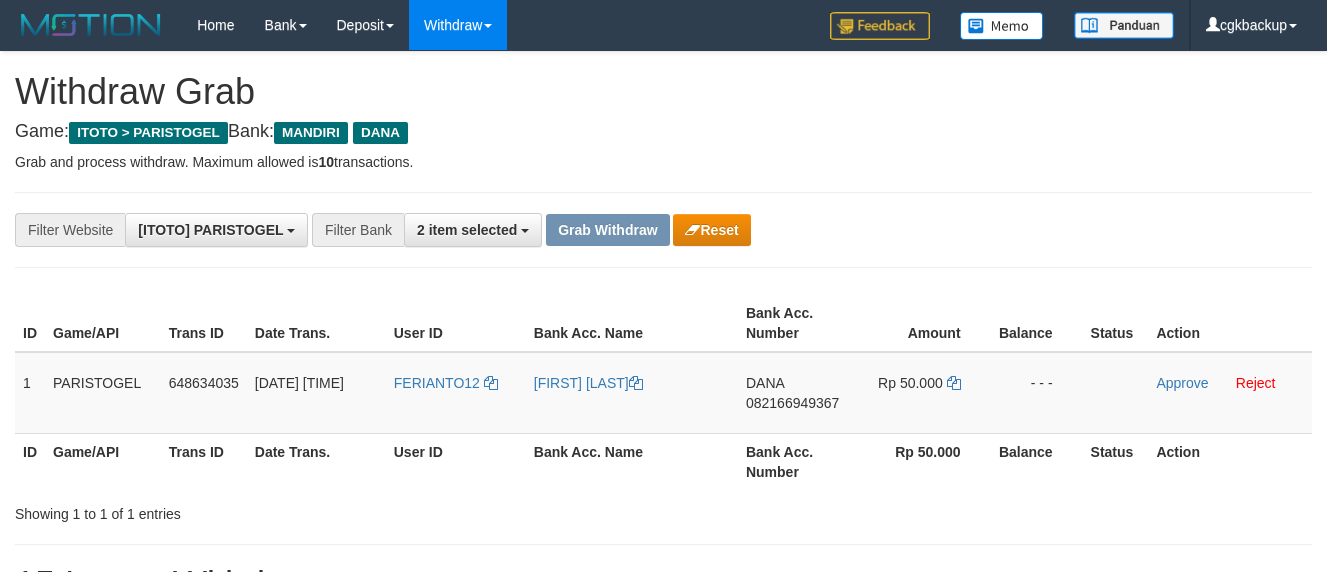 scroll, scrollTop: 0, scrollLeft: 0, axis: both 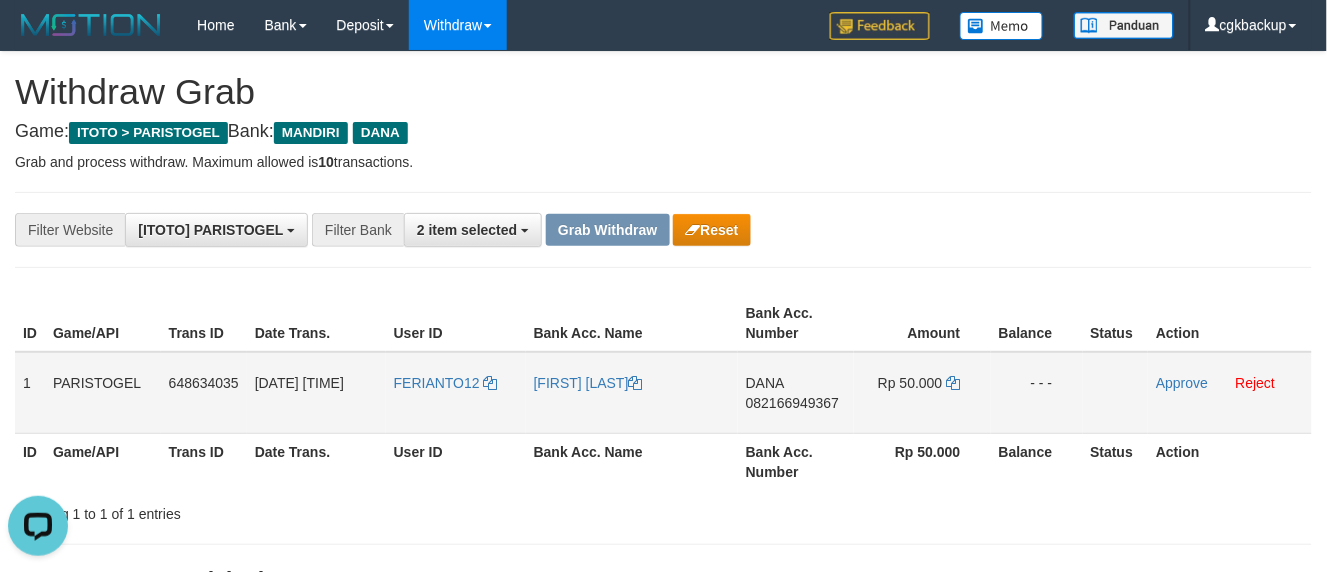 click on "DANA
082166949367" at bounding box center (796, 393) 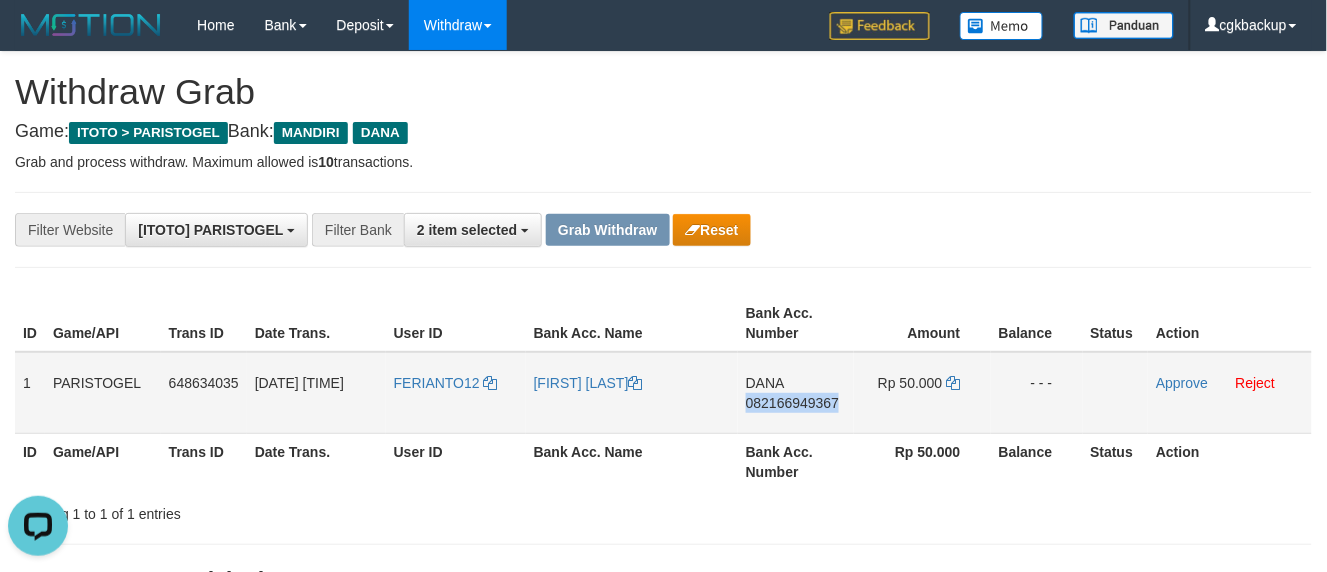 click on "DANA
082166949367" at bounding box center (796, 393) 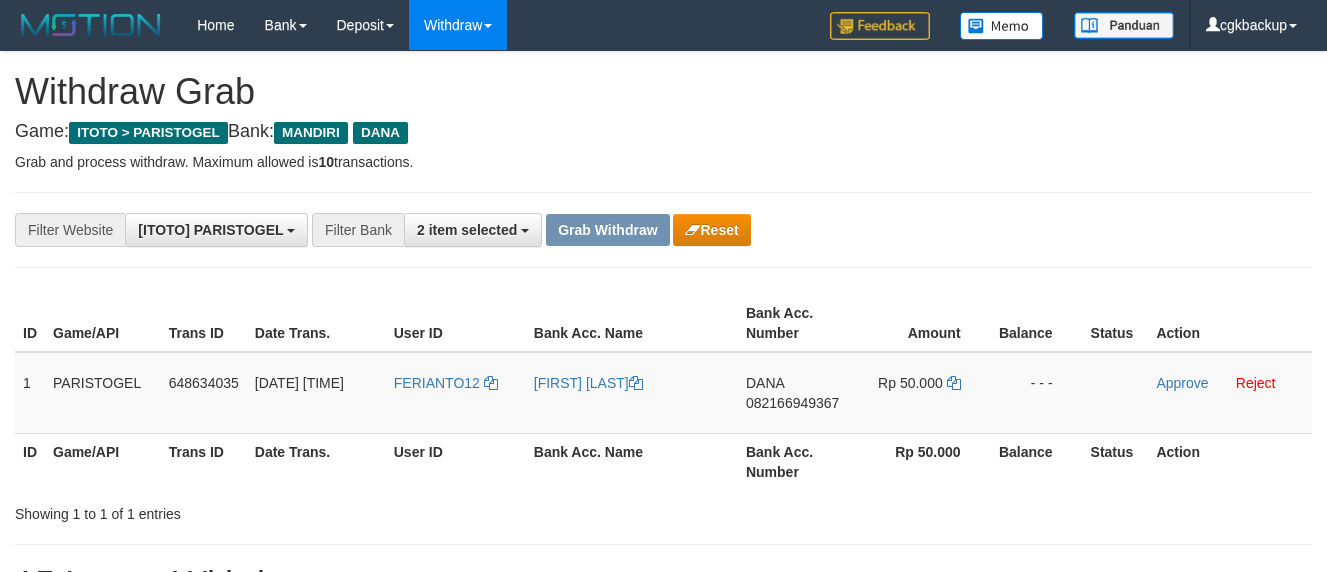 scroll, scrollTop: 0, scrollLeft: 0, axis: both 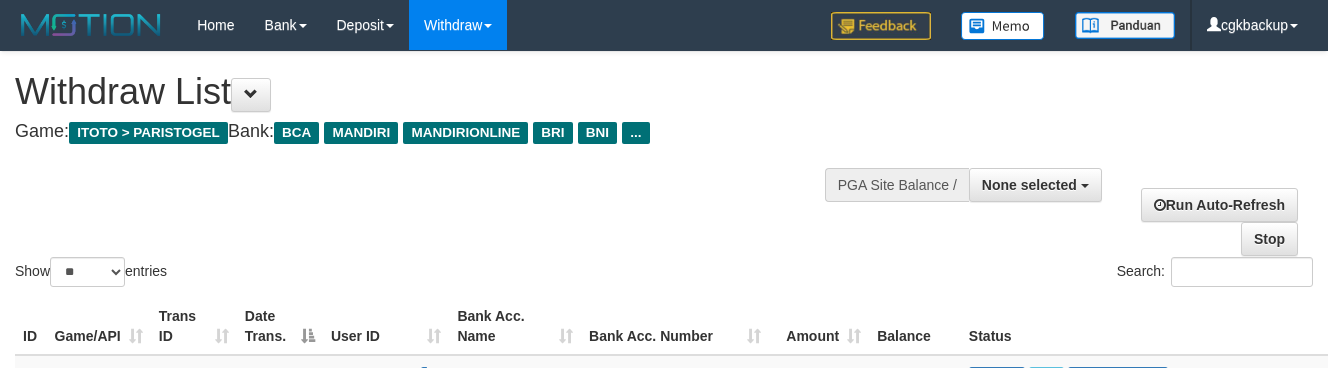select 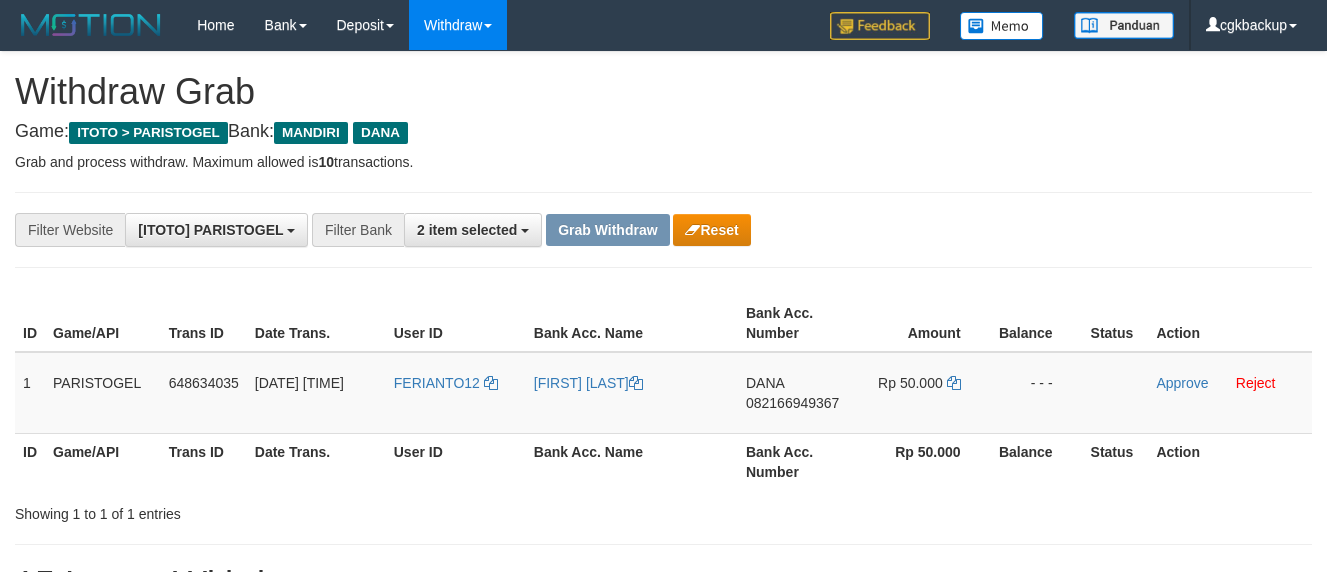 scroll, scrollTop: 0, scrollLeft: 0, axis: both 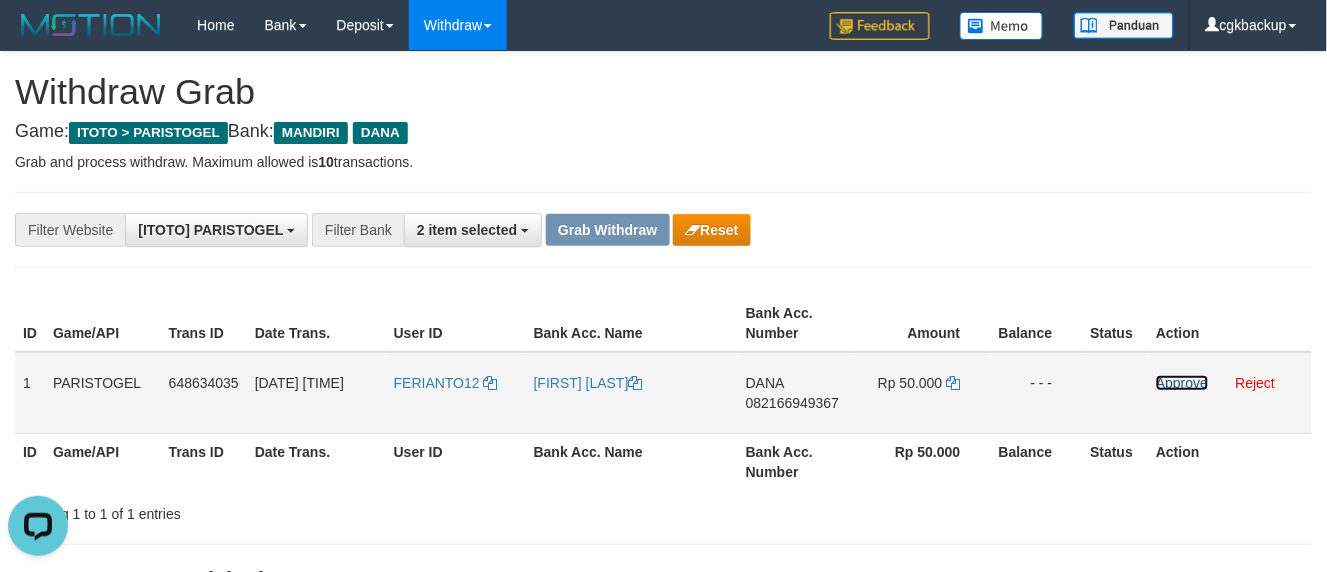 click on "Approve" at bounding box center (1182, 383) 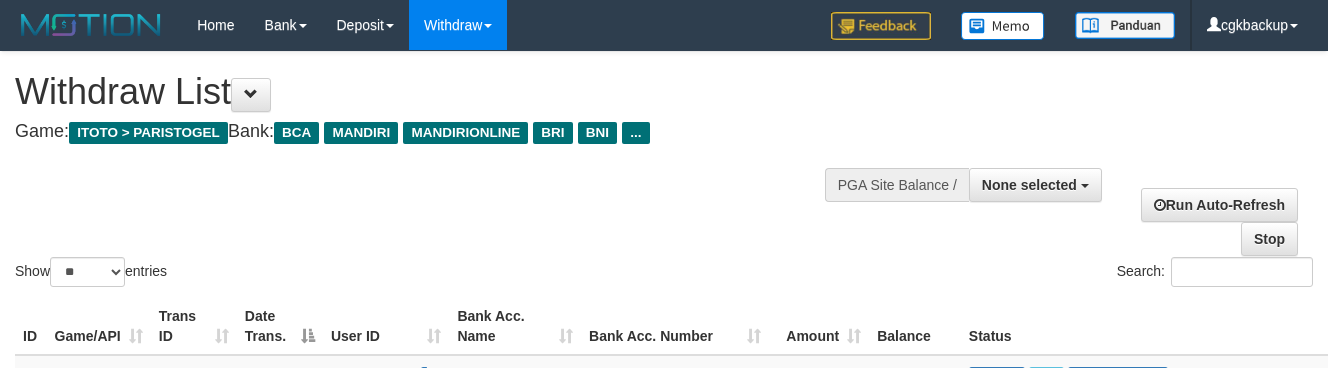 select 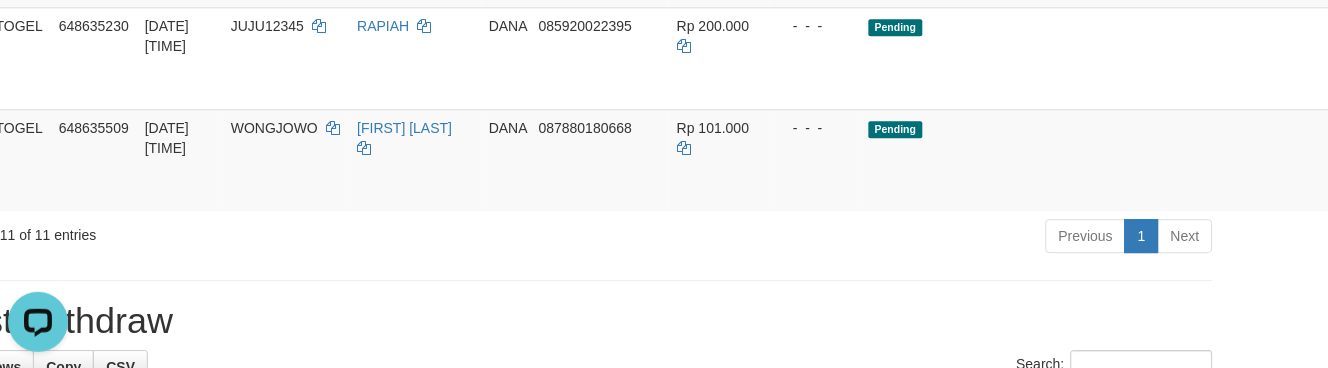scroll, scrollTop: 0, scrollLeft: 0, axis: both 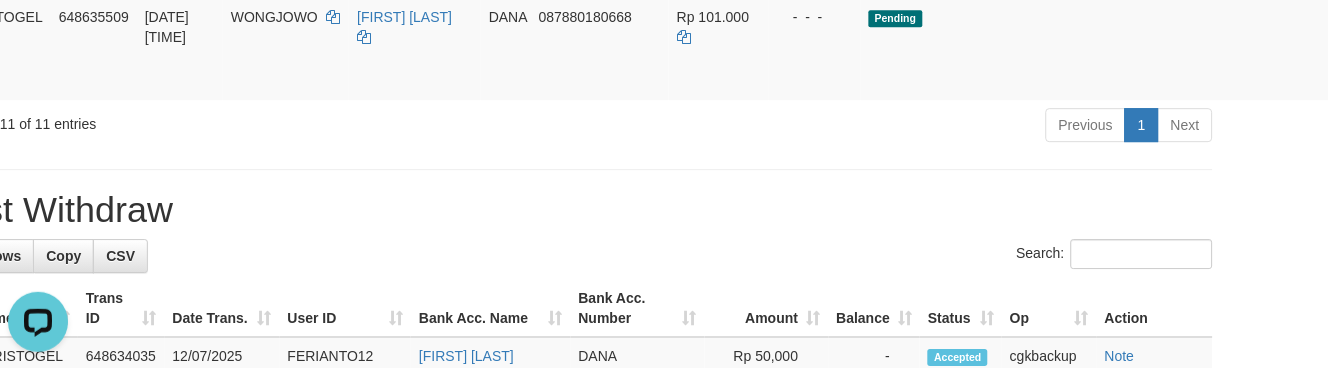 click on "Allow Grab" at bounding box center [1372, -75] 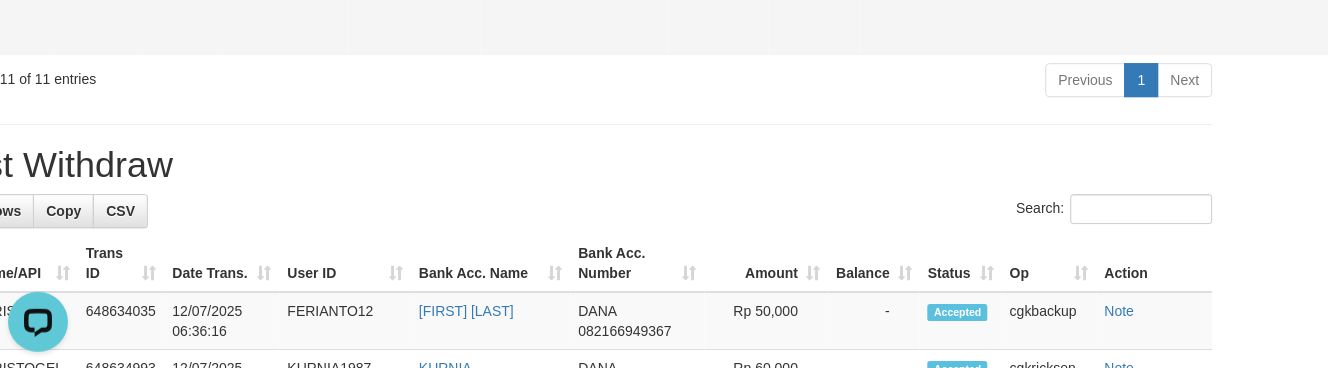 click on "Allow Grab" at bounding box center [1372, -18] 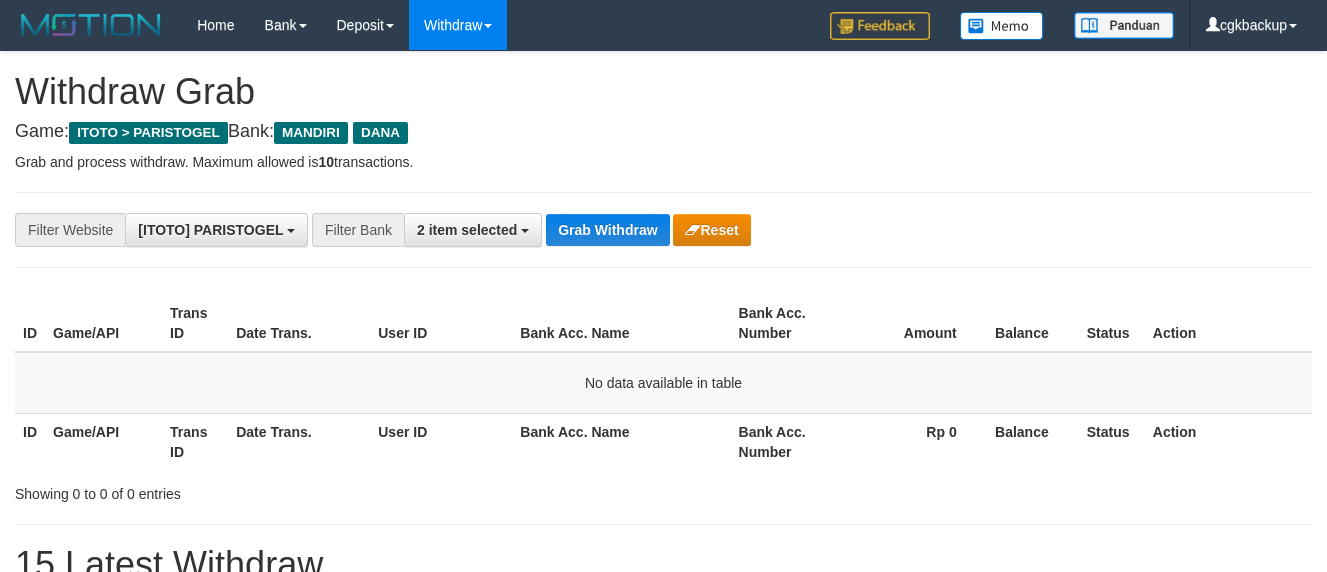 scroll, scrollTop: 0, scrollLeft: 0, axis: both 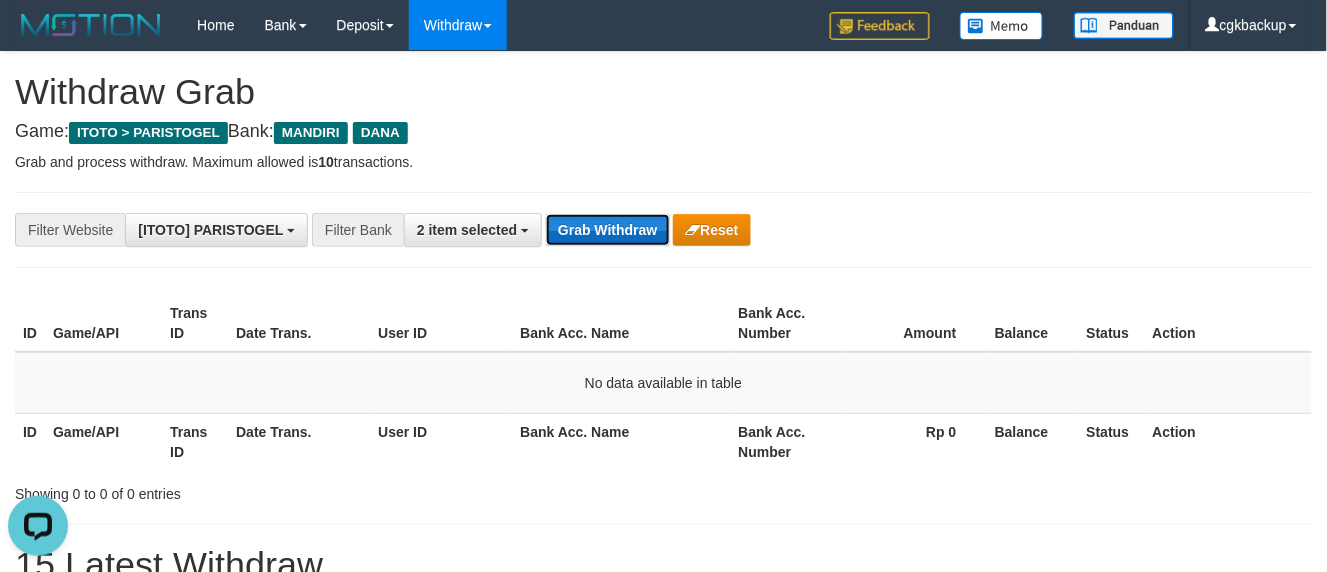 click on "Grab Withdraw" at bounding box center [607, 230] 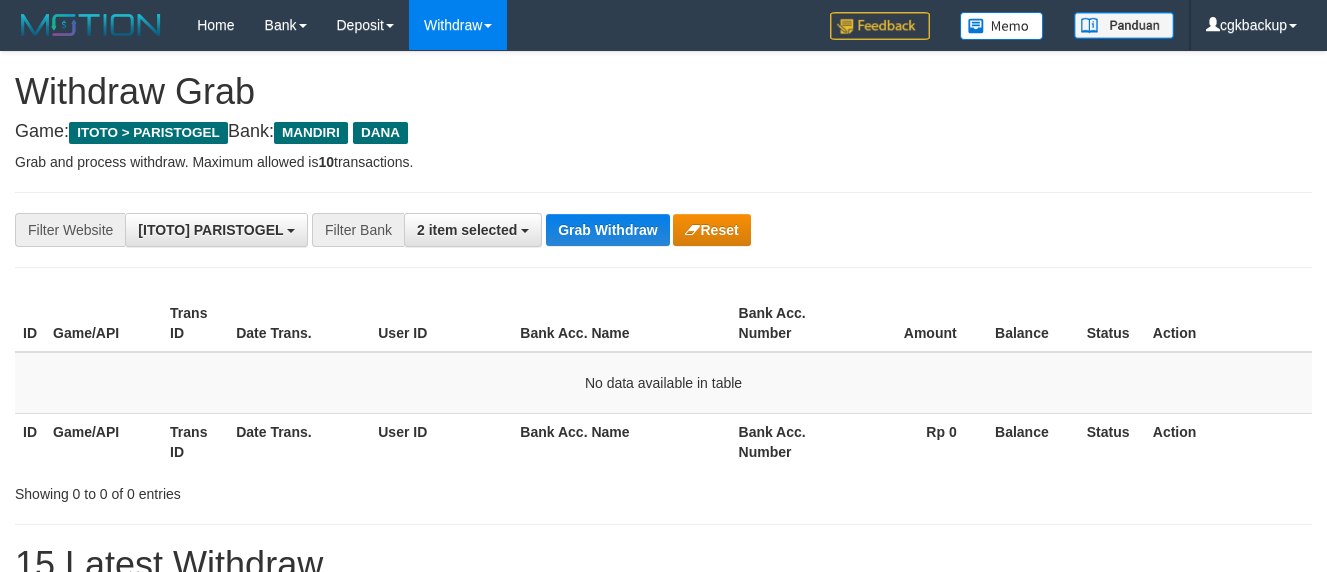 scroll, scrollTop: 0, scrollLeft: 0, axis: both 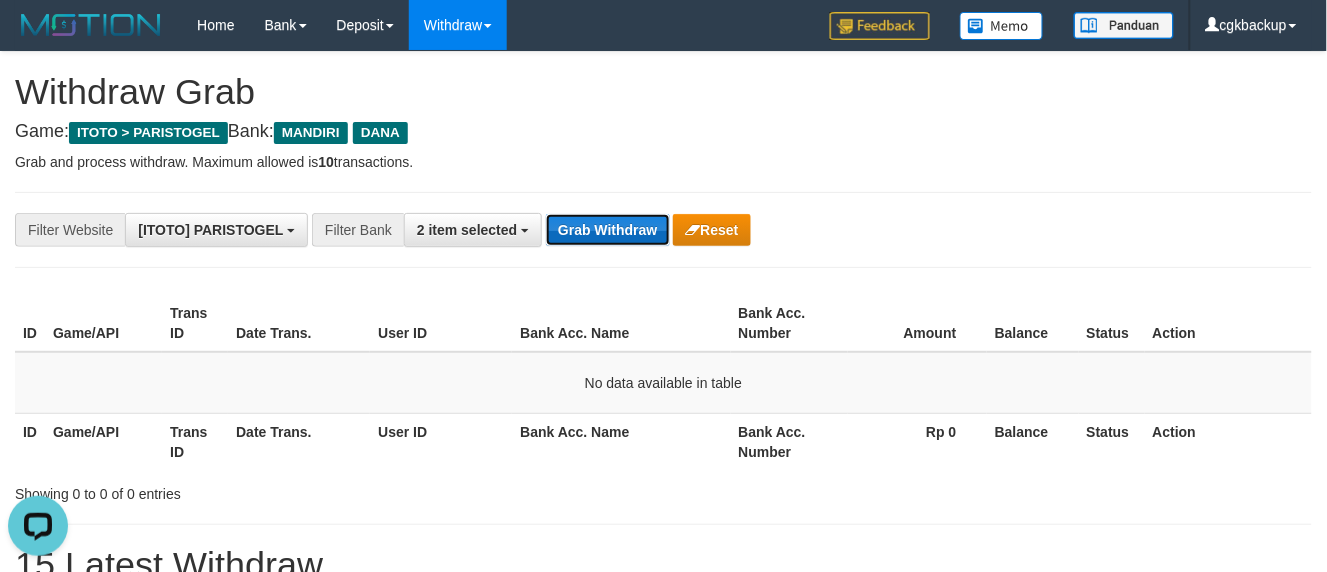 click on "Grab Withdraw" at bounding box center [607, 230] 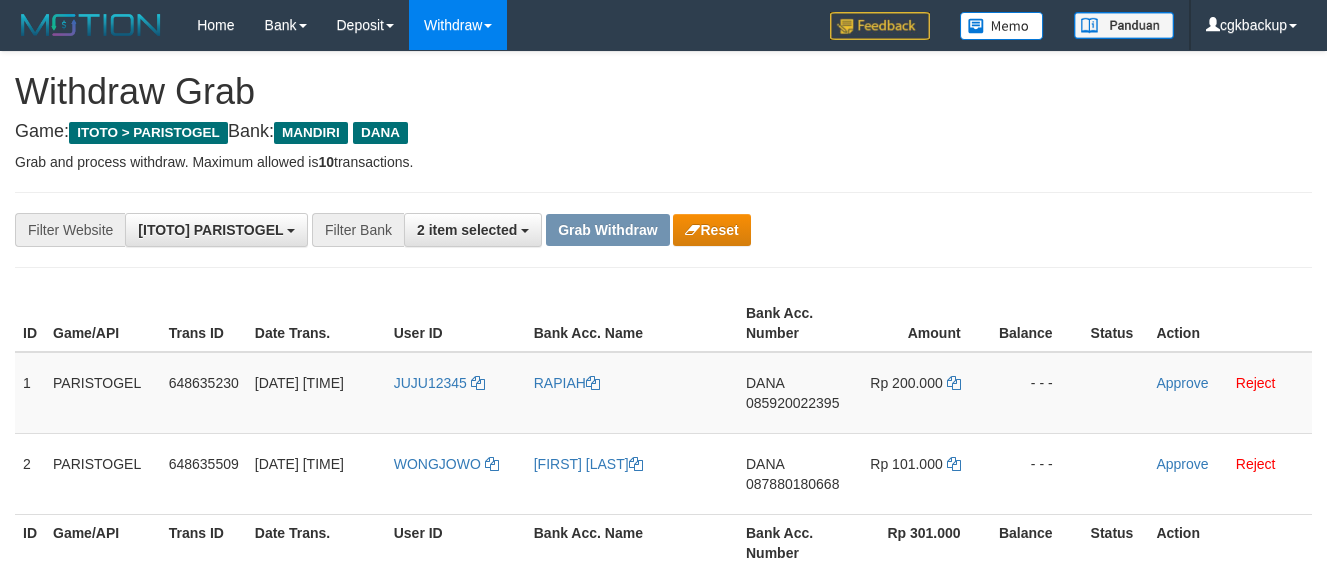 scroll, scrollTop: 0, scrollLeft: 0, axis: both 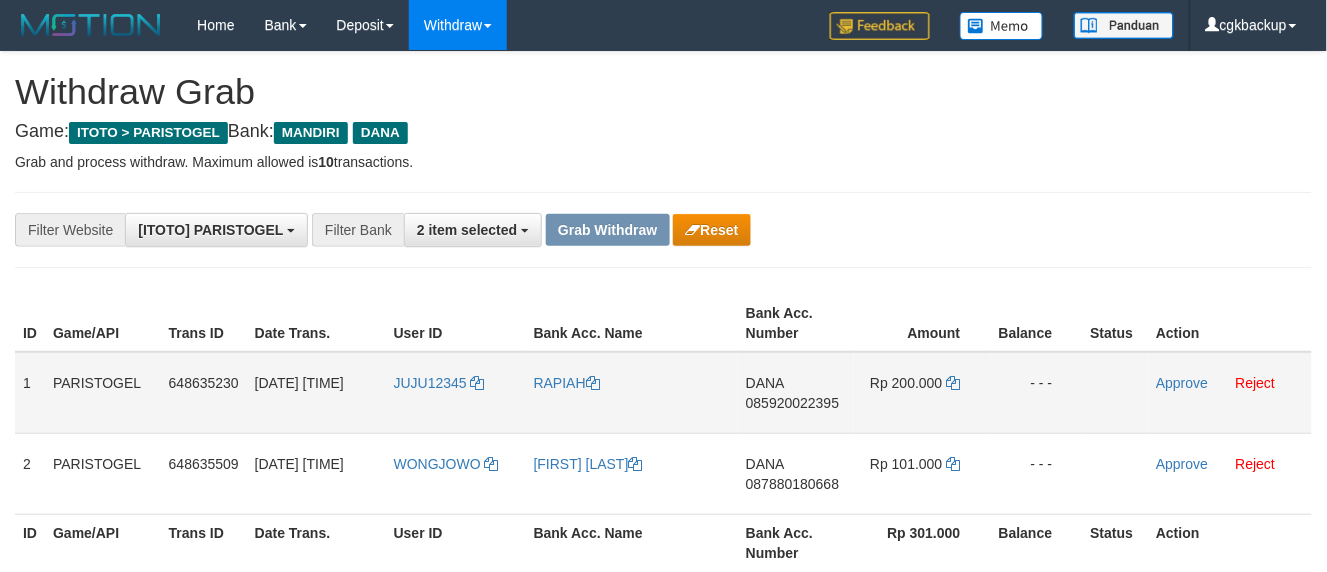 click on "JUJU12345" at bounding box center [456, 393] 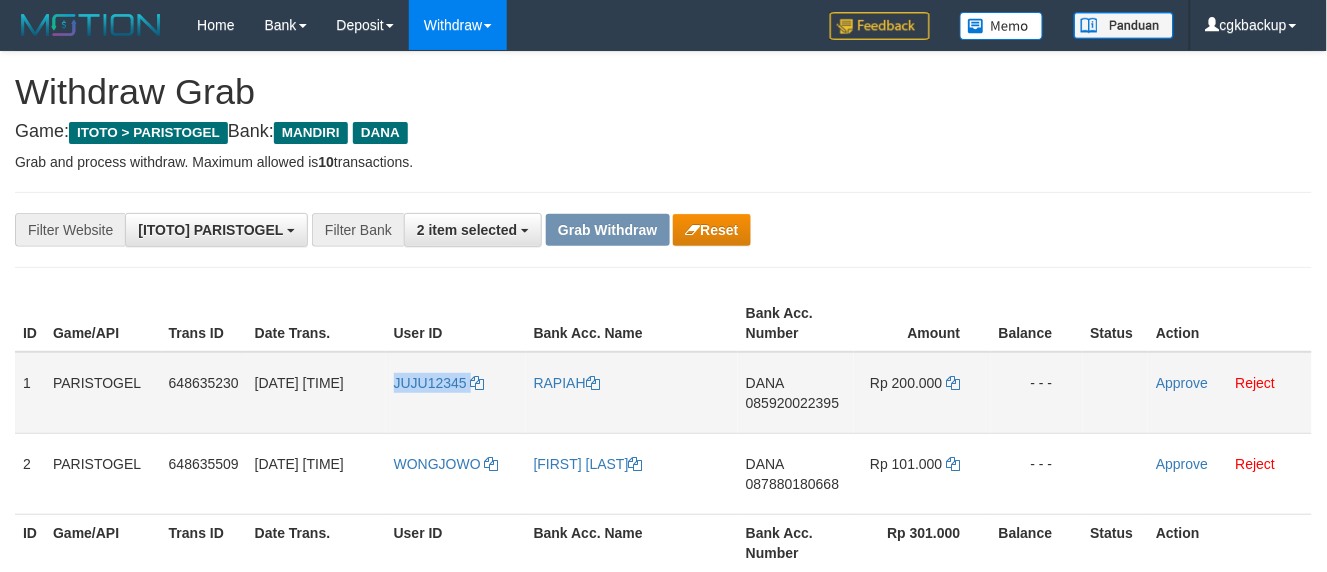 click on "JUJU12345" at bounding box center (456, 393) 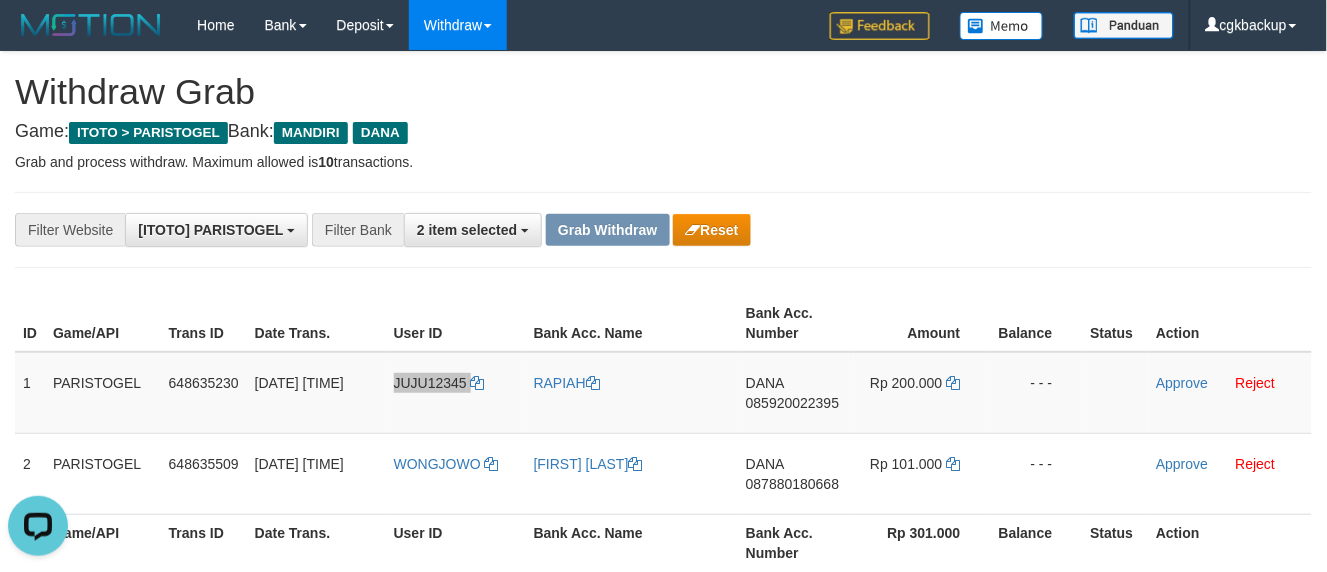scroll, scrollTop: 0, scrollLeft: 0, axis: both 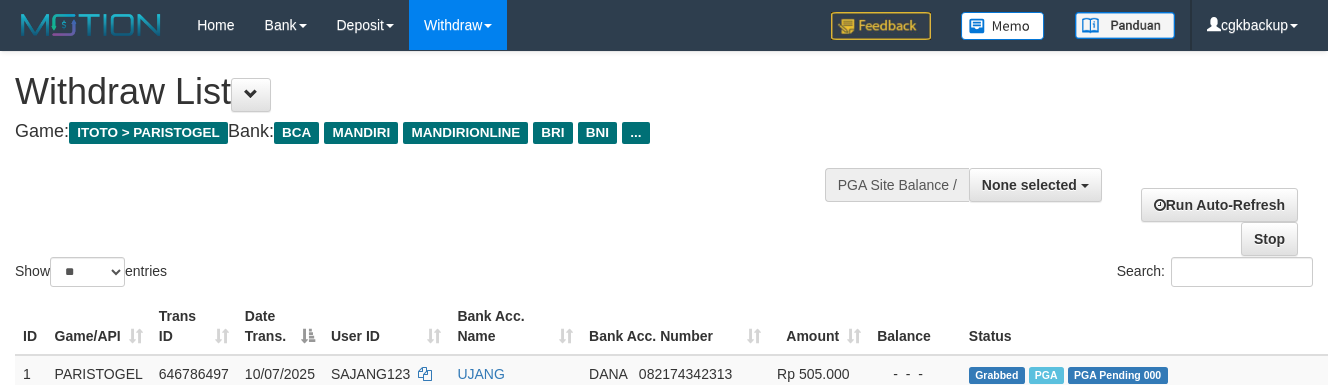 select 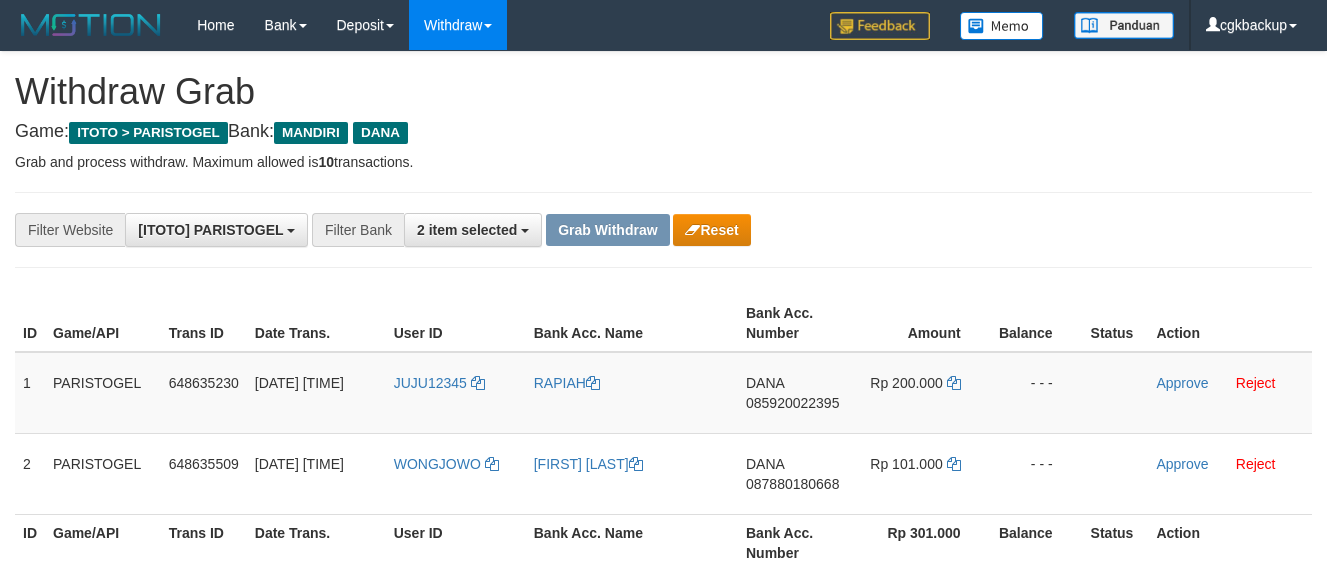 scroll, scrollTop: 0, scrollLeft: 0, axis: both 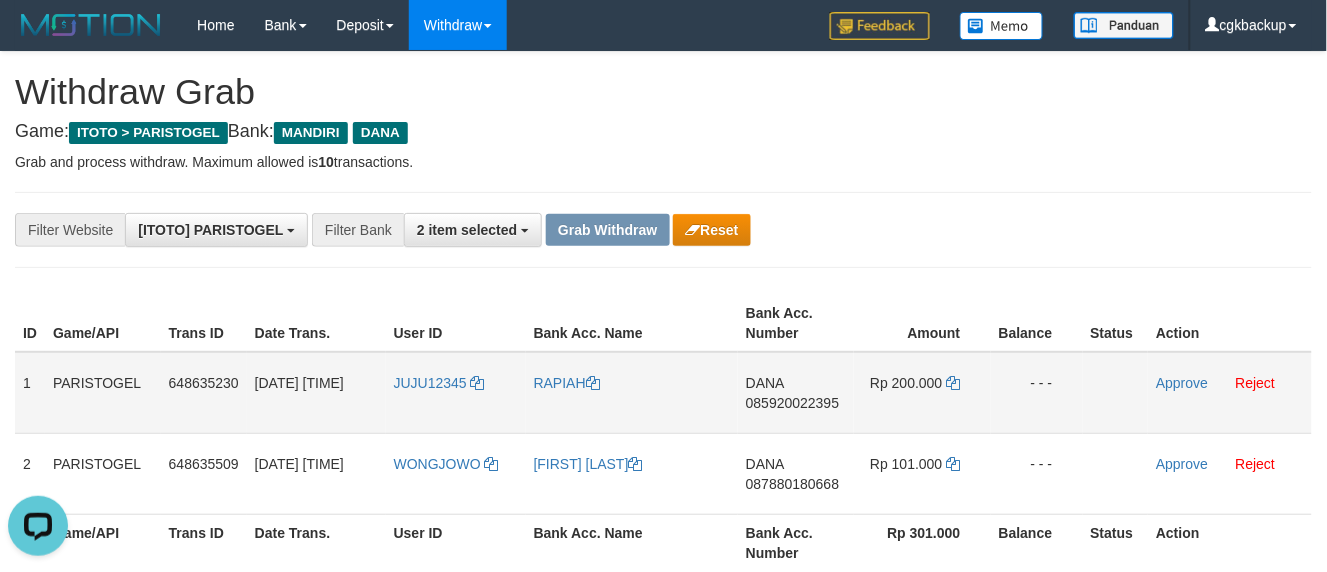 click on "JUJU12345" at bounding box center [456, 393] 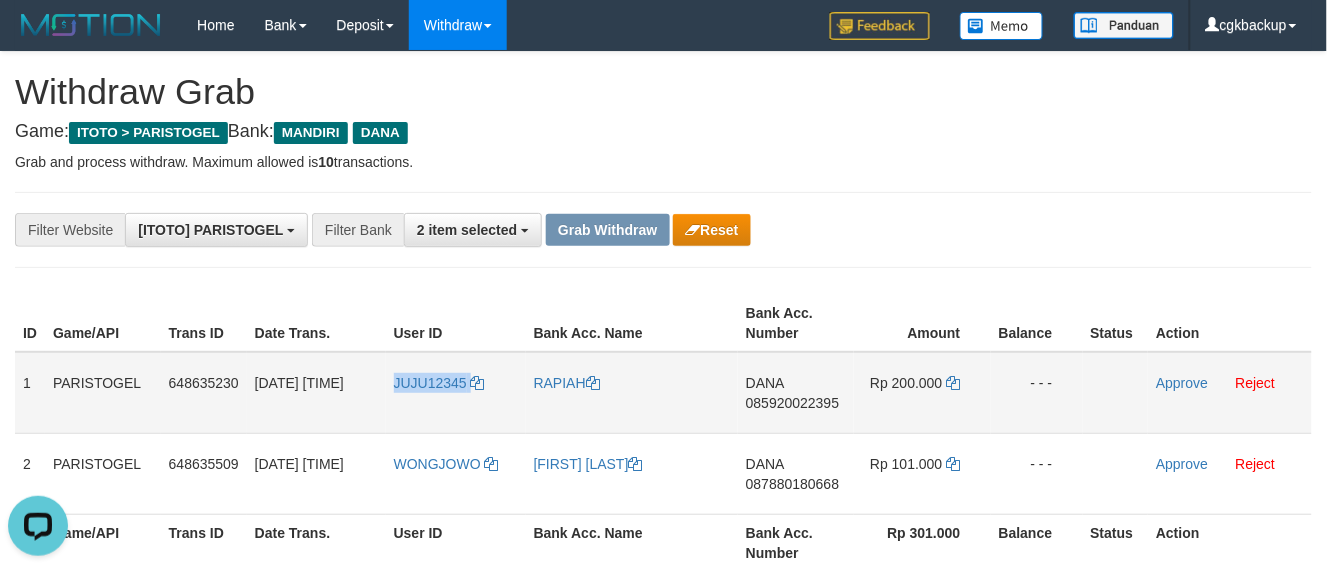click on "JUJU12345" at bounding box center [456, 393] 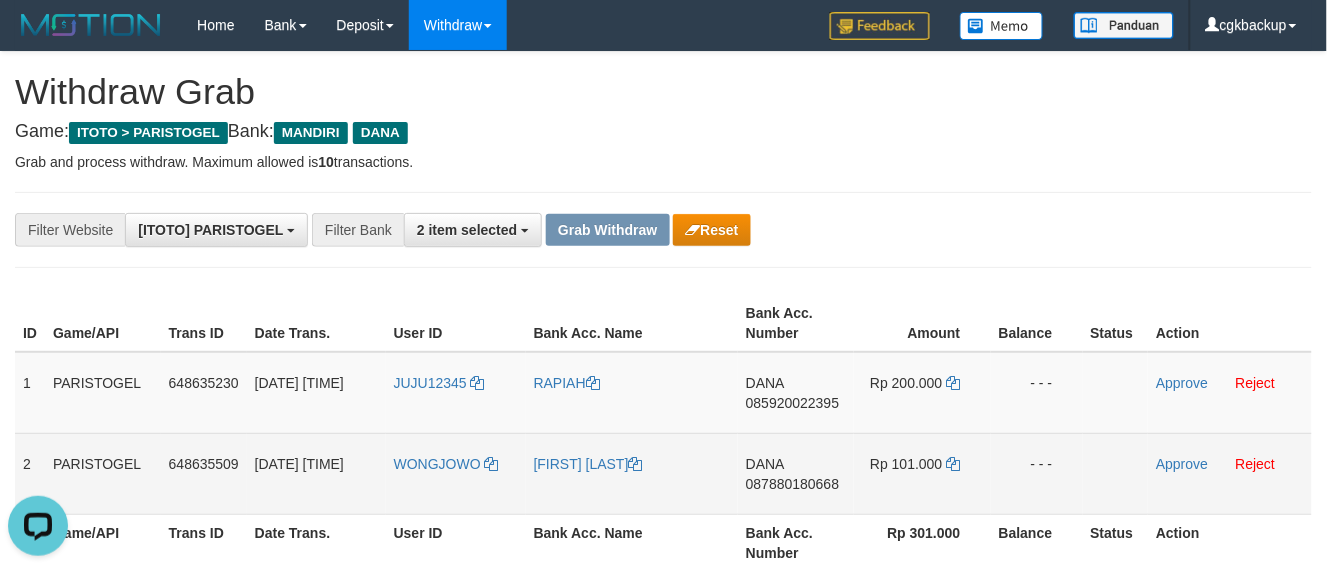 click on "WONGJOWO" at bounding box center [456, 473] 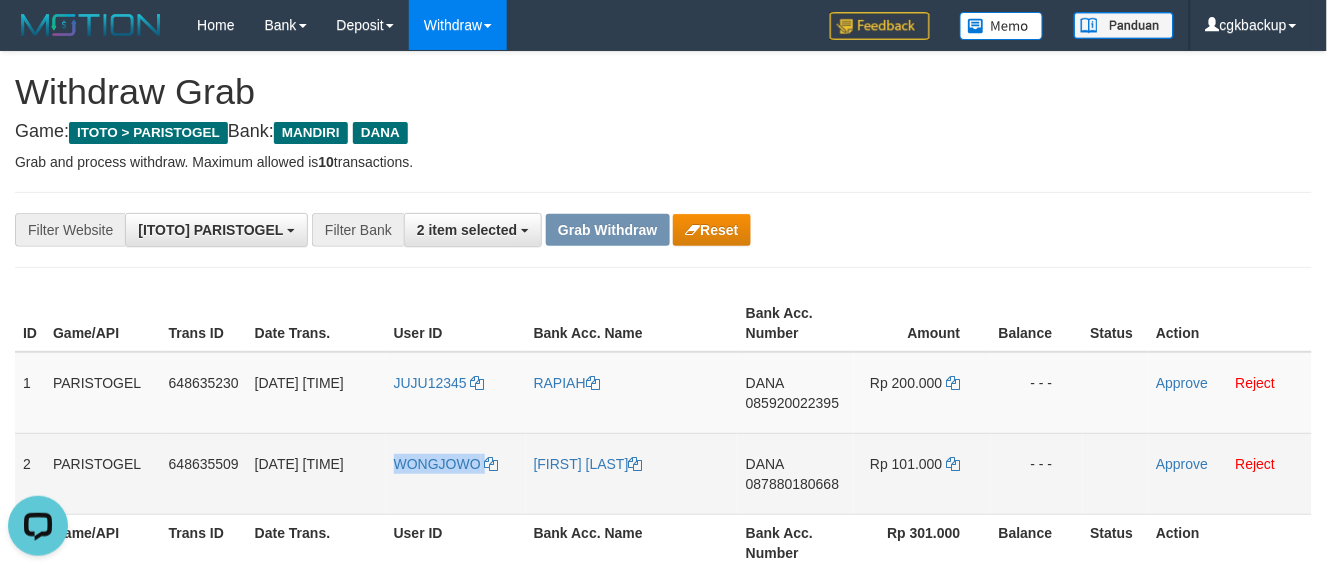 click on "WONGJOWO" at bounding box center (456, 473) 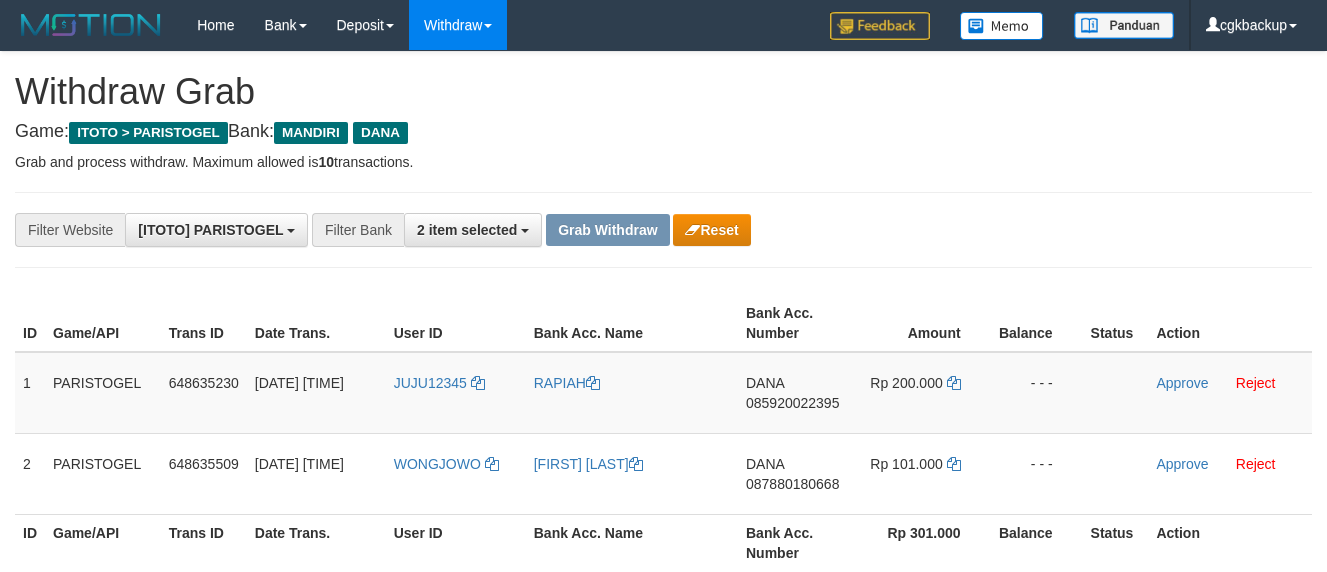 scroll, scrollTop: 0, scrollLeft: 0, axis: both 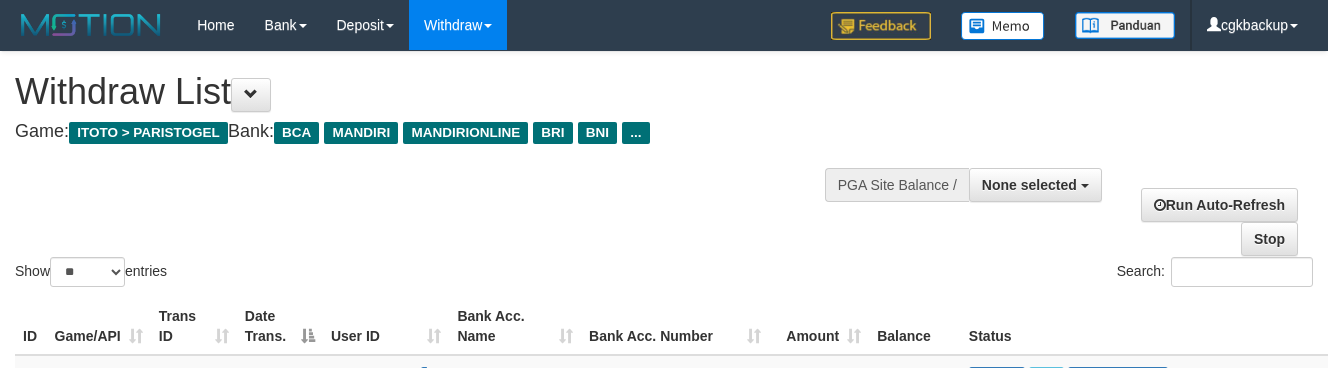 select 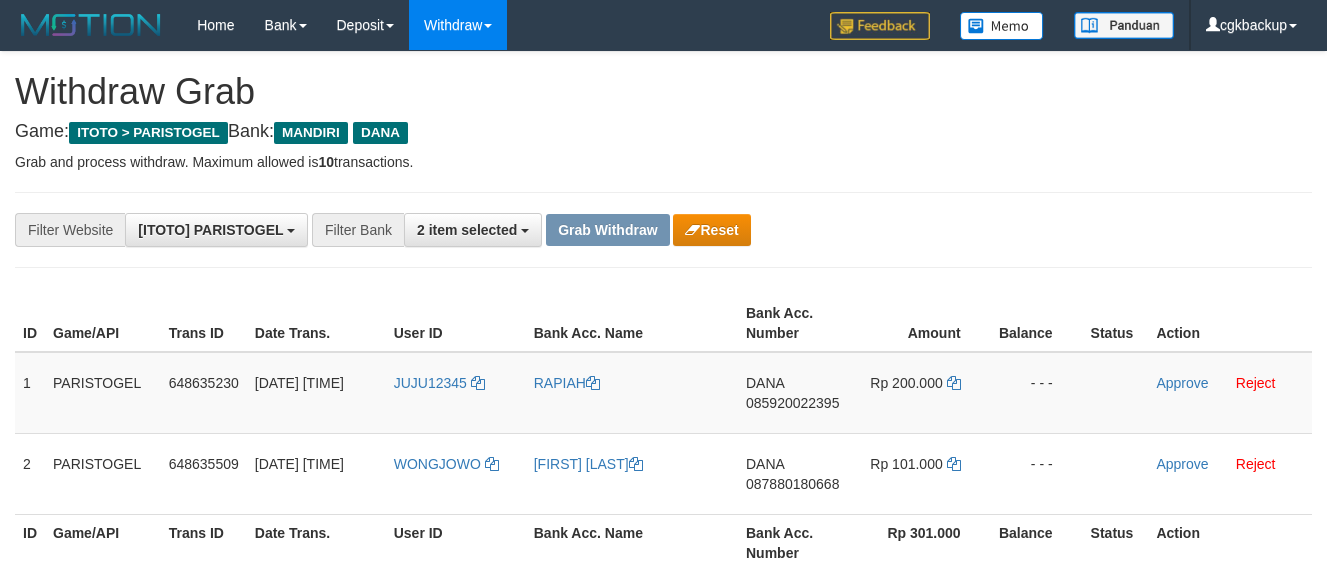 scroll, scrollTop: 0, scrollLeft: 0, axis: both 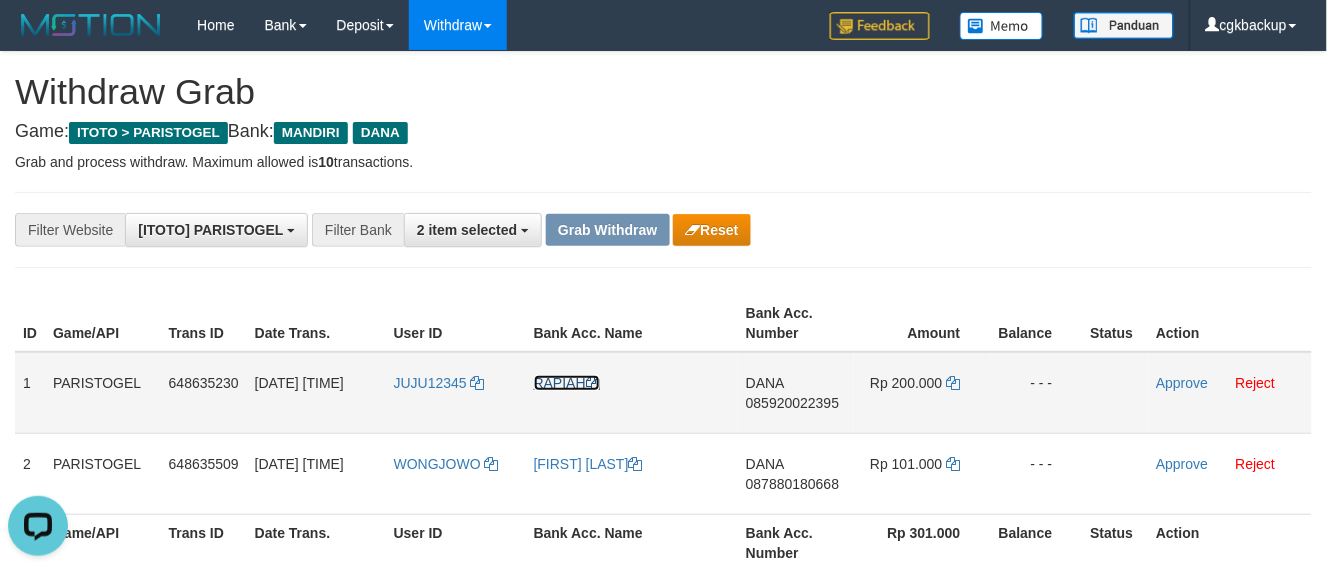 click on "RAPIAH" at bounding box center [567, 383] 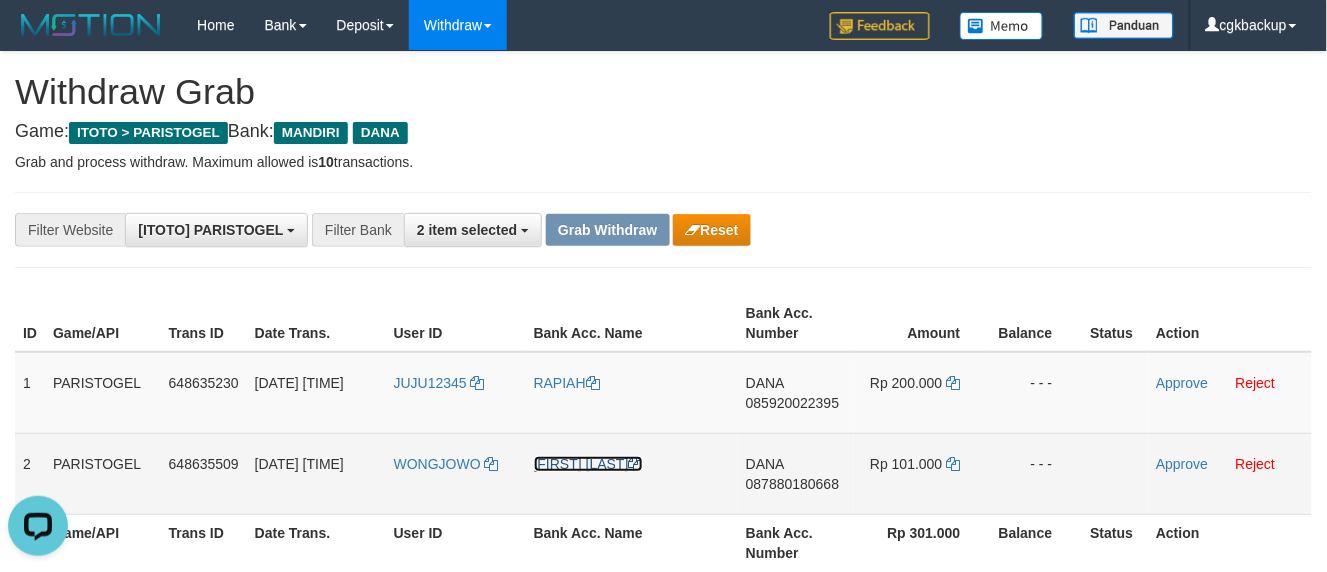 click on "[FIRST] [LAST]" at bounding box center (588, 464) 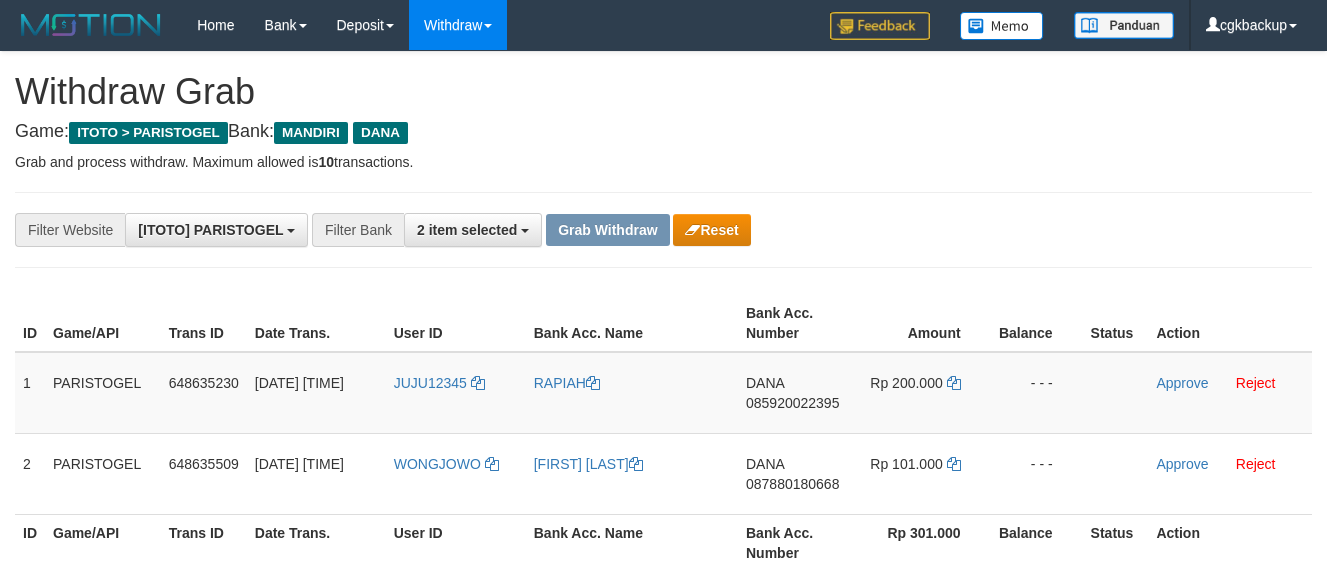 scroll, scrollTop: 0, scrollLeft: 0, axis: both 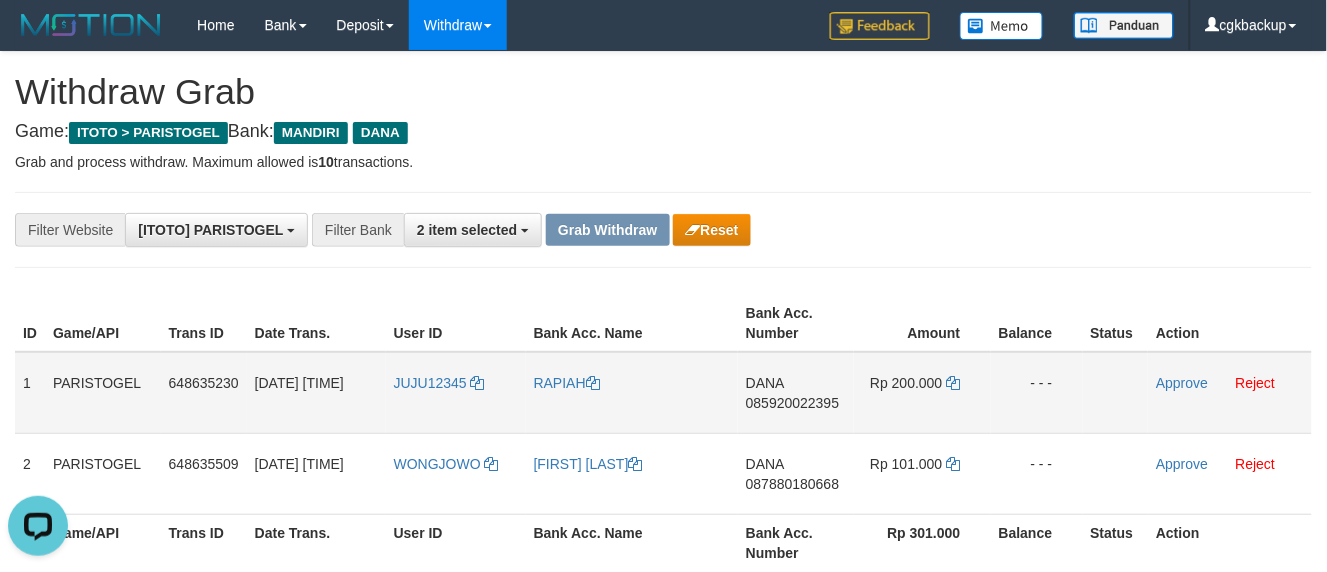 click on "DANA
085920022395" at bounding box center (796, 393) 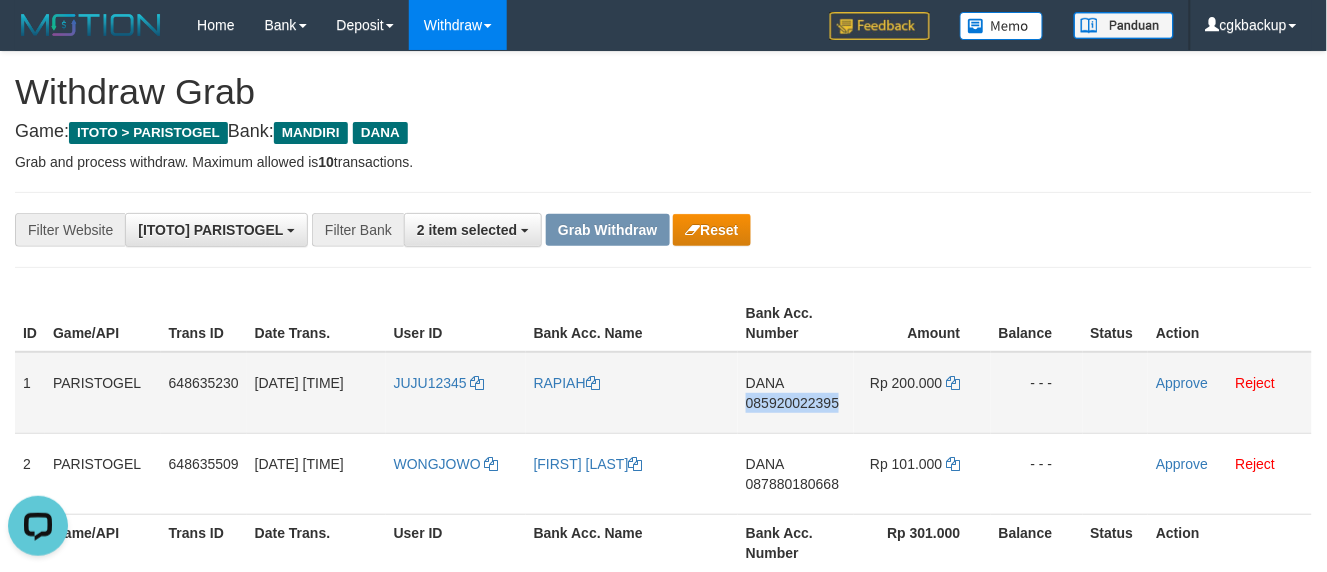 click on "DANA
085920022395" at bounding box center [796, 393] 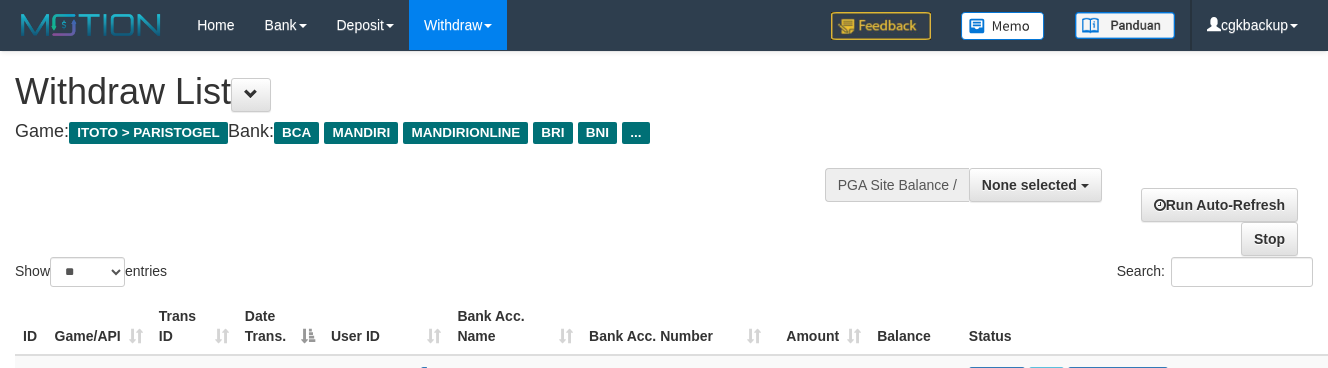 select 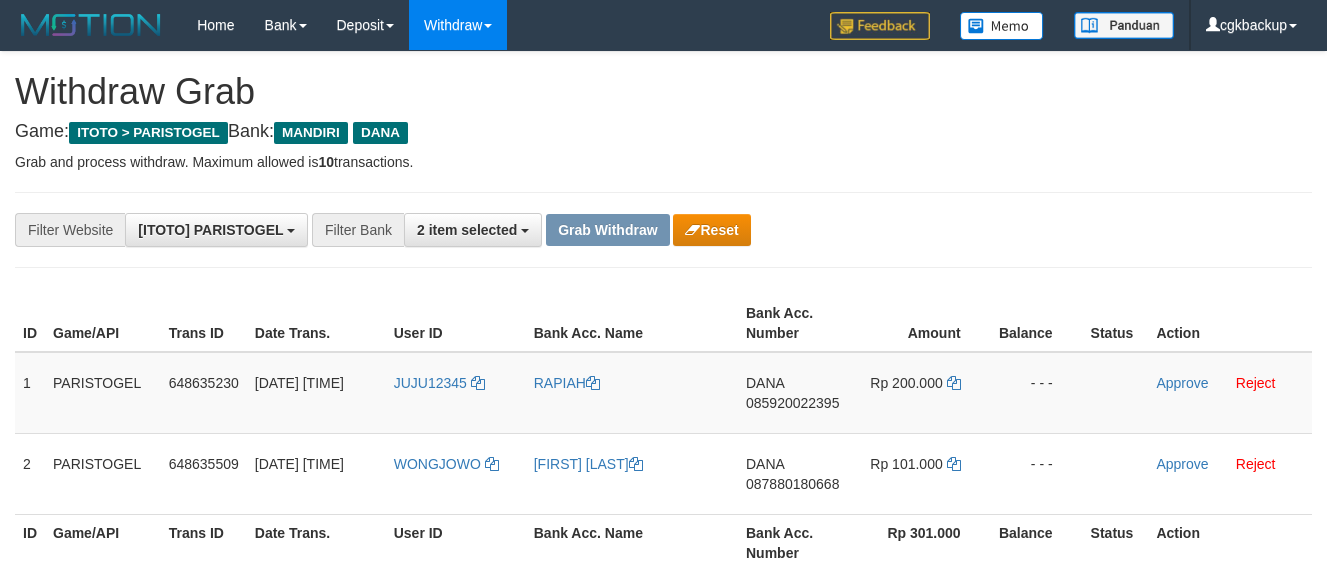 scroll, scrollTop: 0, scrollLeft: 0, axis: both 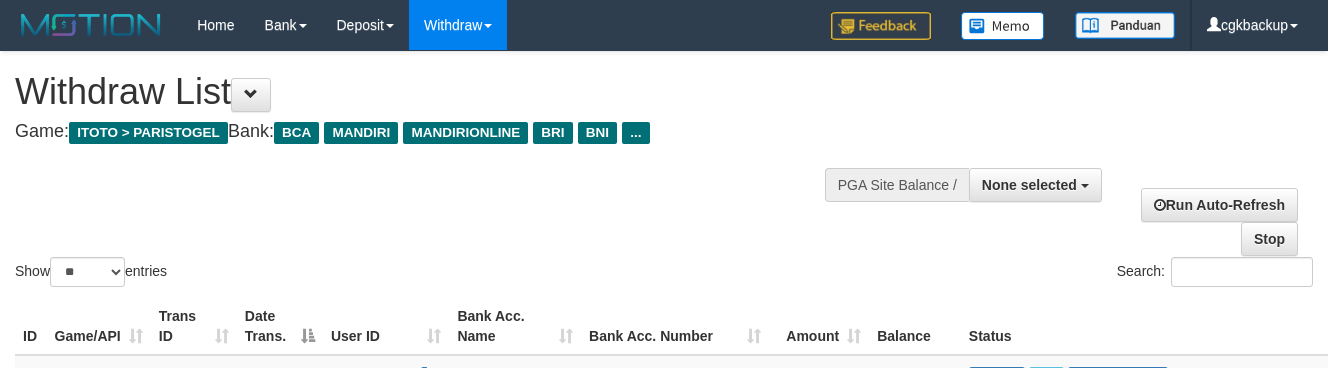 select 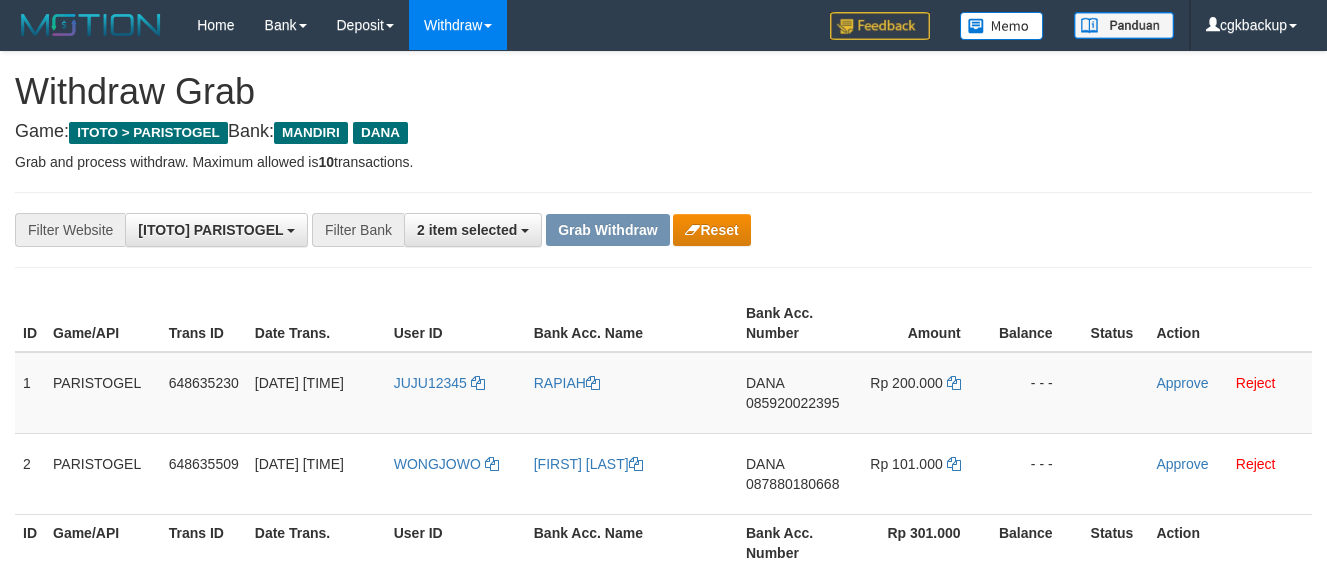 scroll, scrollTop: 0, scrollLeft: 0, axis: both 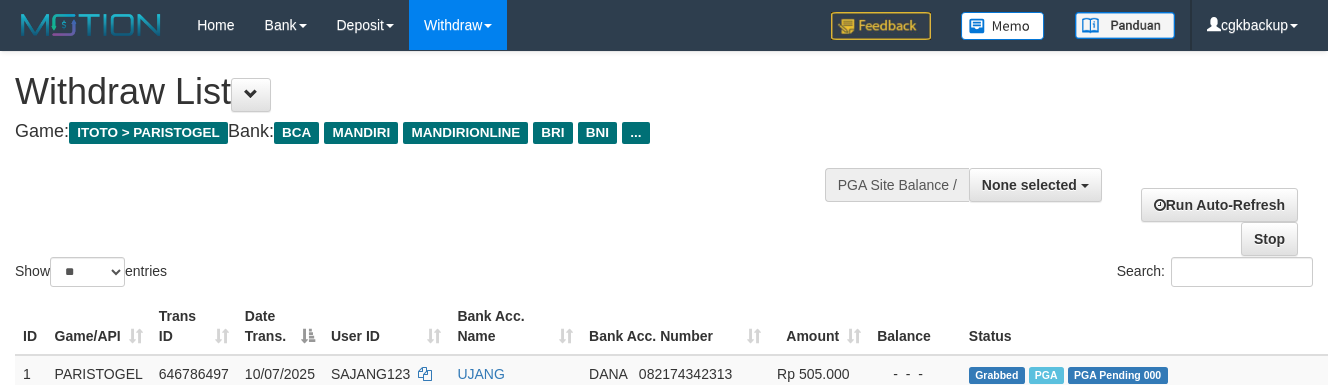 select 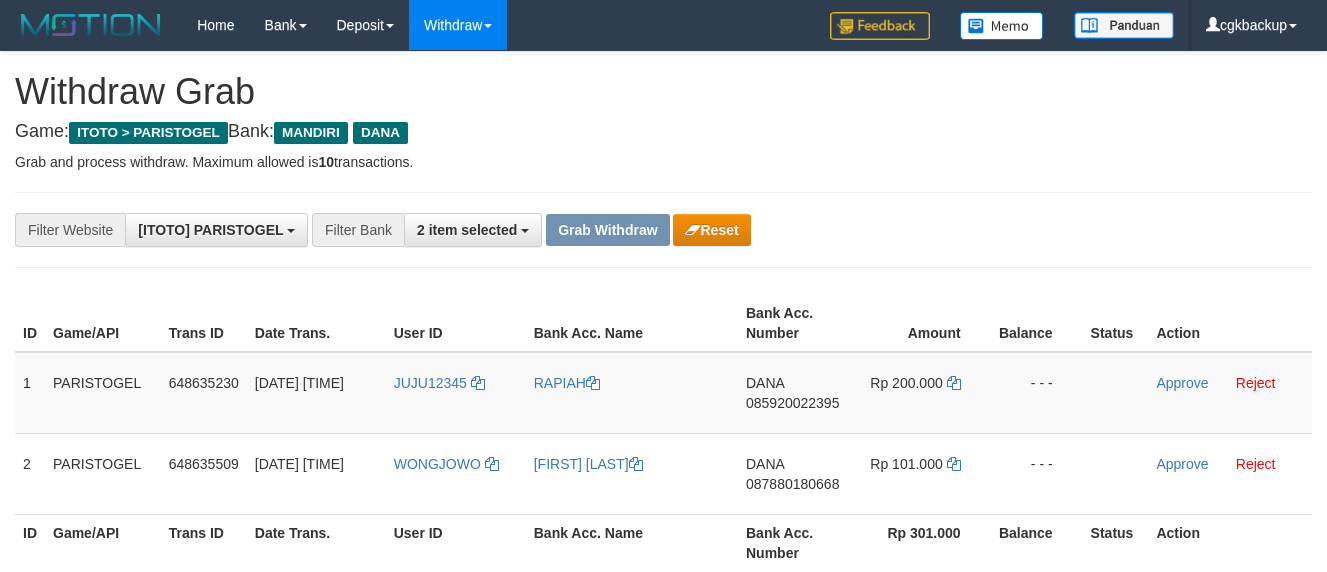 scroll, scrollTop: 0, scrollLeft: 0, axis: both 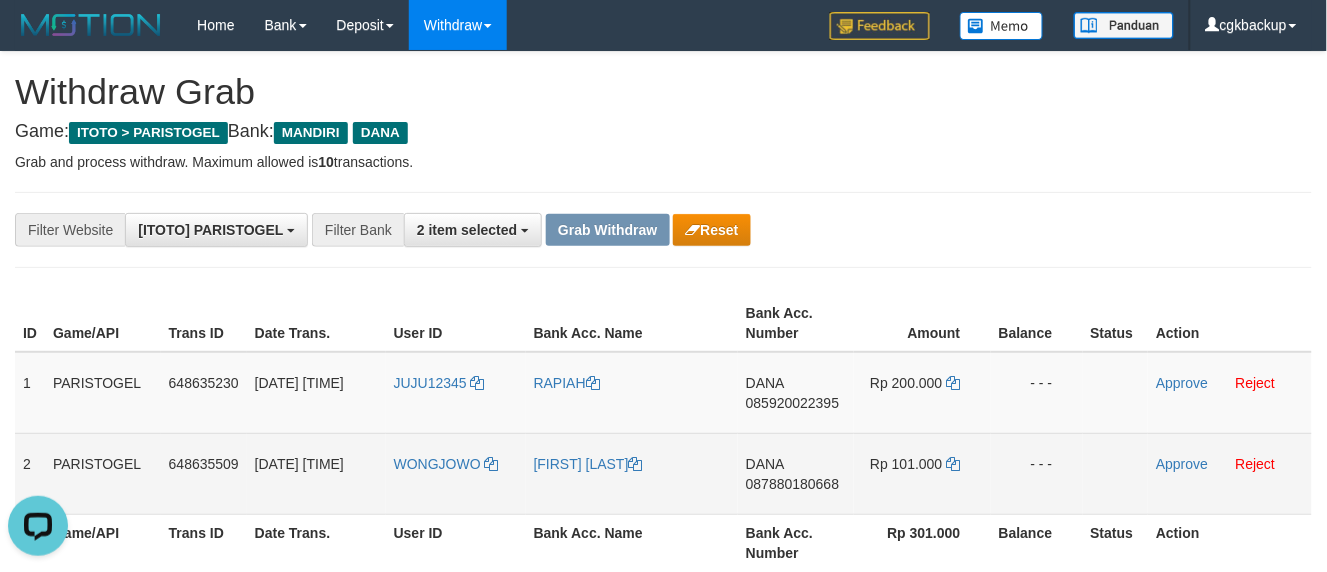 click on "DANA
087880180668" at bounding box center [796, 473] 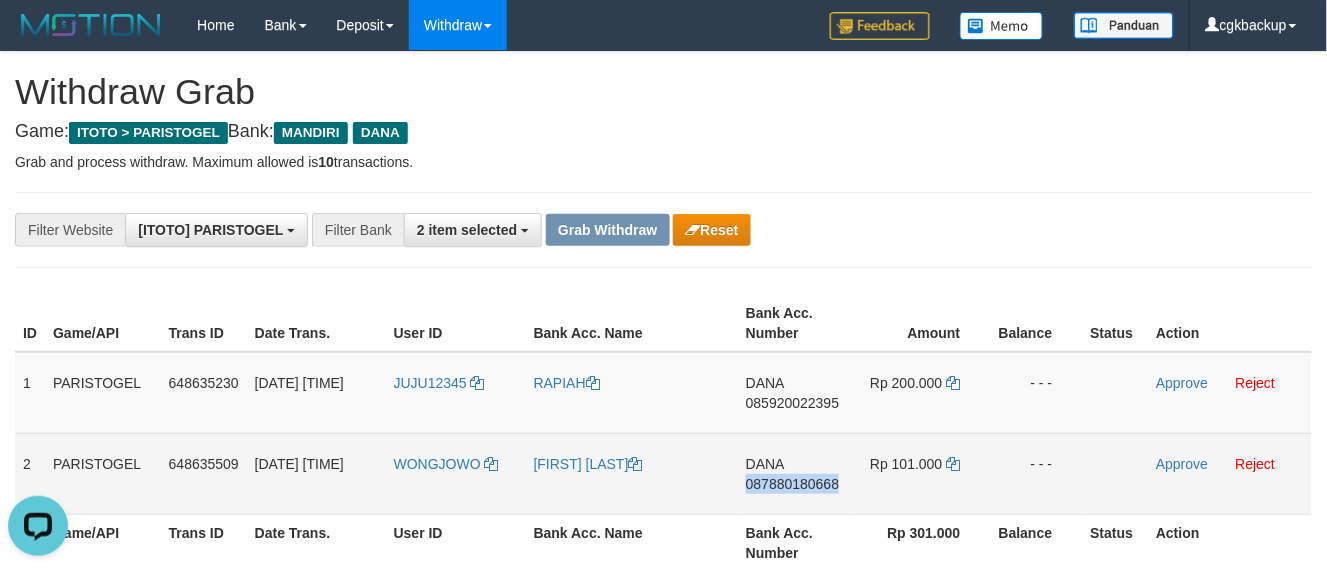 click on "DANA
087880180668" at bounding box center (796, 473) 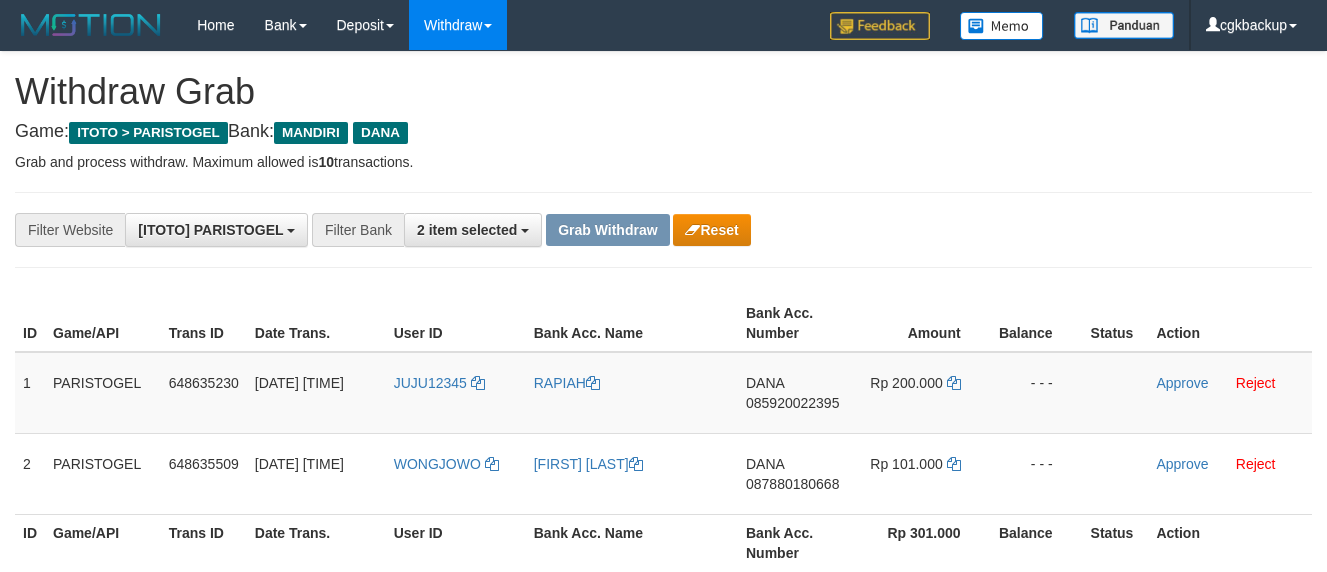 scroll, scrollTop: 0, scrollLeft: 0, axis: both 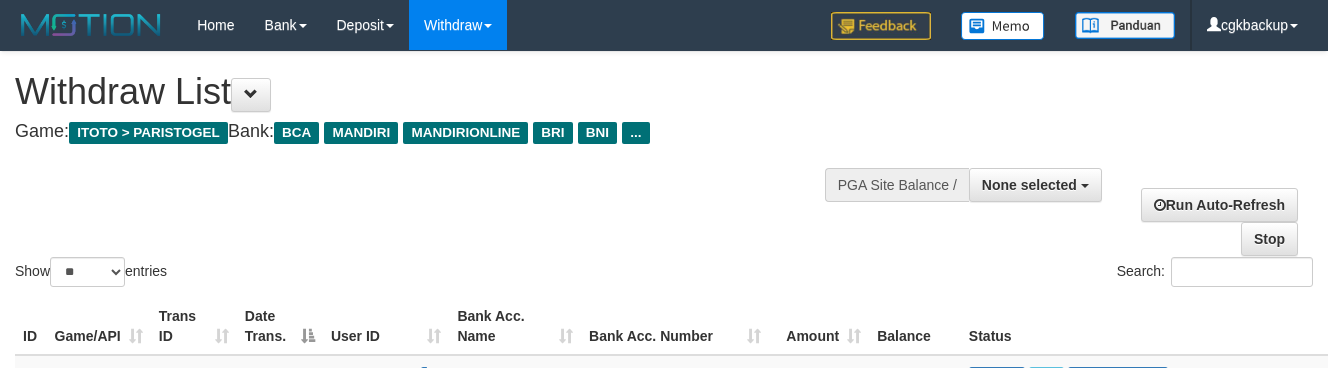 select 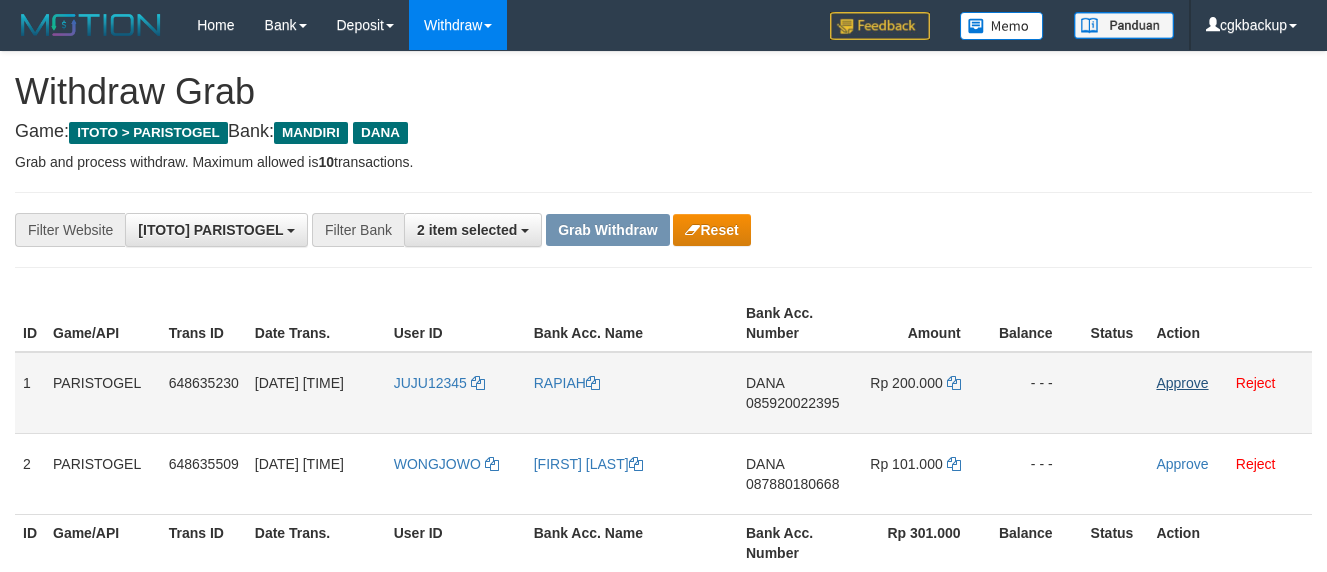 scroll, scrollTop: 0, scrollLeft: 0, axis: both 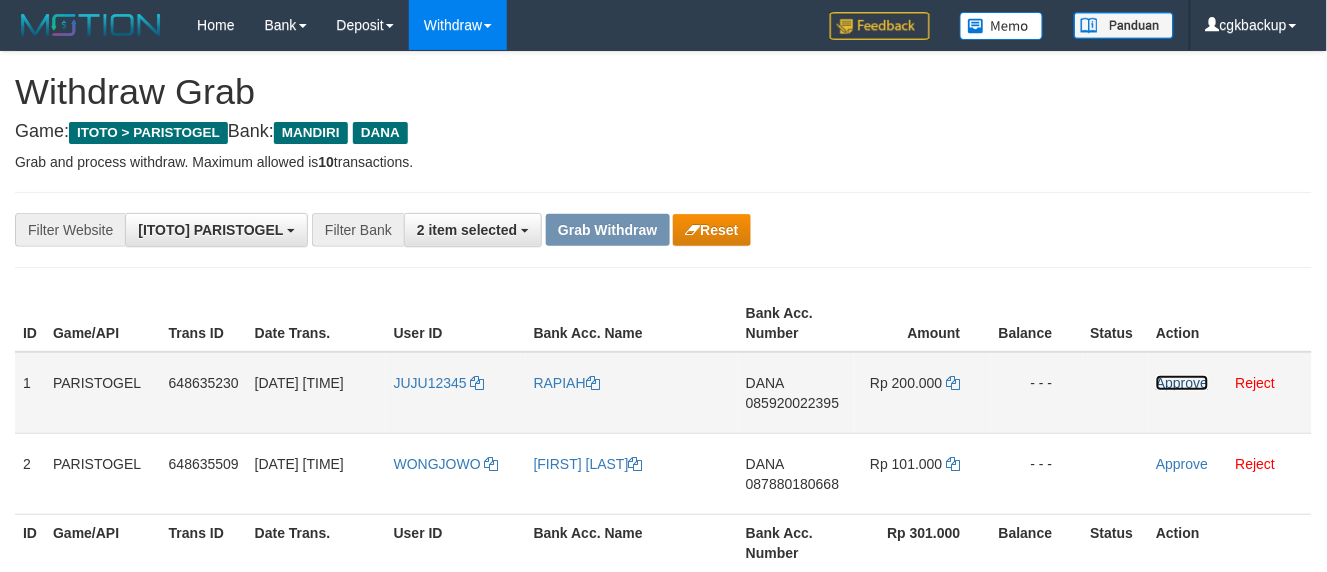 click on "Approve" at bounding box center (1182, 383) 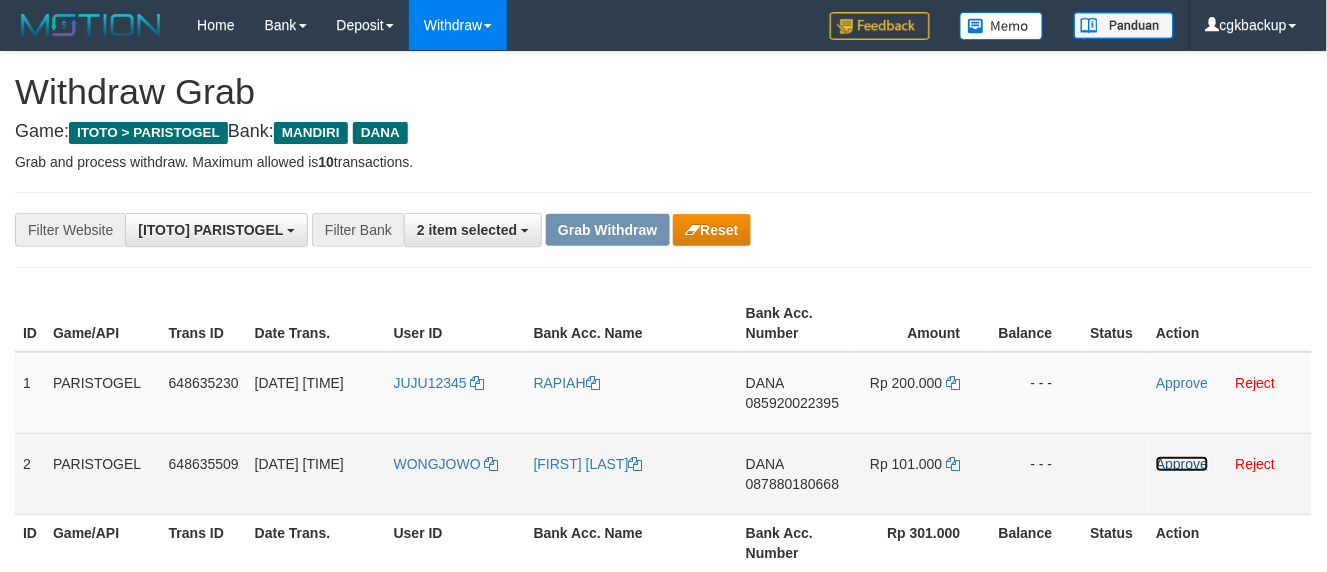 click on "Approve" at bounding box center [1182, 464] 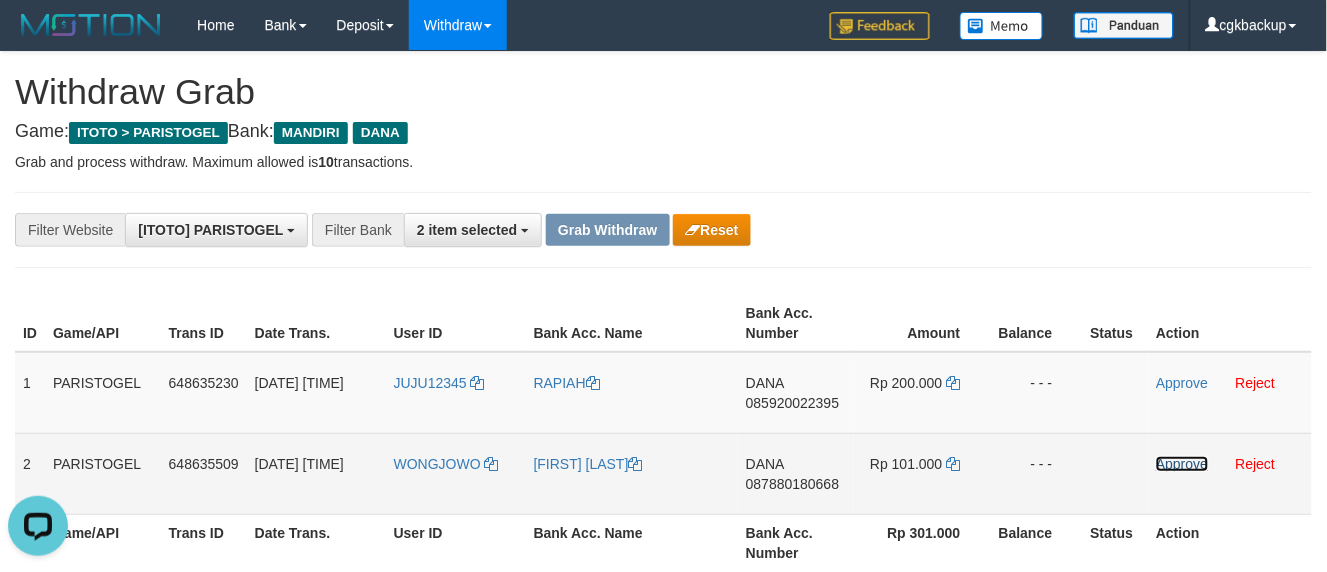 scroll, scrollTop: 0, scrollLeft: 0, axis: both 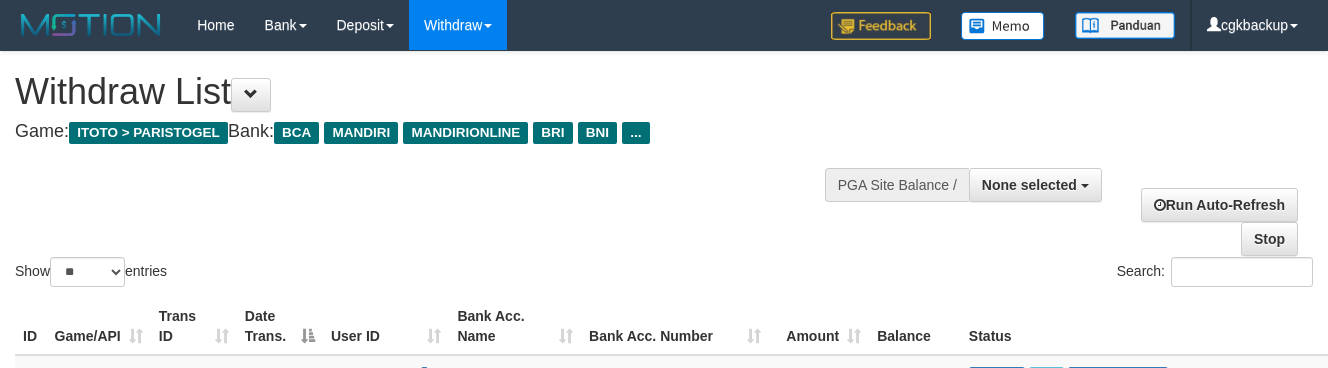 select 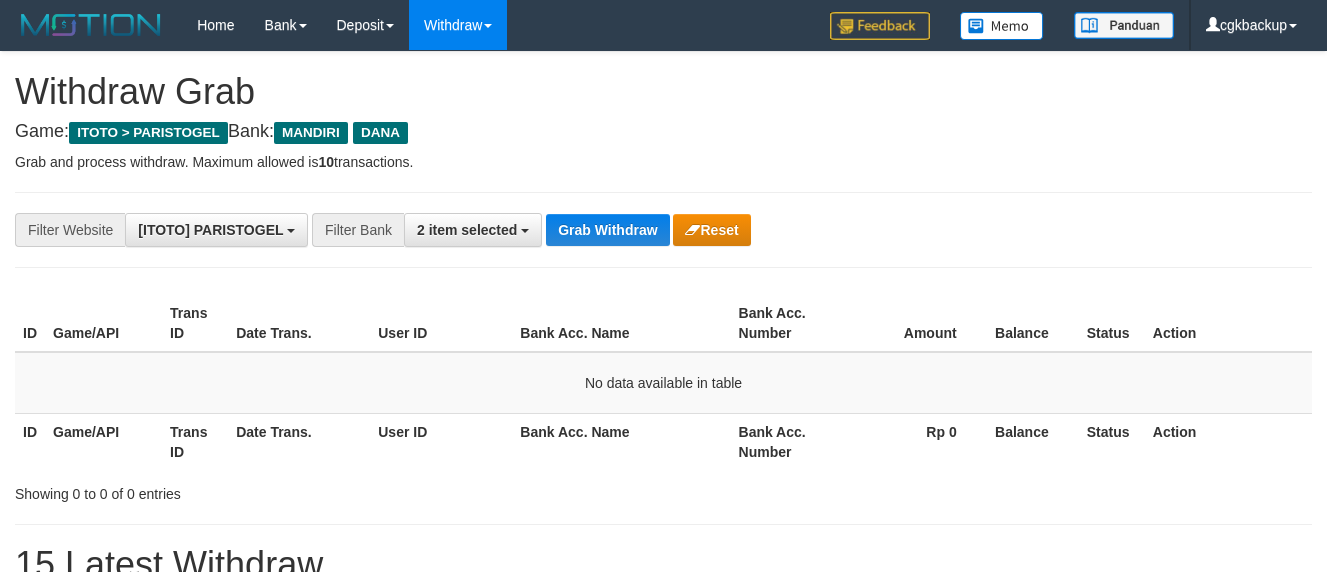 scroll, scrollTop: 0, scrollLeft: 0, axis: both 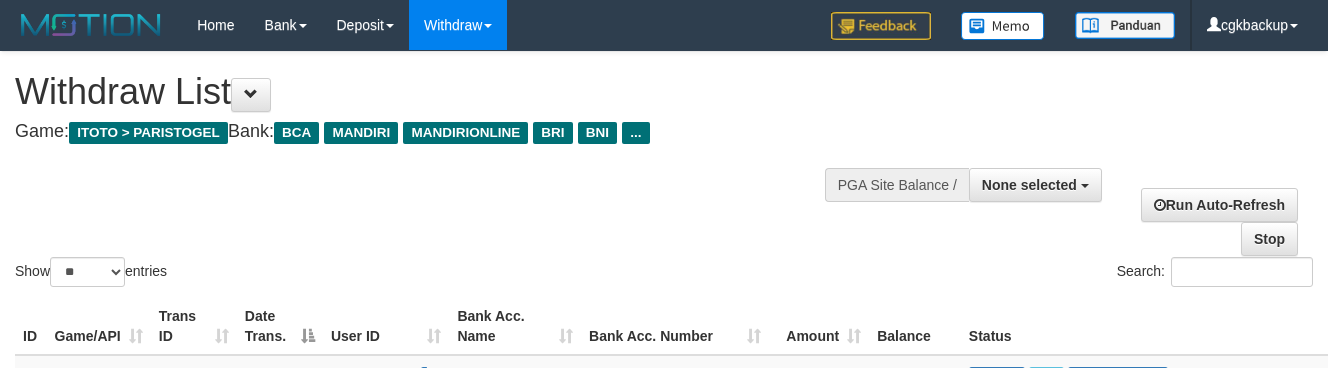 select 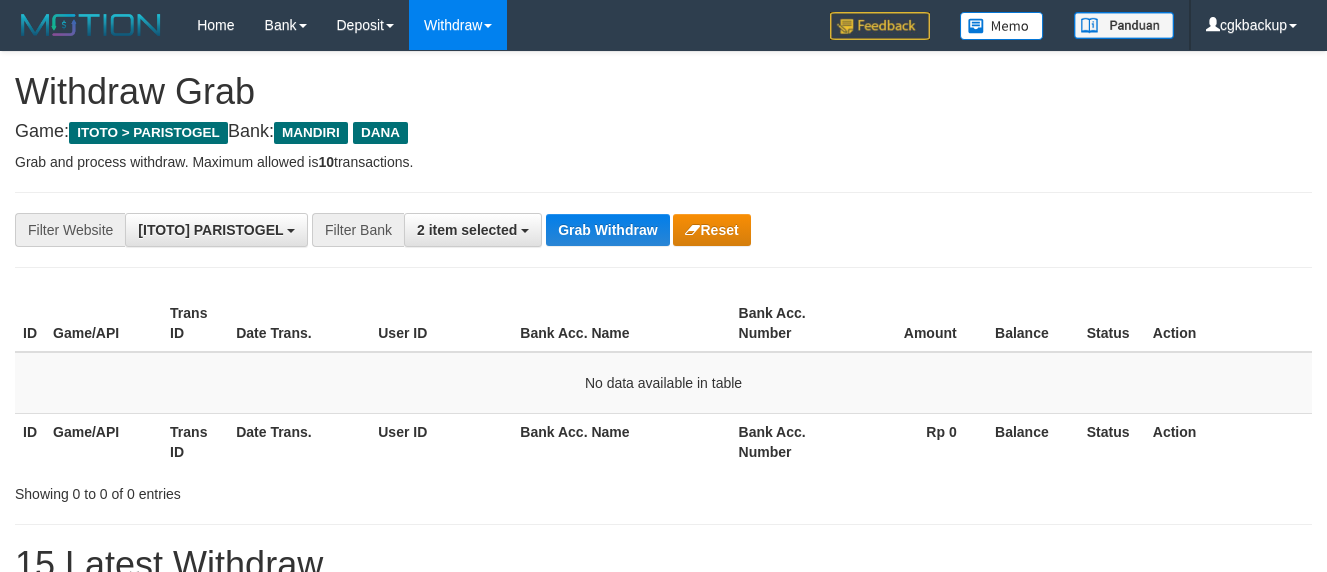 scroll, scrollTop: 0, scrollLeft: 0, axis: both 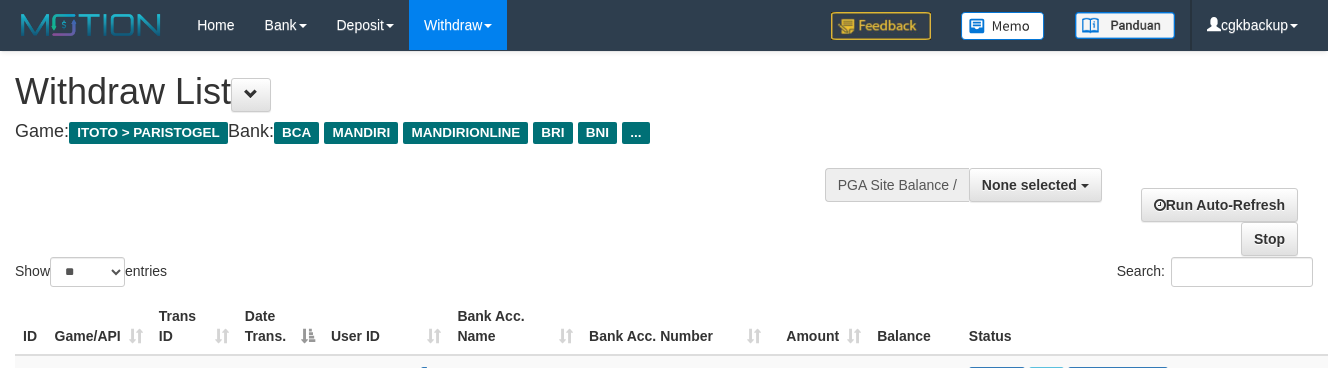 select 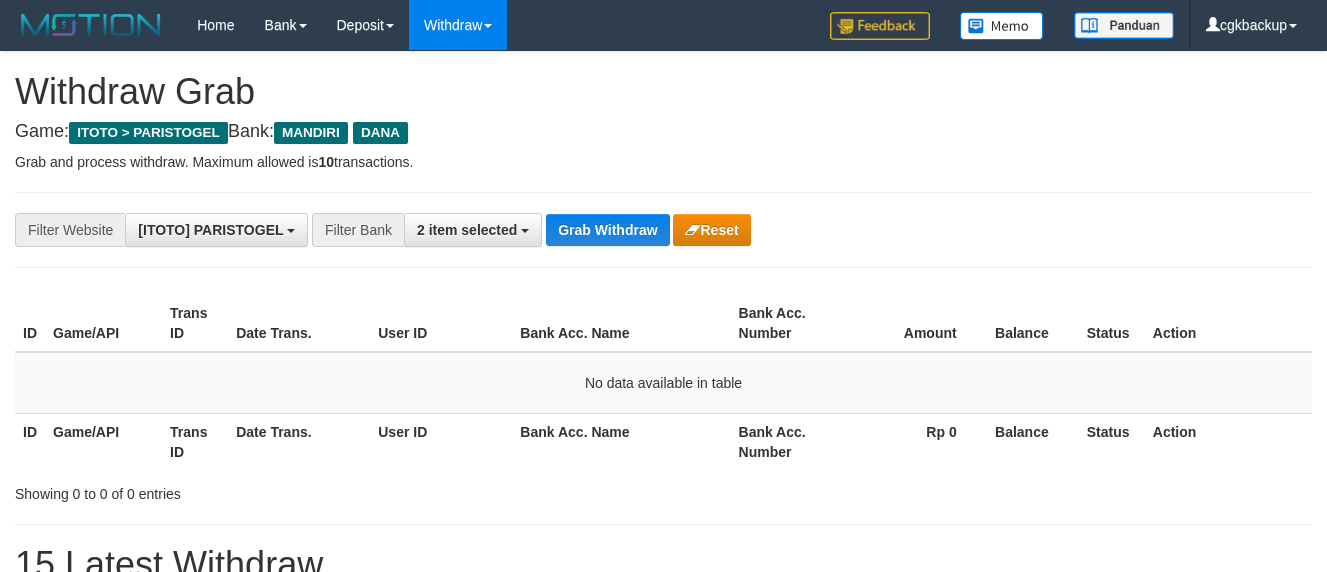 scroll, scrollTop: 0, scrollLeft: 0, axis: both 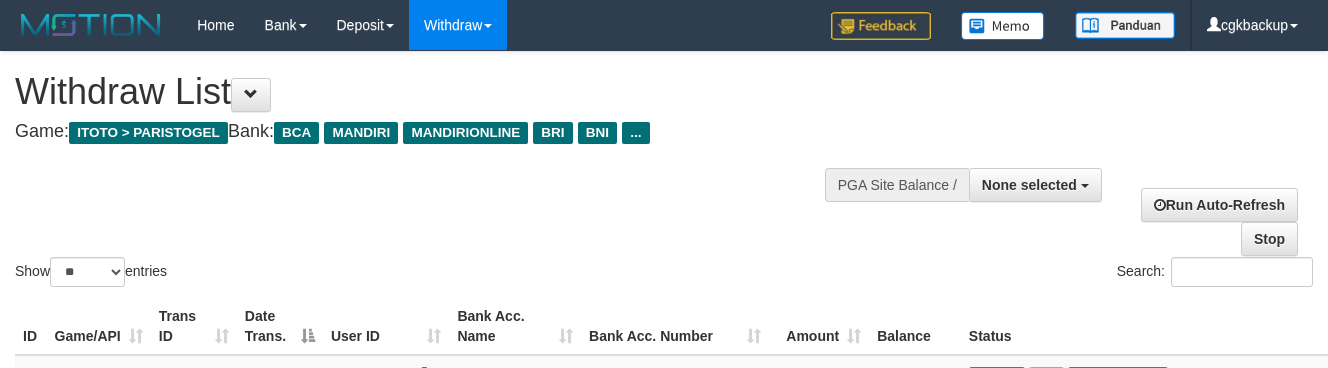 select 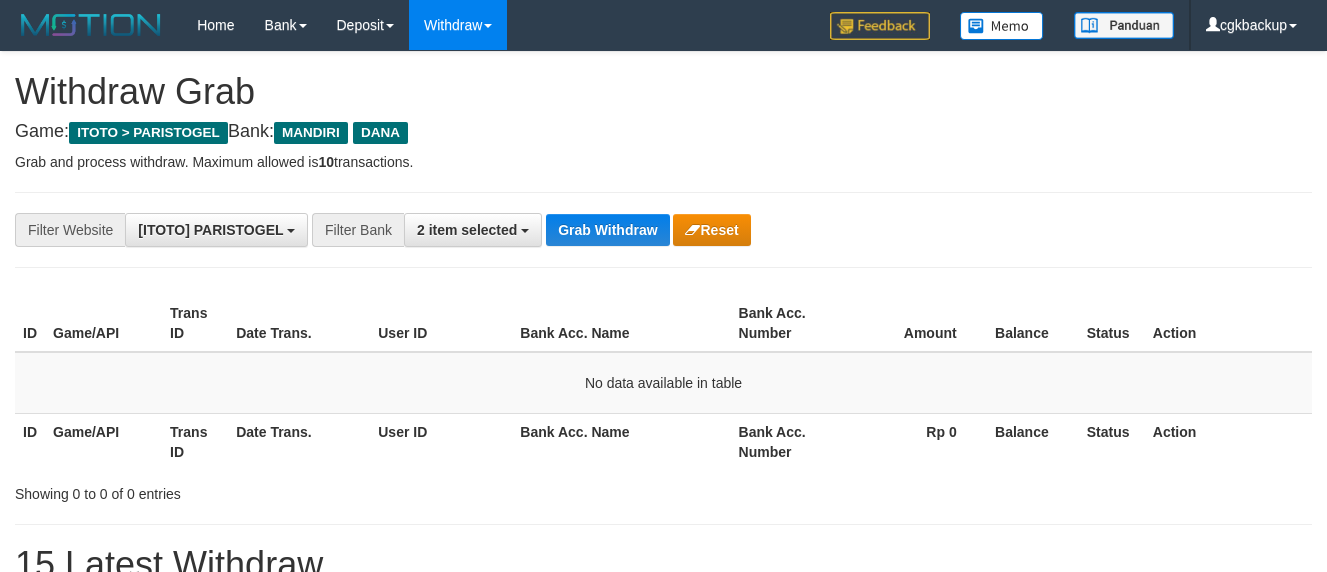 scroll, scrollTop: 0, scrollLeft: 0, axis: both 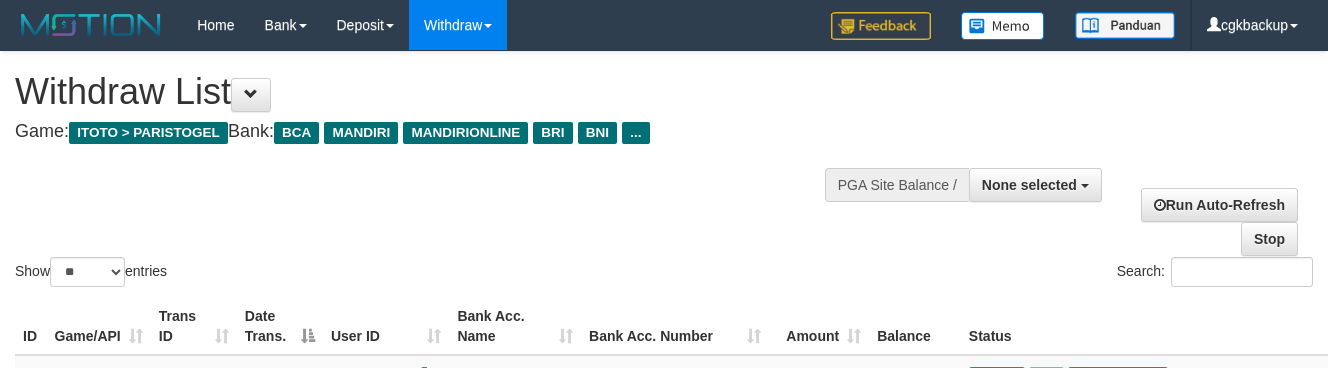 select 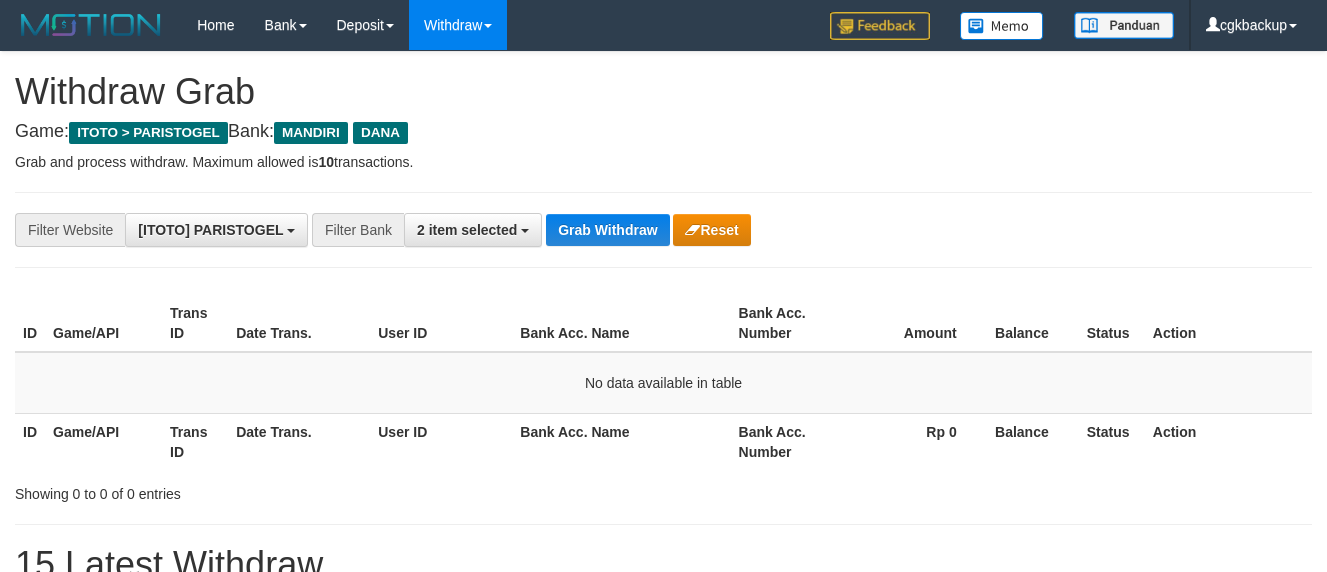 scroll, scrollTop: 0, scrollLeft: 0, axis: both 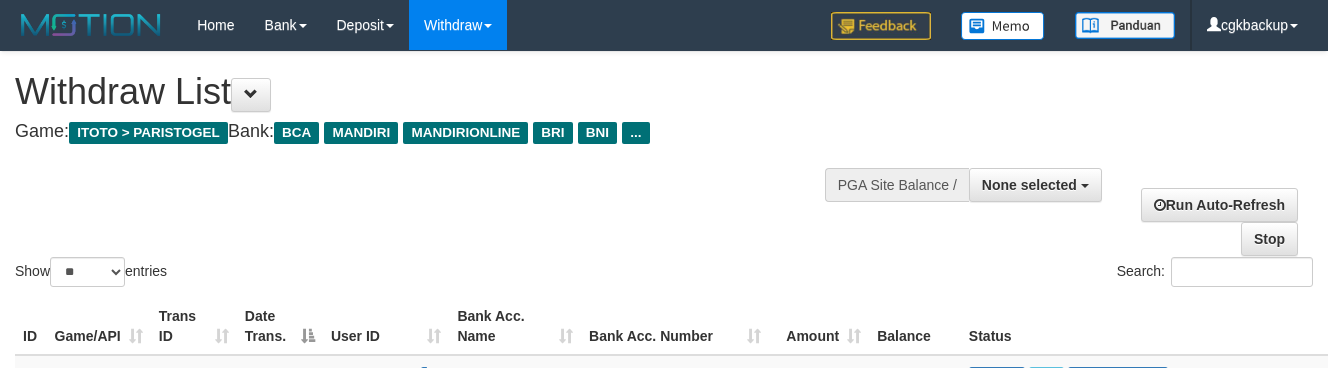 select 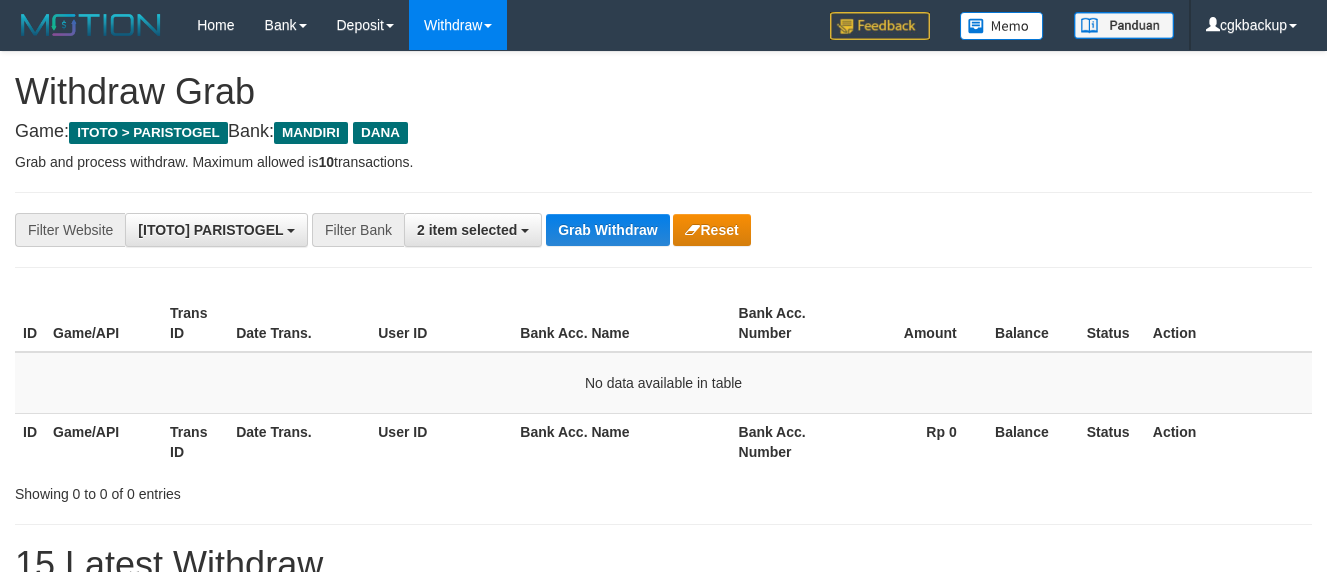 scroll, scrollTop: 0, scrollLeft: 0, axis: both 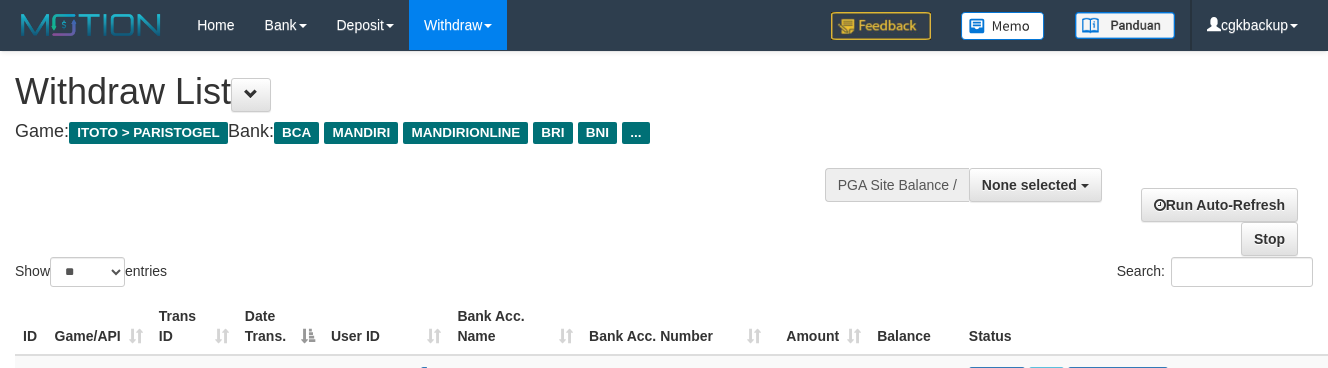 select 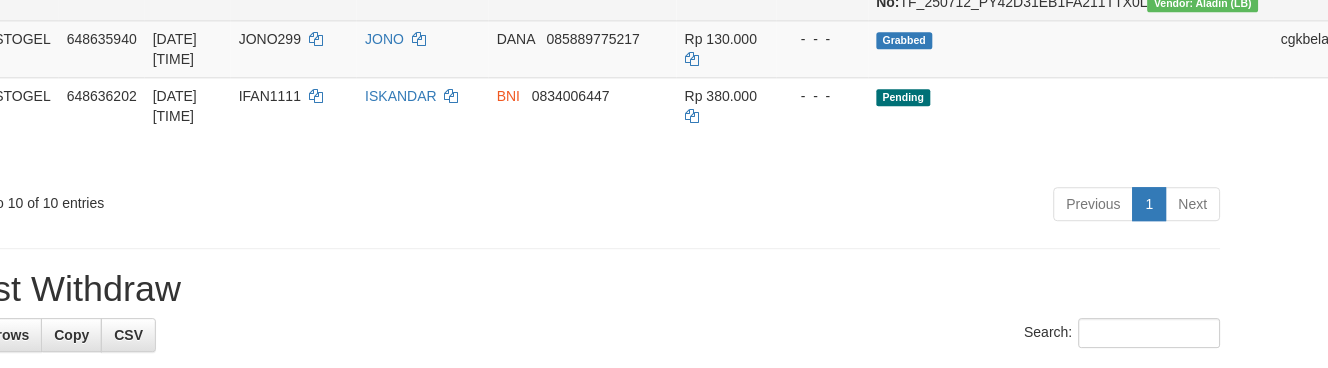 scroll, scrollTop: 942, scrollLeft: 92, axis: both 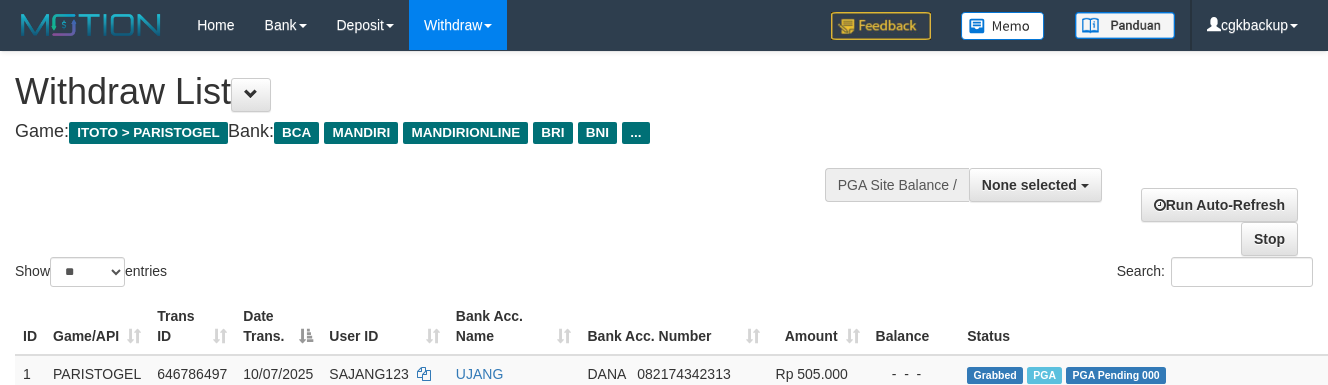 select 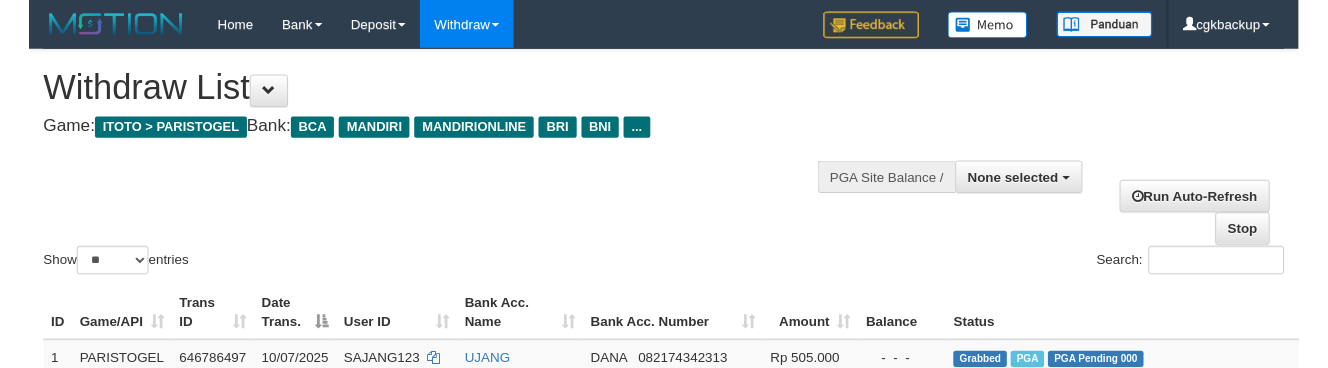 scroll, scrollTop: 932, scrollLeft: 82, axis: both 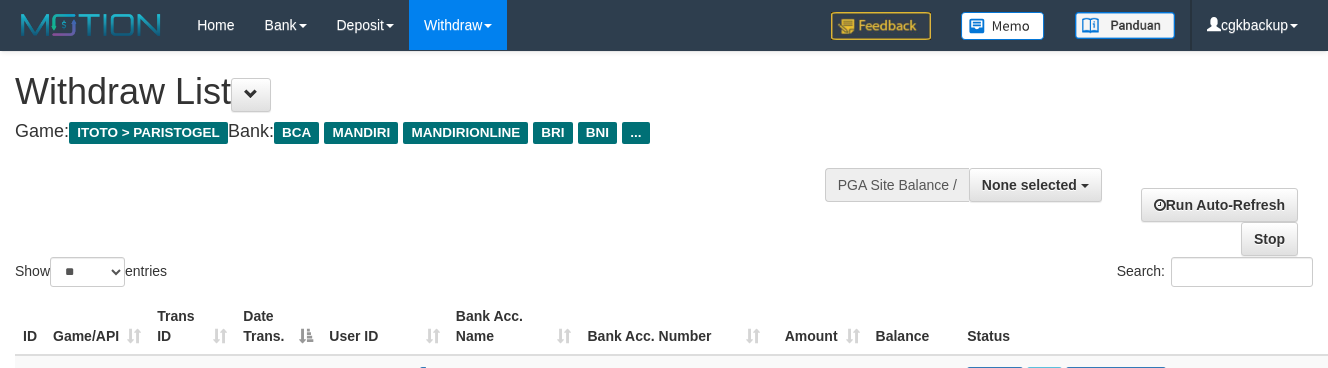 select 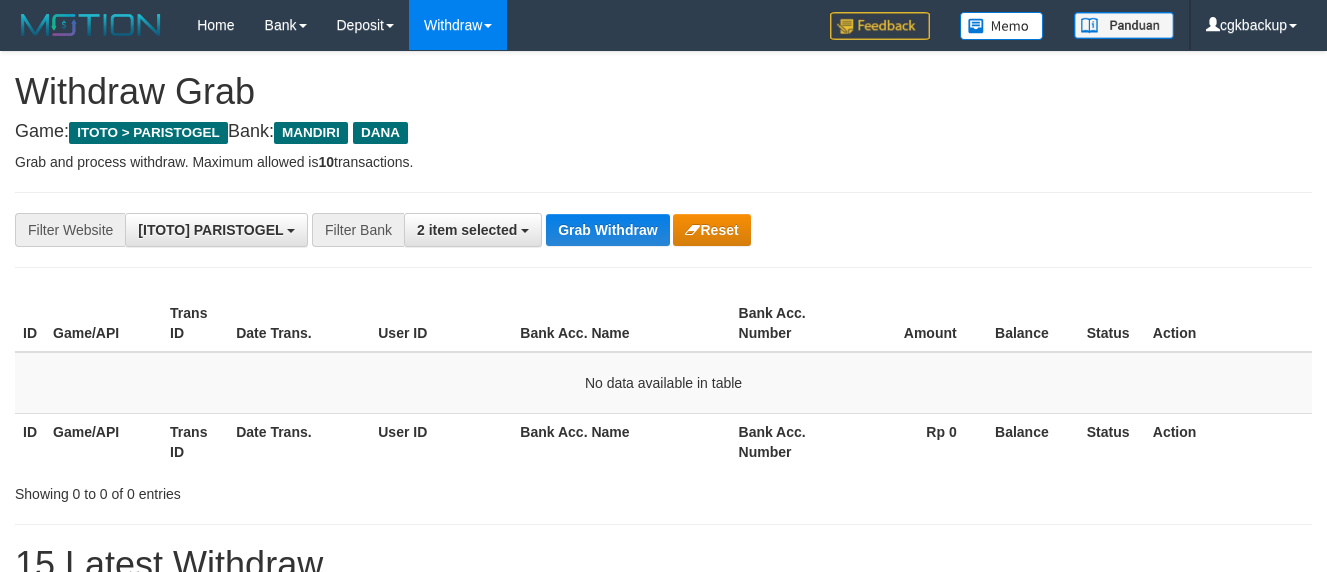 scroll, scrollTop: 0, scrollLeft: 0, axis: both 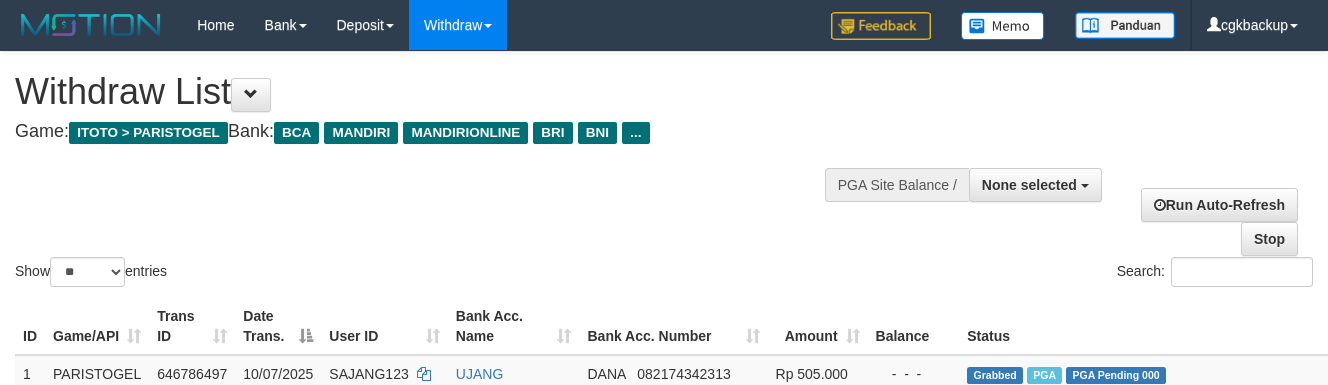select 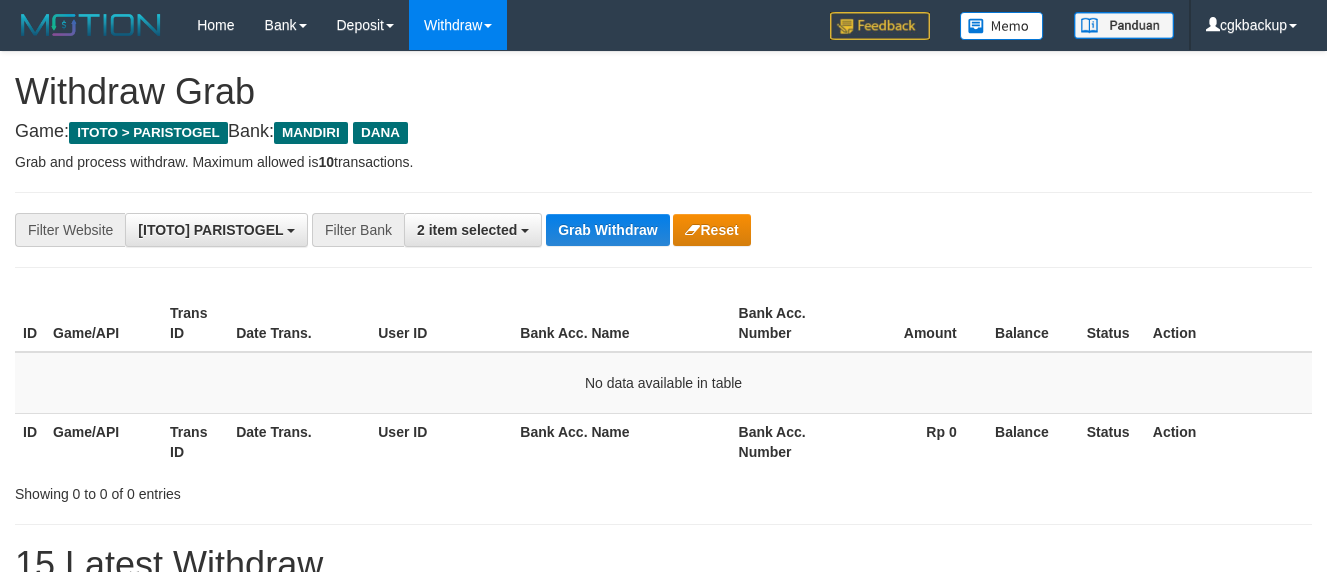 scroll, scrollTop: 0, scrollLeft: 0, axis: both 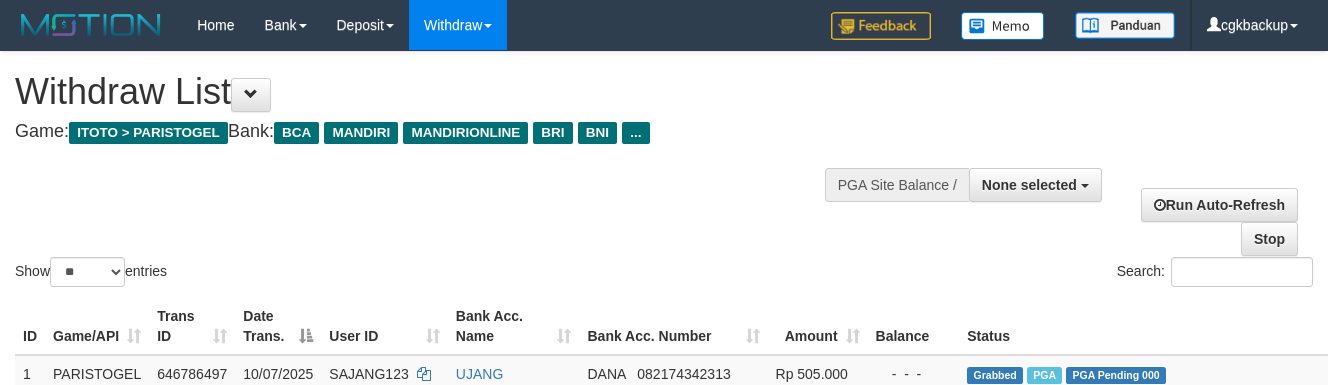 select 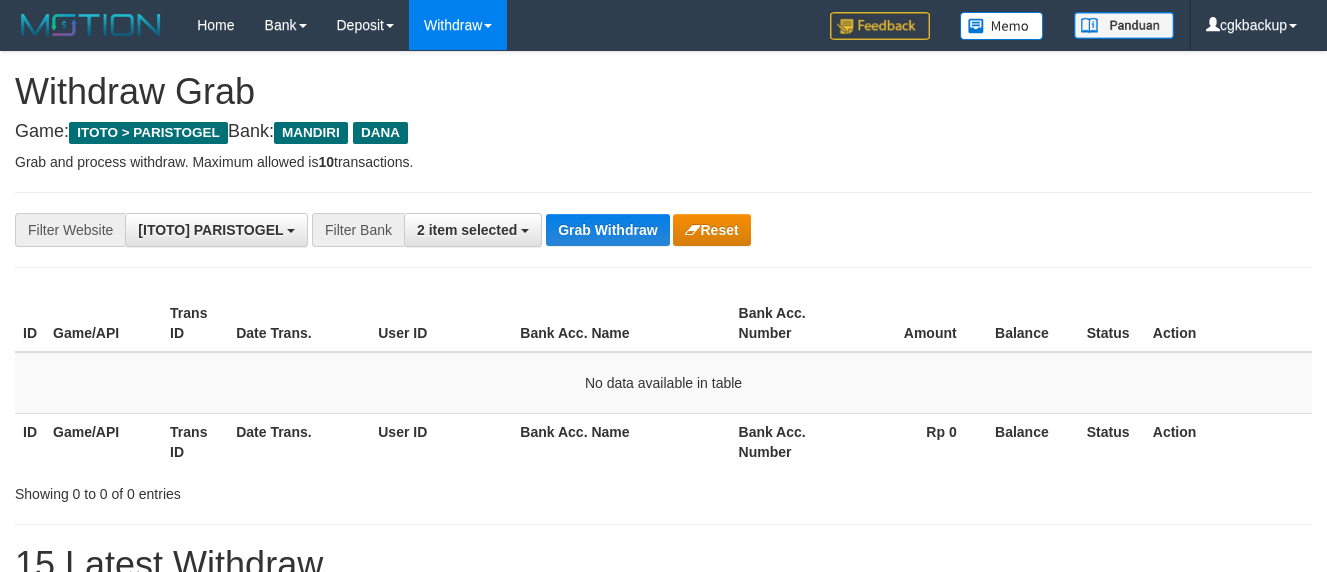scroll, scrollTop: 0, scrollLeft: 0, axis: both 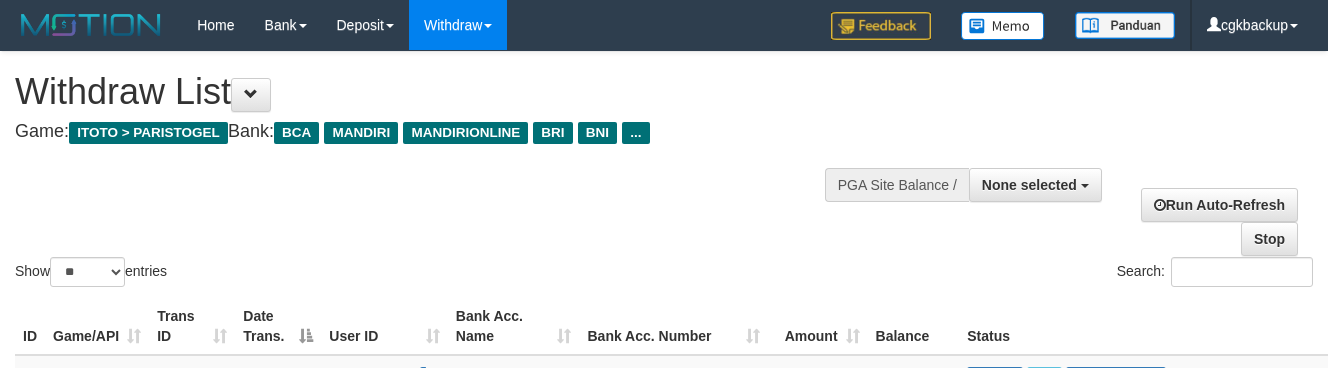 select 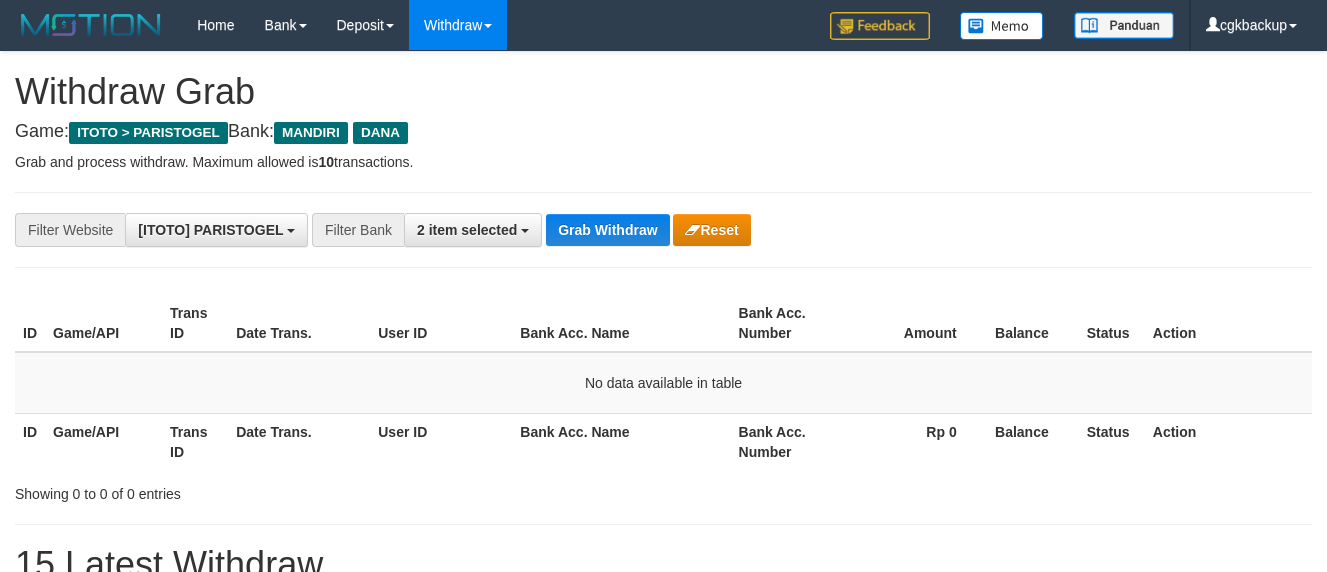 scroll, scrollTop: 0, scrollLeft: 0, axis: both 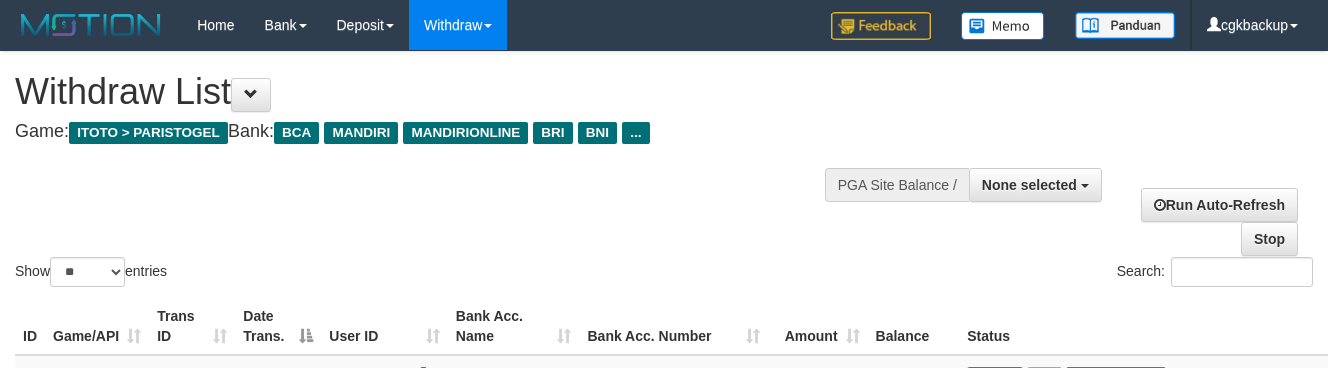 select 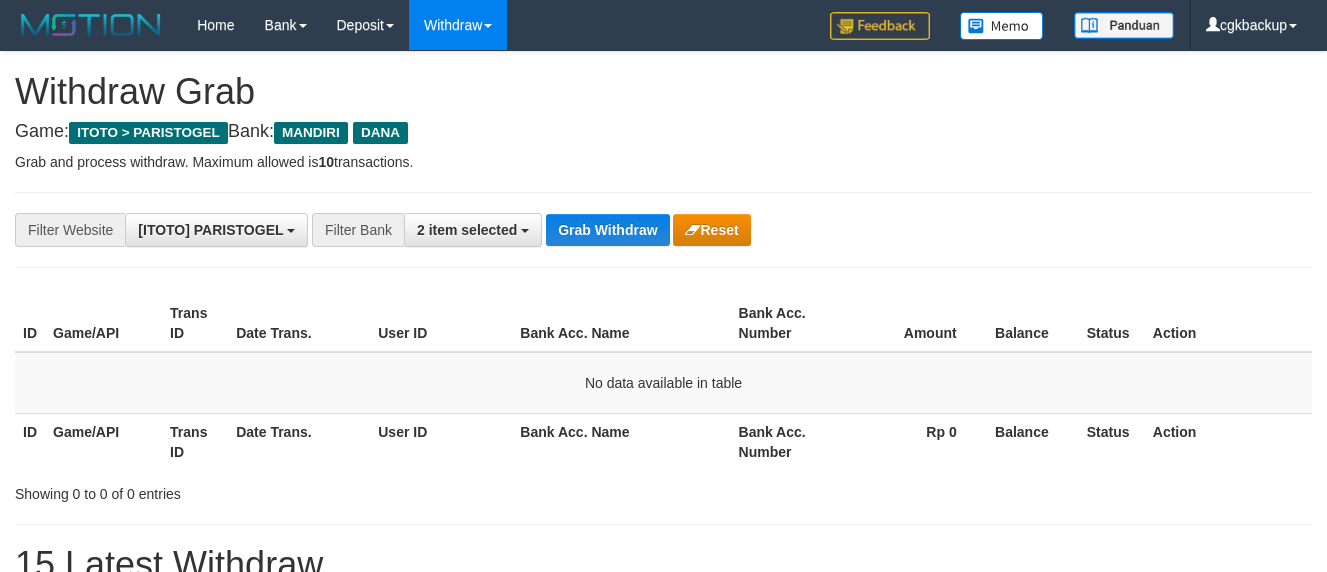 scroll, scrollTop: 0, scrollLeft: 0, axis: both 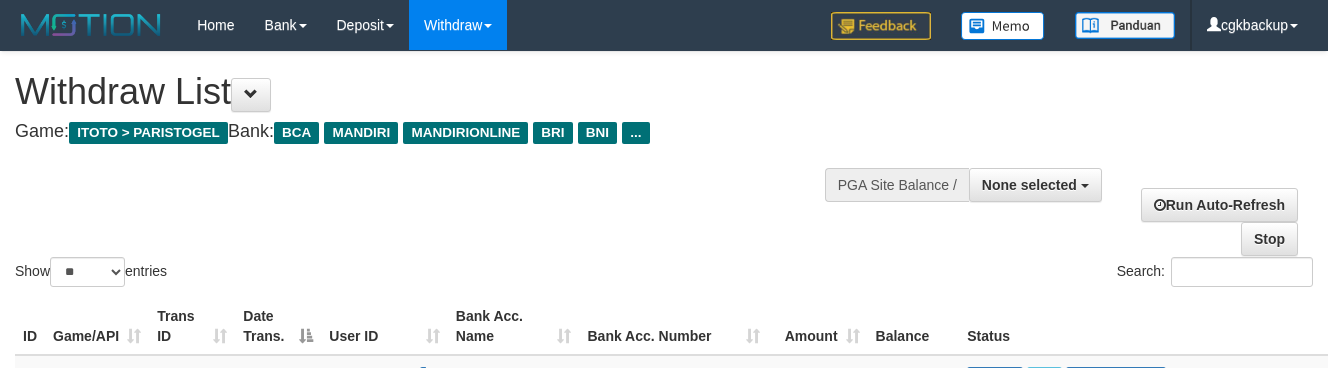 select 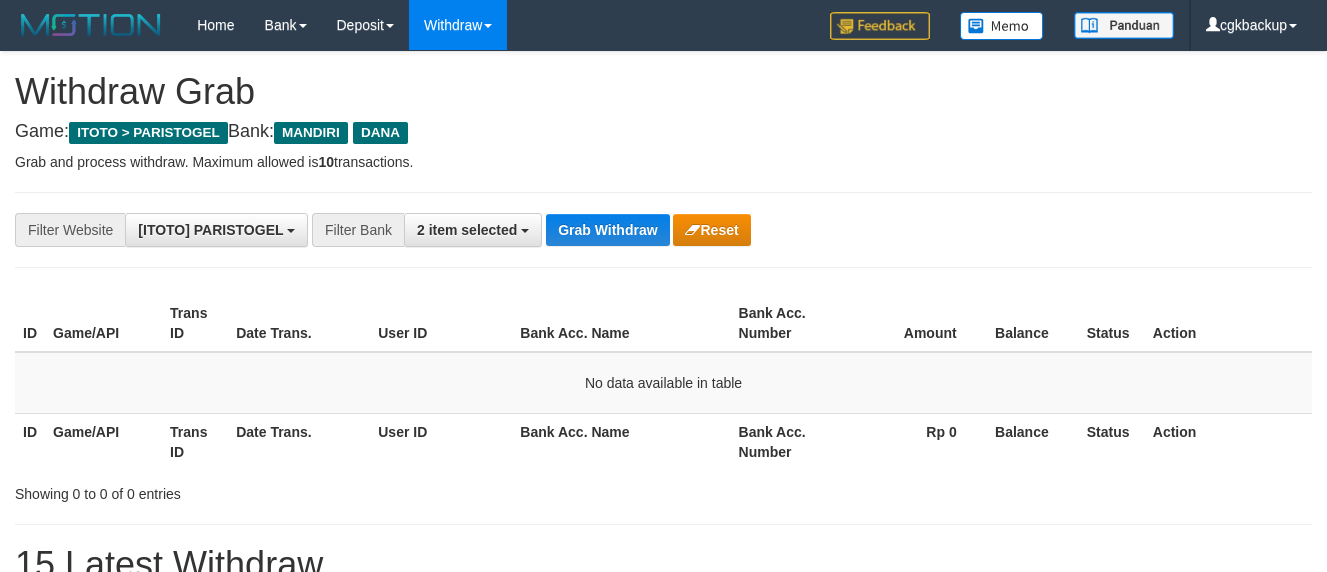 scroll, scrollTop: 0, scrollLeft: 0, axis: both 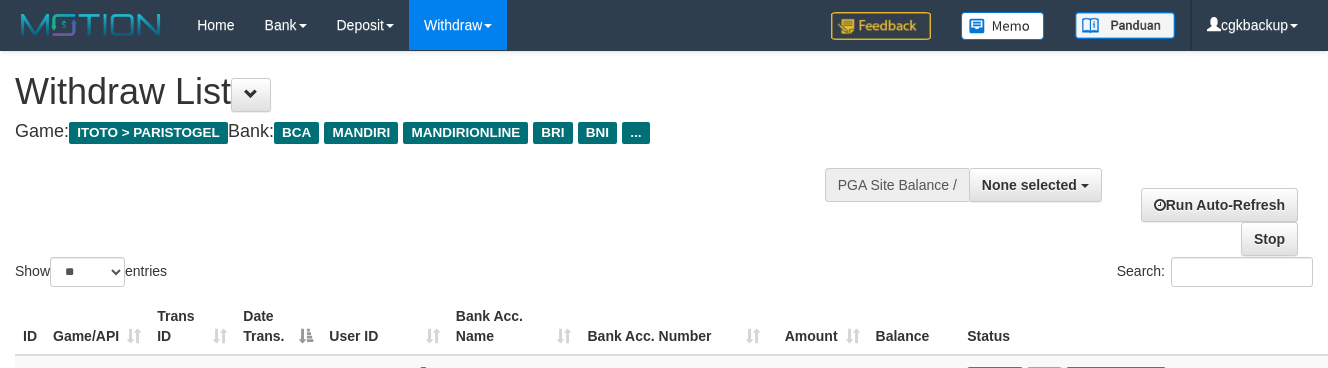 select 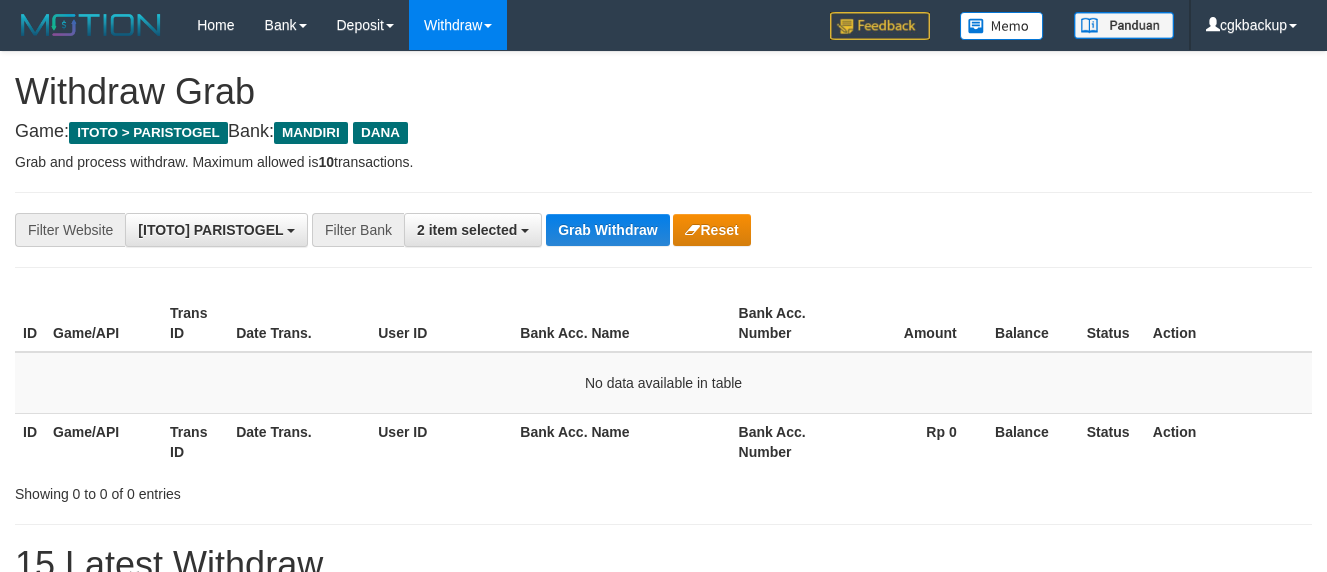 scroll, scrollTop: 0, scrollLeft: 0, axis: both 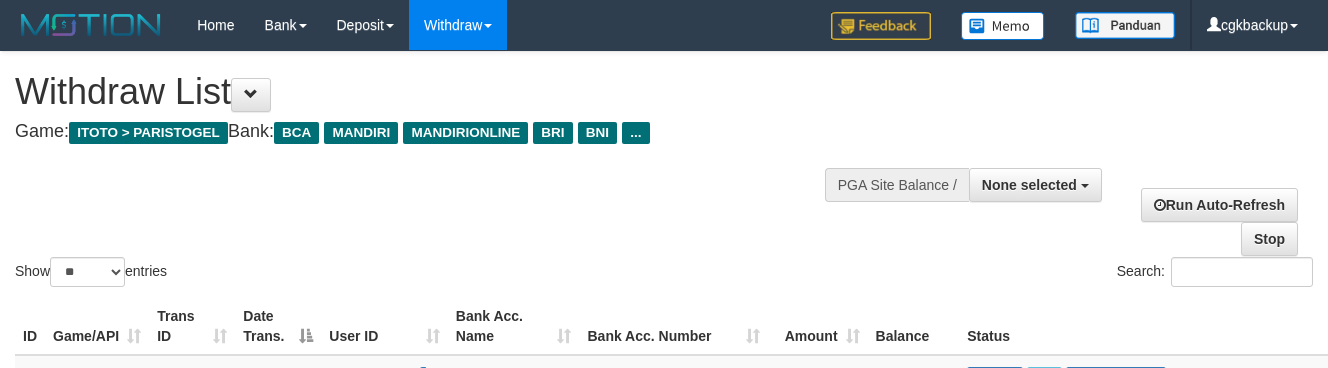select 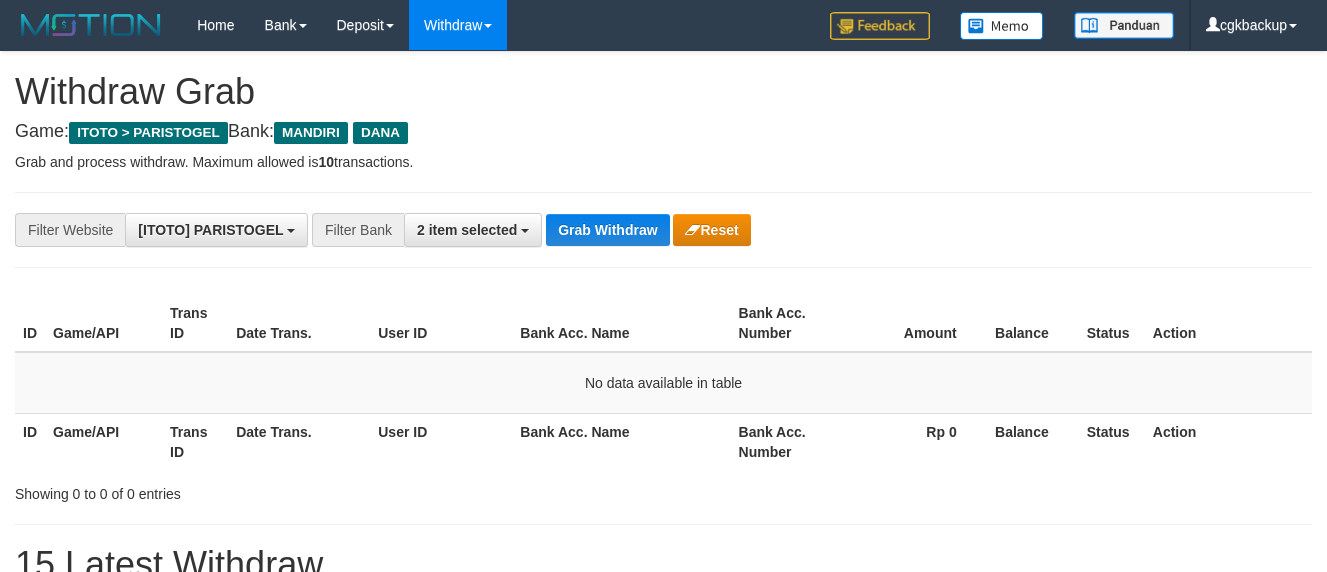 scroll, scrollTop: 0, scrollLeft: 0, axis: both 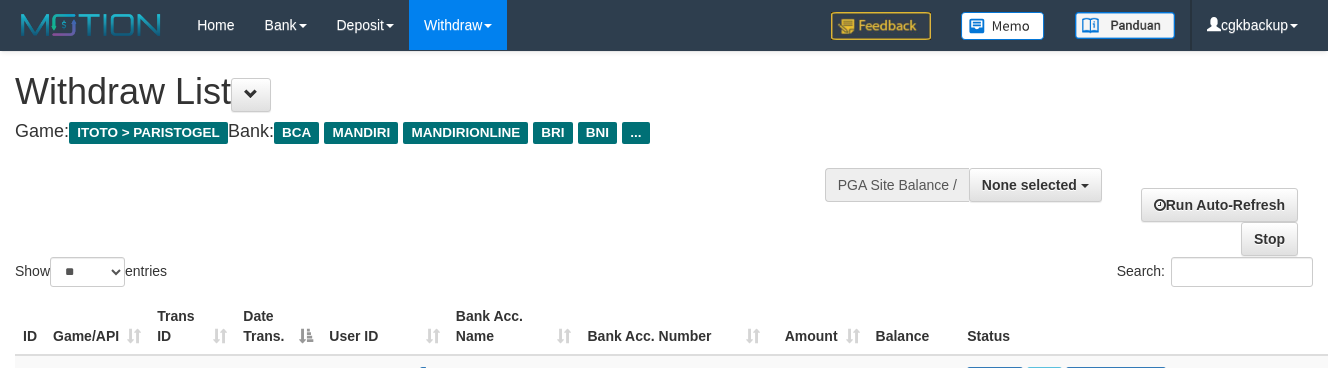 select 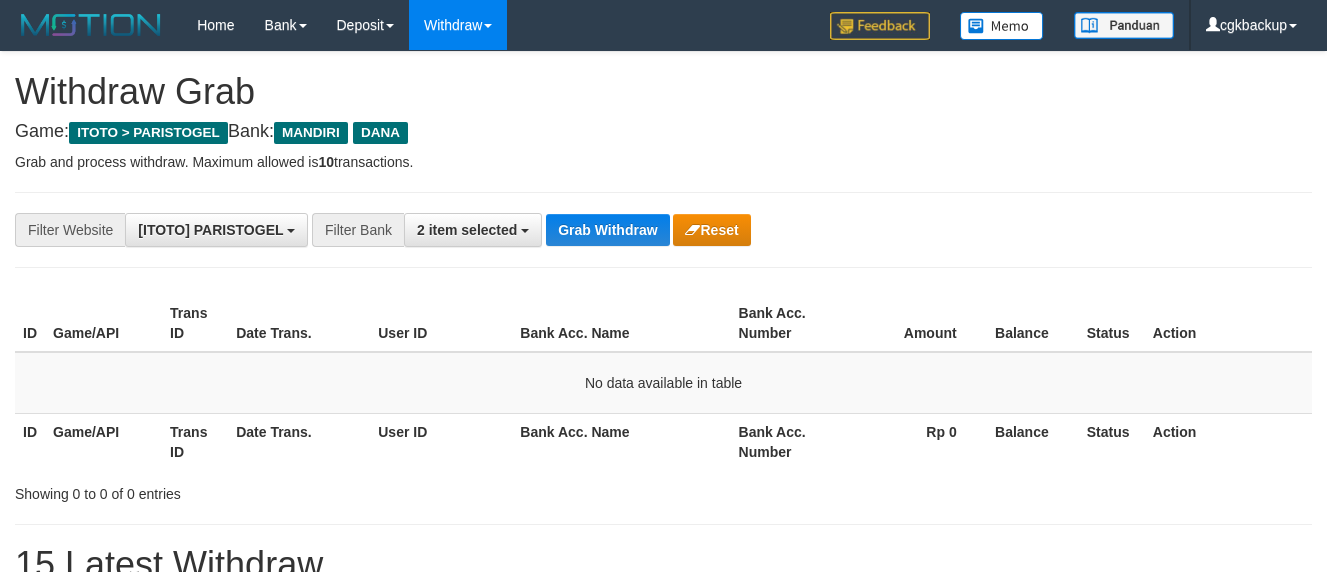 scroll, scrollTop: 0, scrollLeft: 0, axis: both 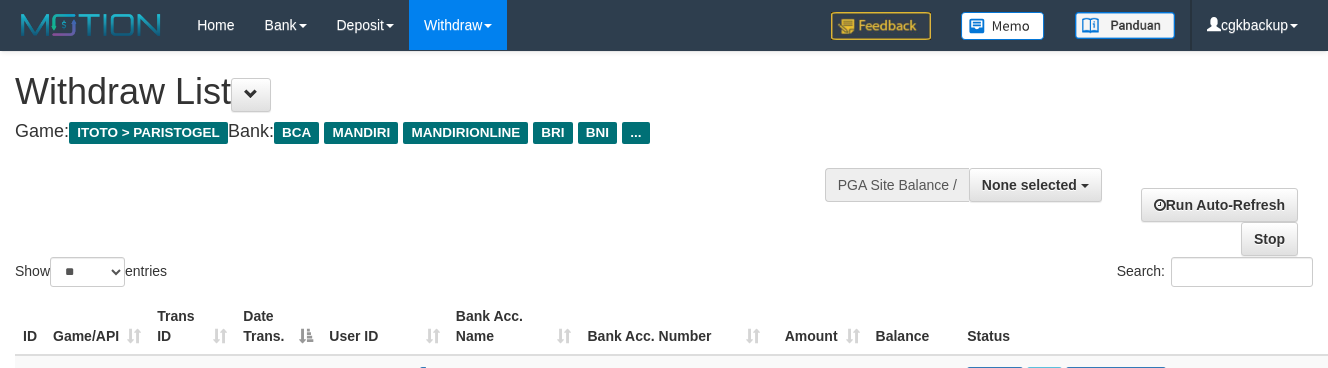 select 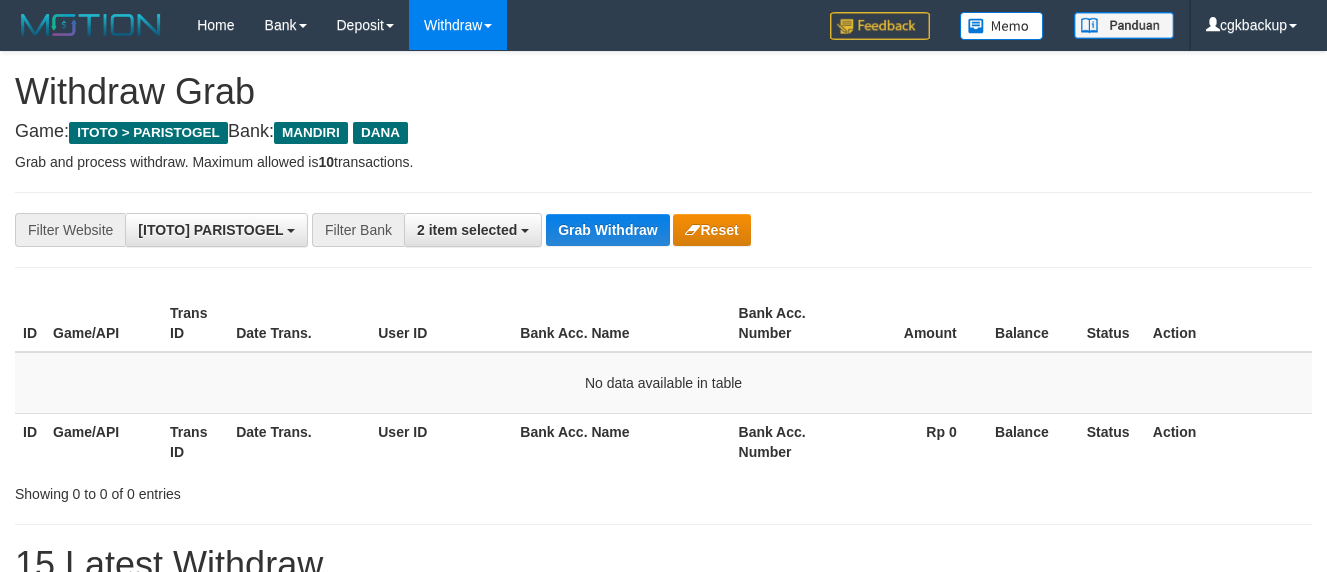 scroll, scrollTop: 0, scrollLeft: 0, axis: both 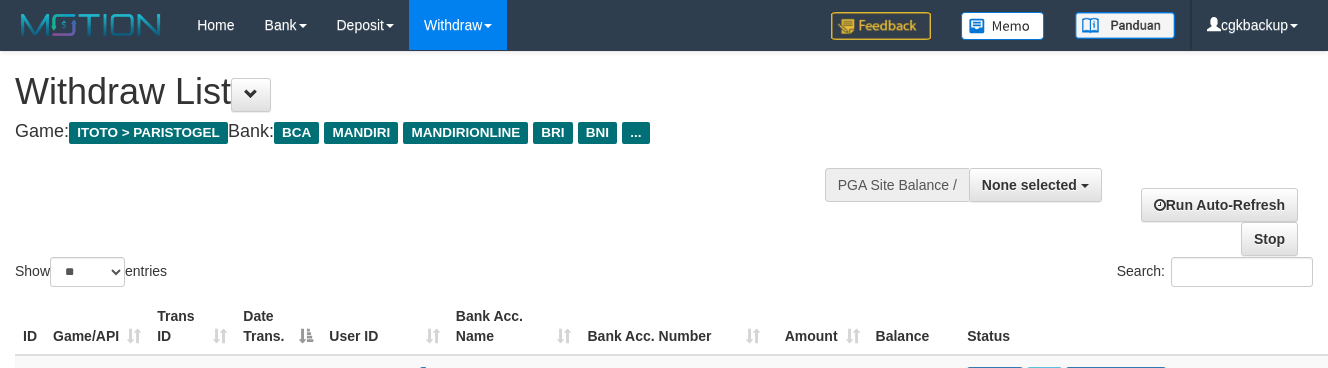 select 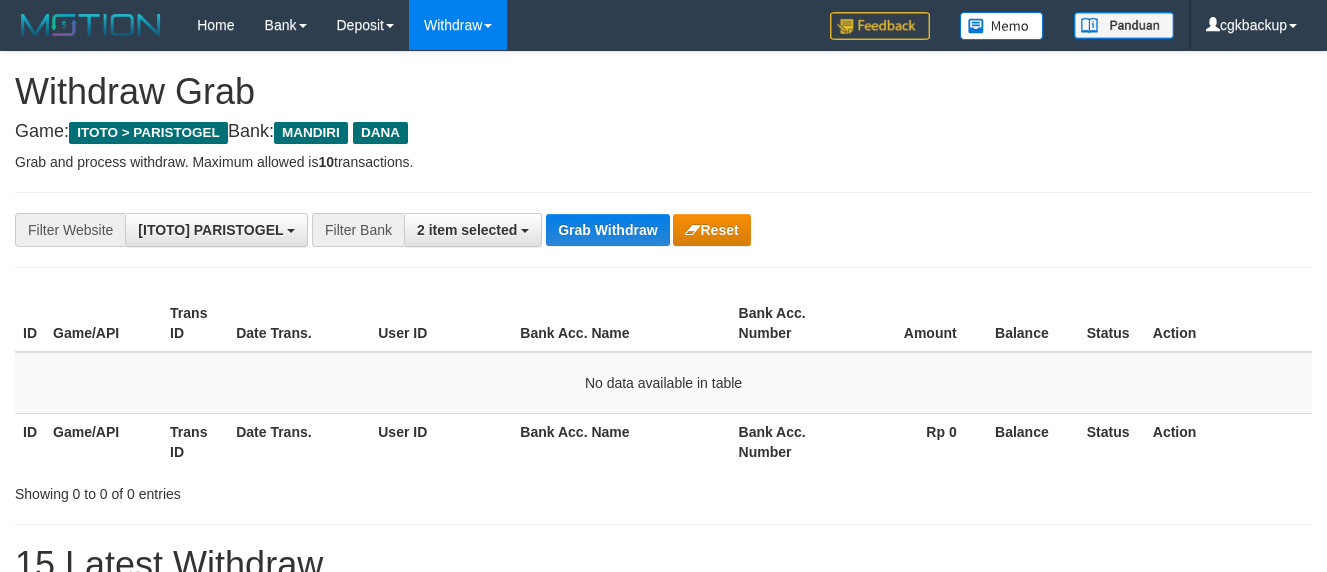 scroll, scrollTop: 0, scrollLeft: 0, axis: both 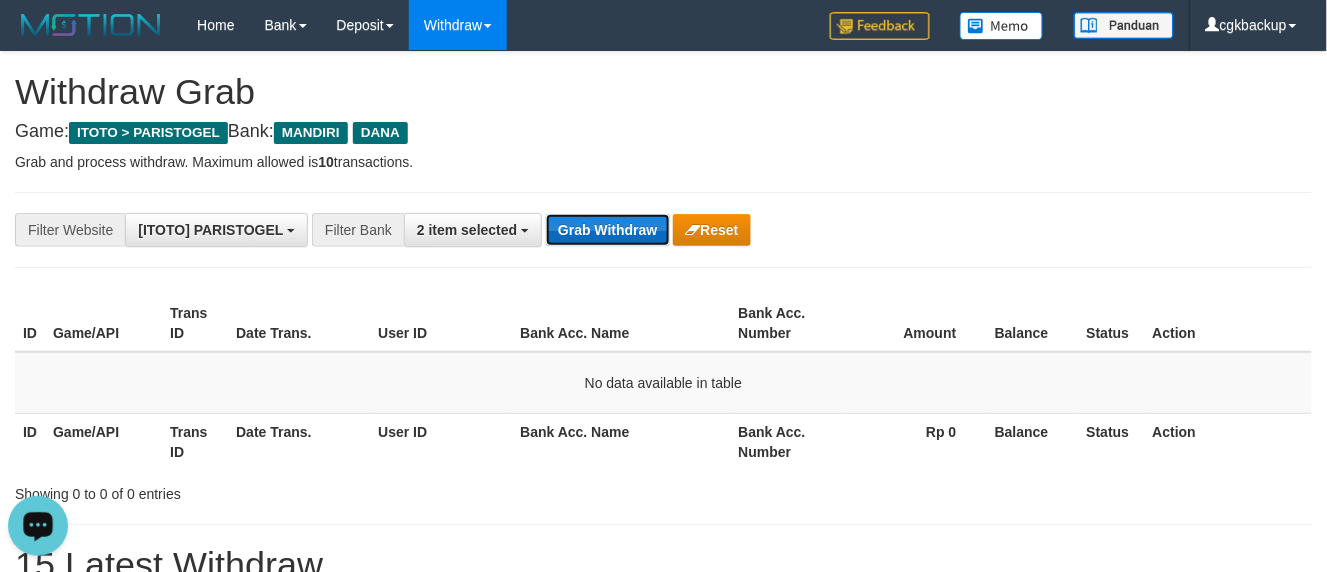 click on "Grab Withdraw" at bounding box center [607, 230] 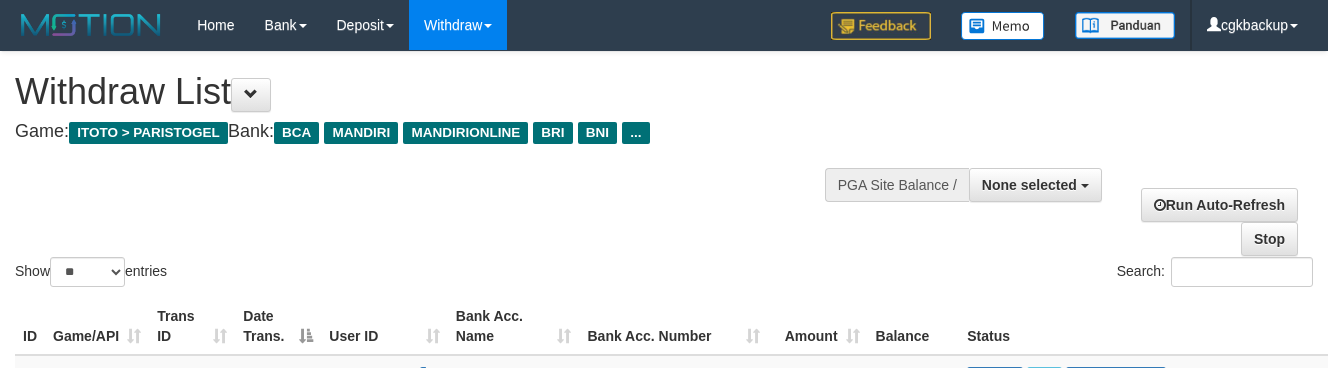 select 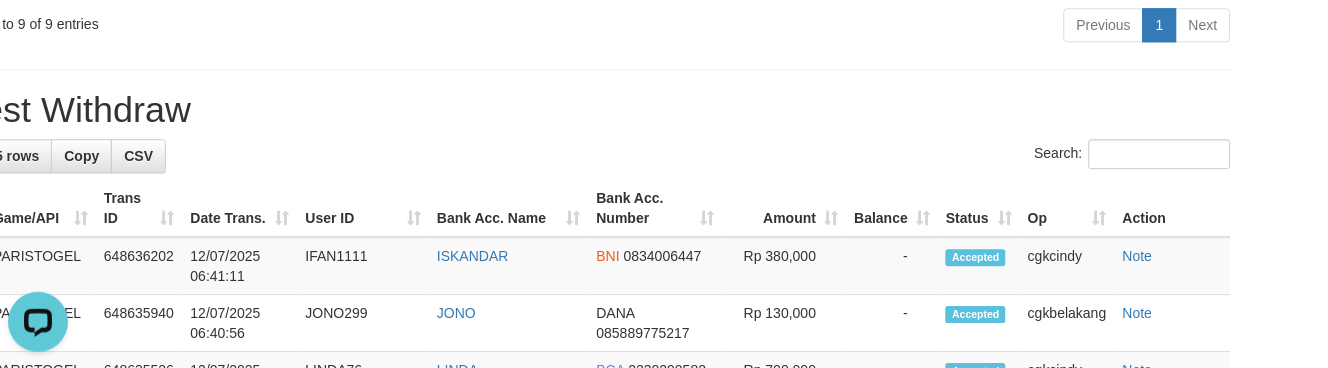 scroll, scrollTop: 0, scrollLeft: 0, axis: both 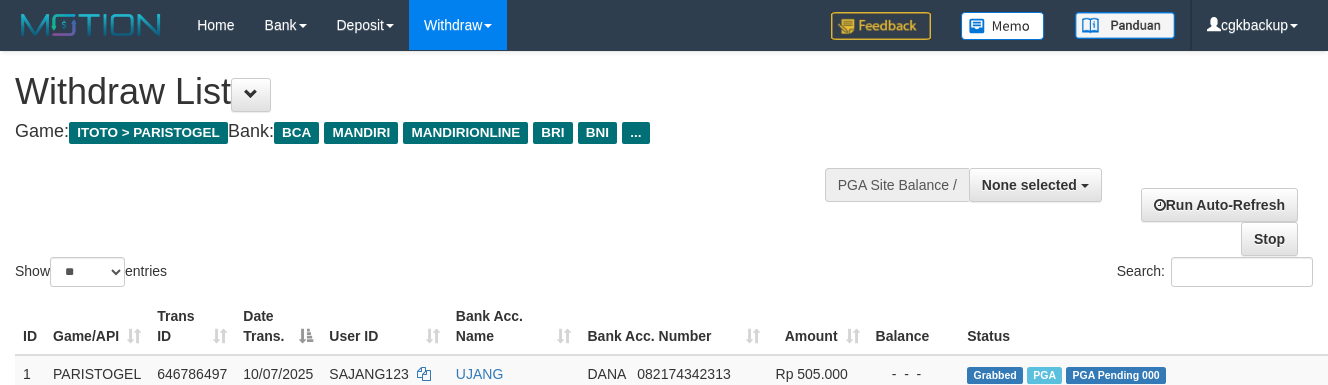 select 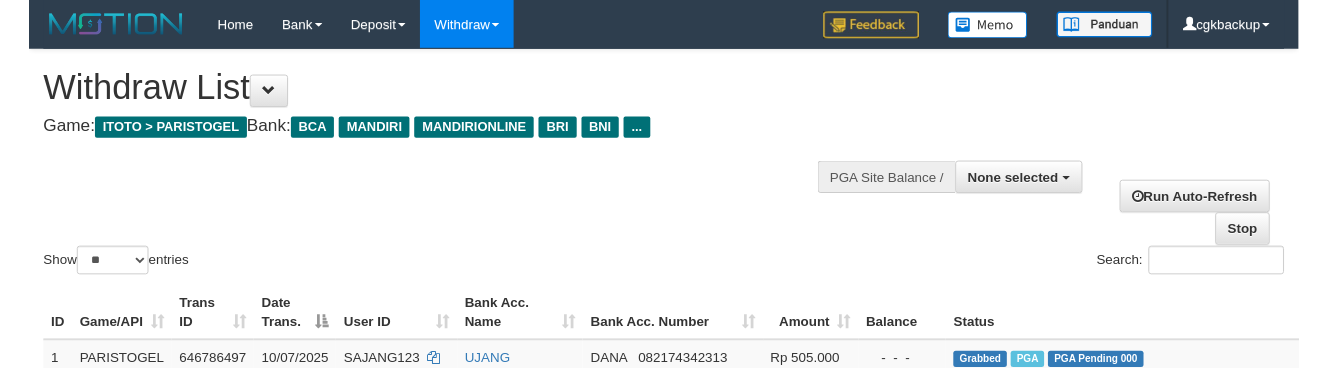 scroll, scrollTop: 917, scrollLeft: 82, axis: both 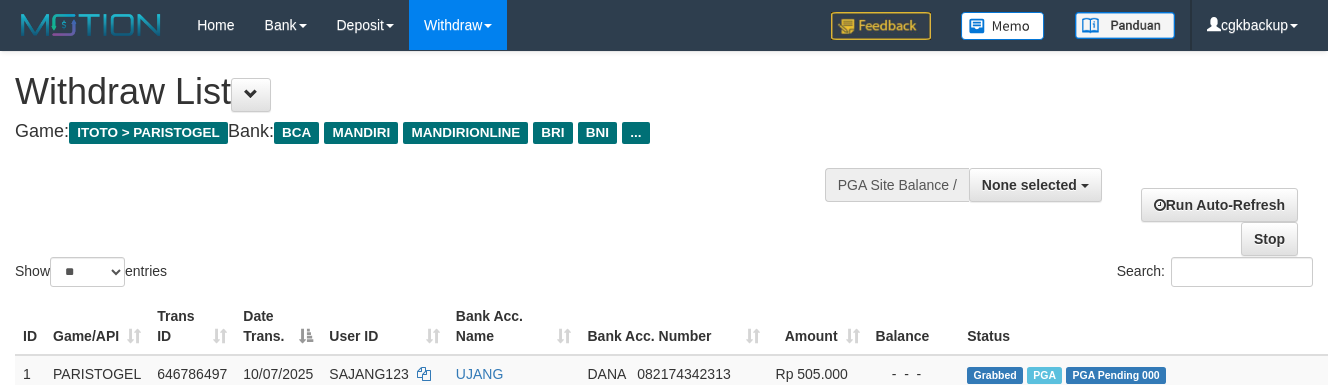 select 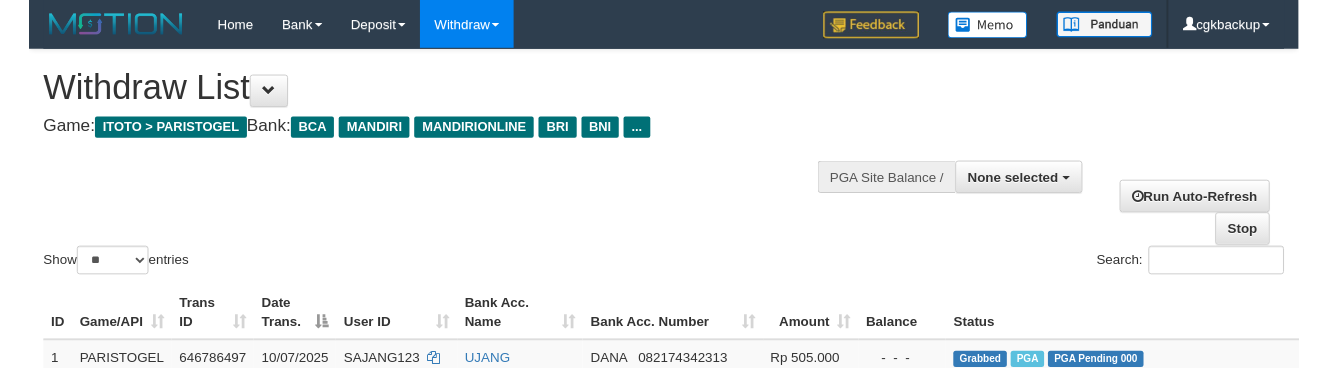 scroll, scrollTop: 917, scrollLeft: 82, axis: both 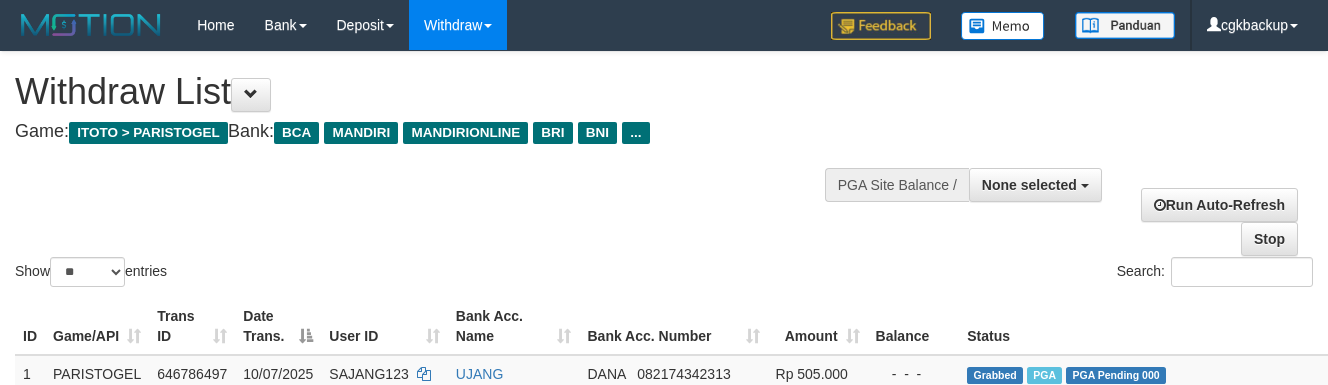 select 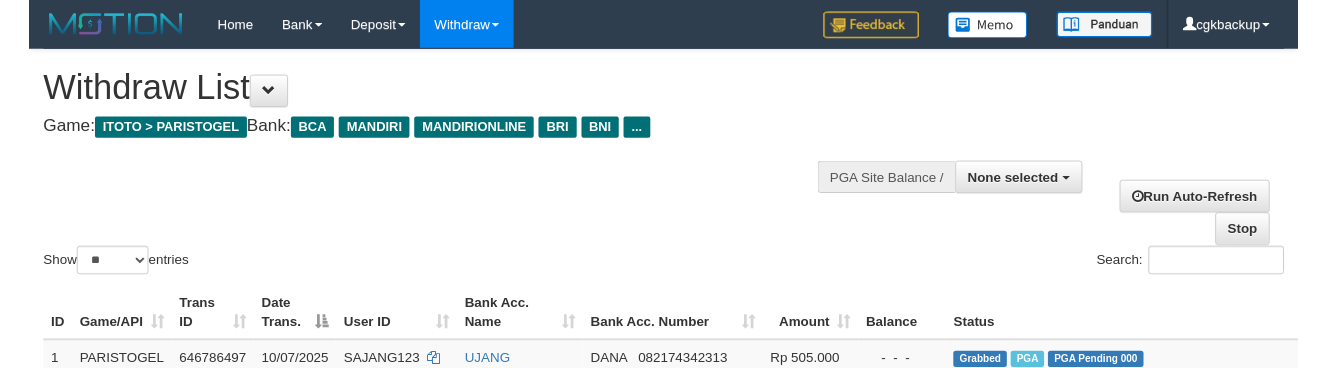 scroll, scrollTop: 917, scrollLeft: 82, axis: both 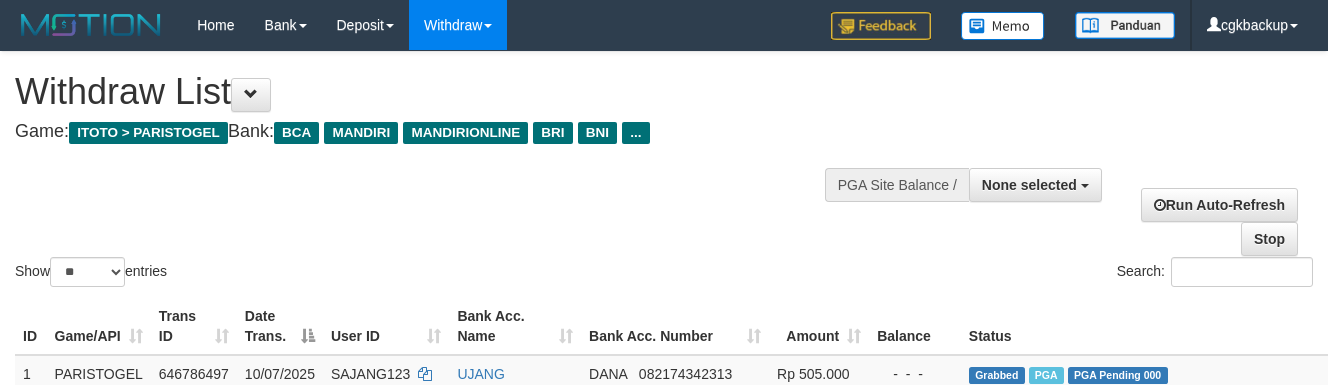 select 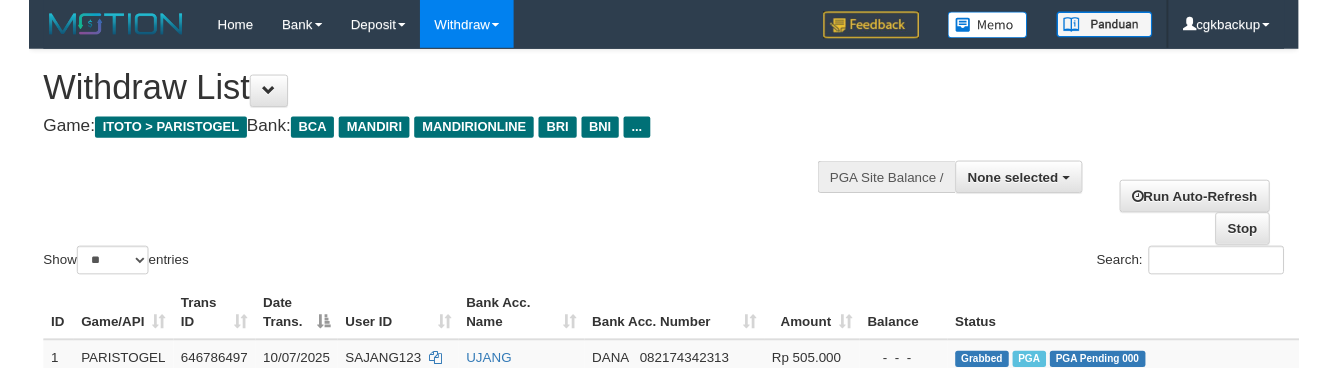 scroll, scrollTop: 917, scrollLeft: 84, axis: both 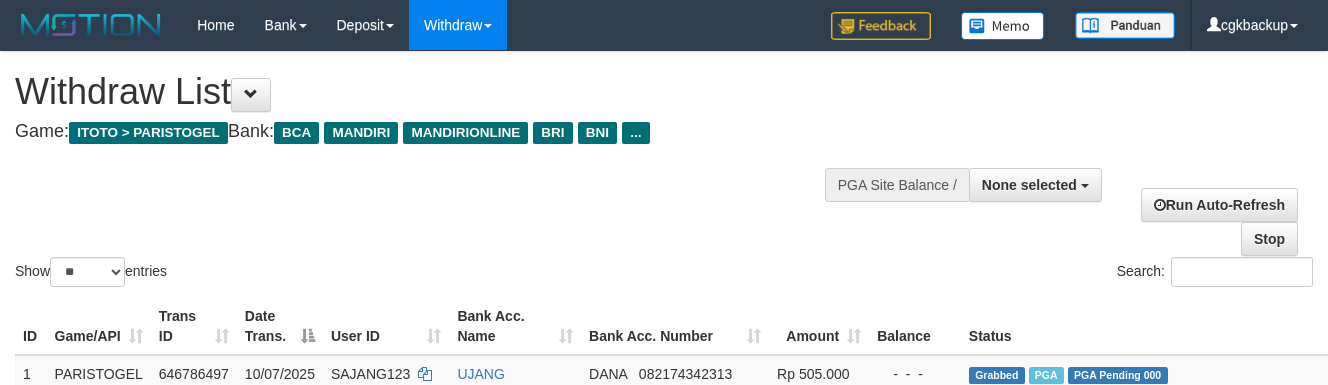 select 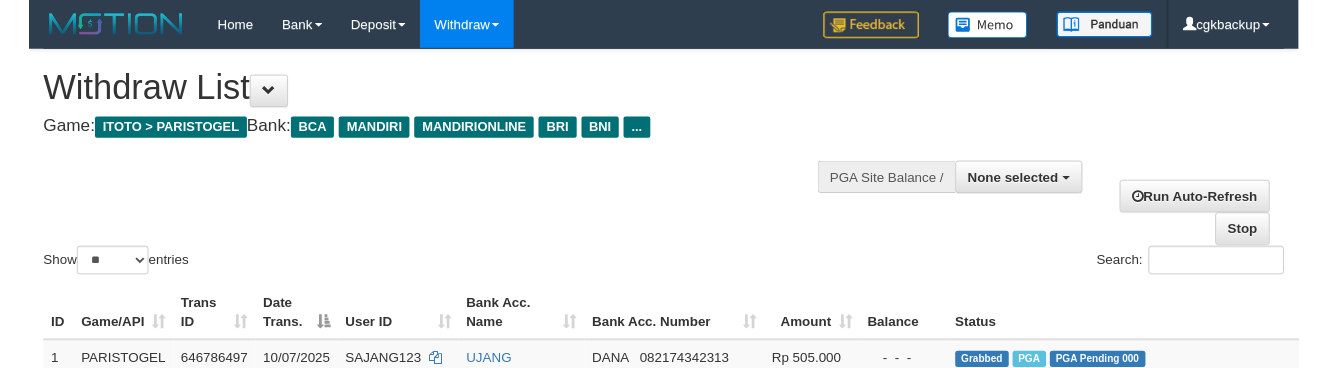scroll, scrollTop: 1028, scrollLeft: 84, axis: both 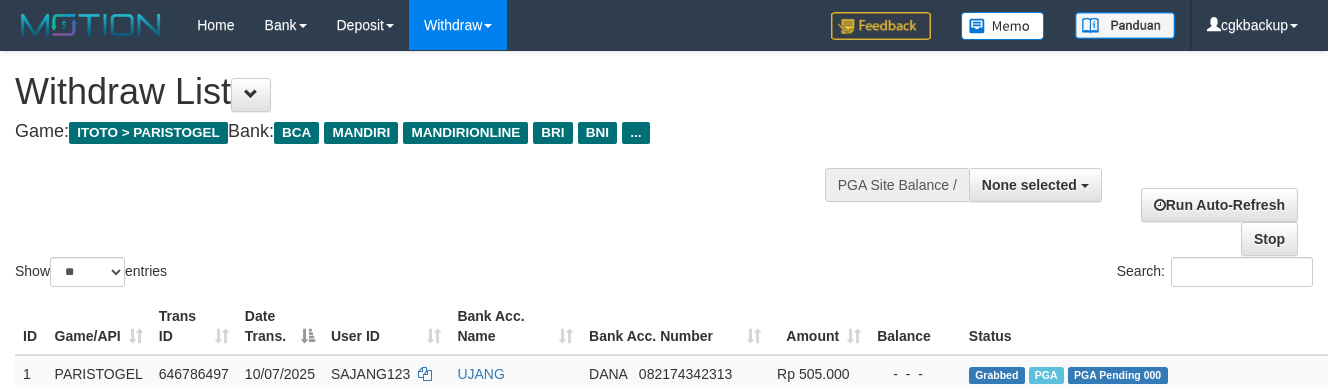 select 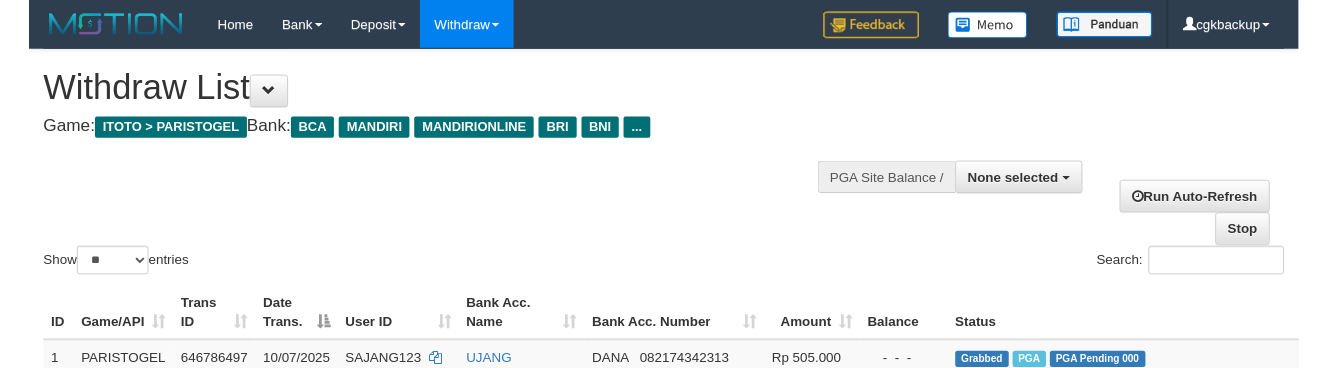 scroll, scrollTop: 1028, scrollLeft: 84, axis: both 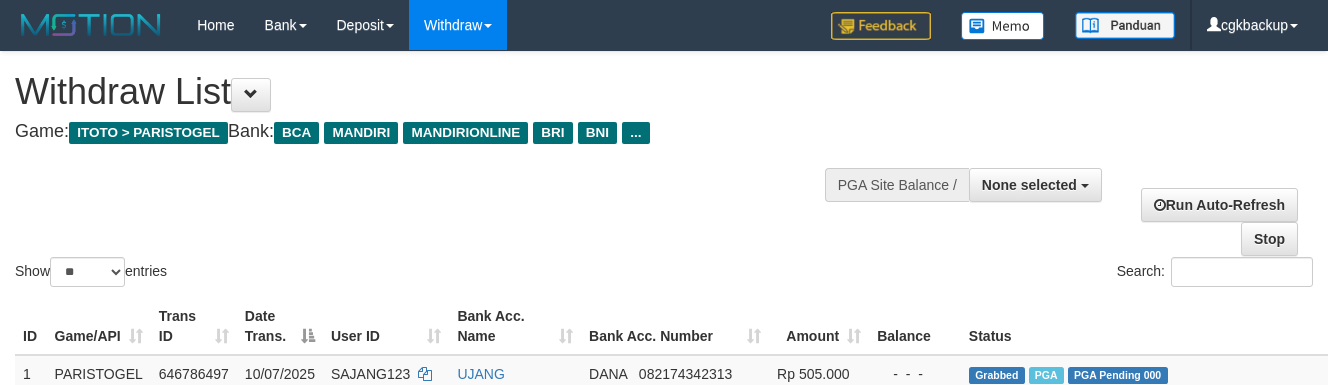select 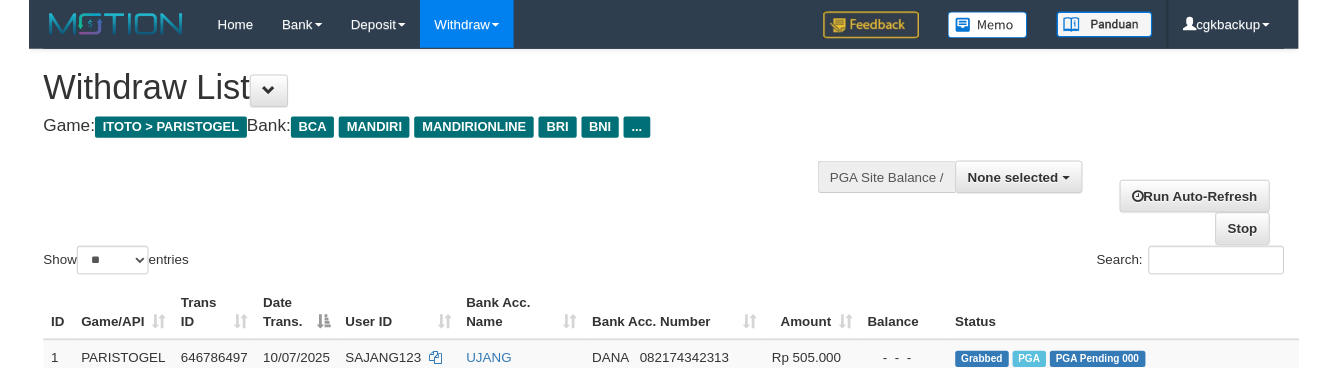 scroll, scrollTop: 1028, scrollLeft: 84, axis: both 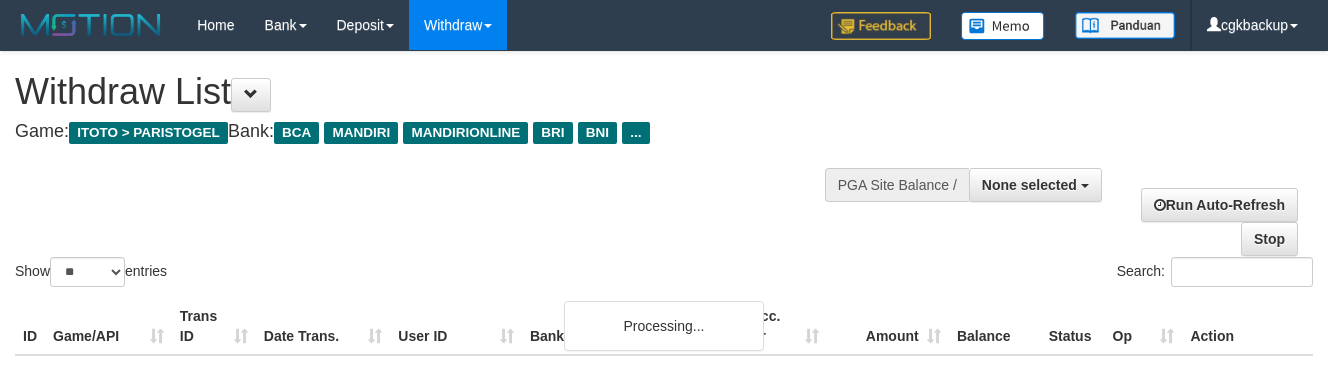 select 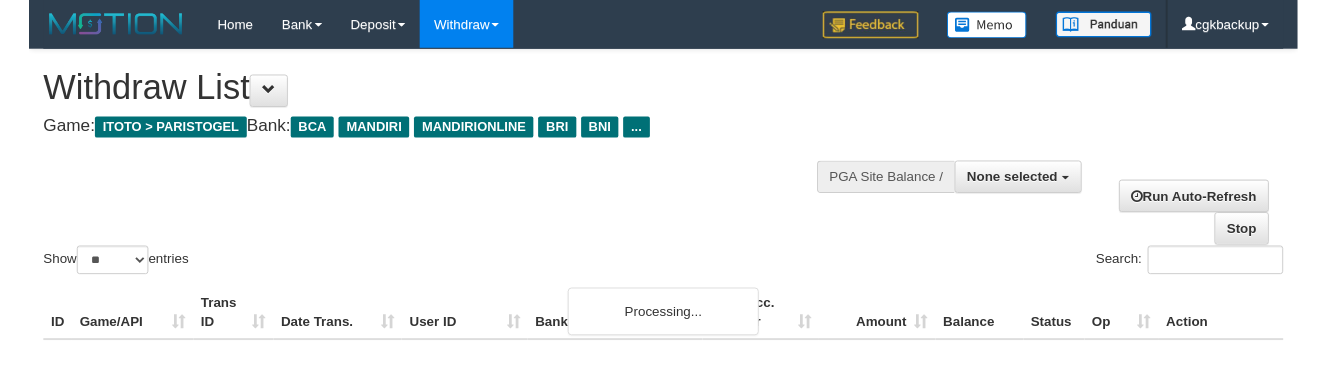 scroll, scrollTop: 1241, scrollLeft: 76, axis: both 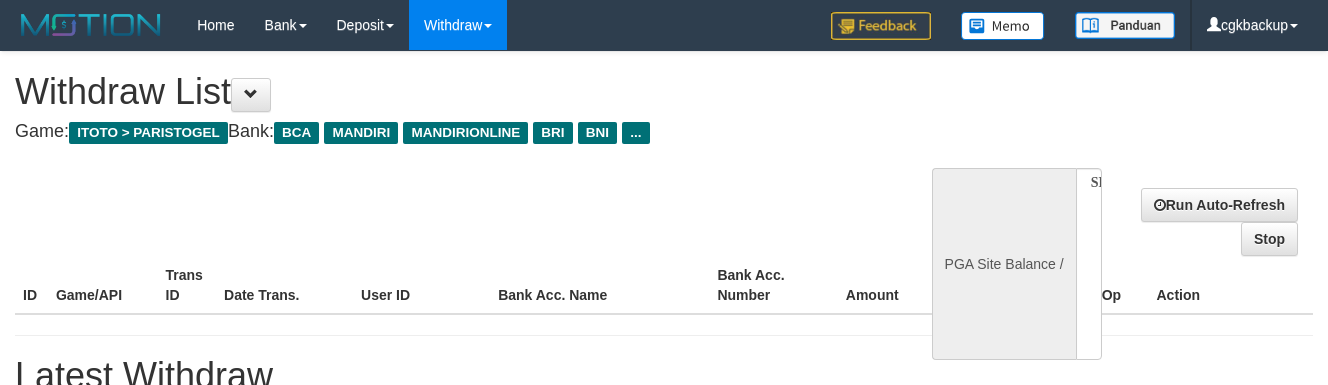 select 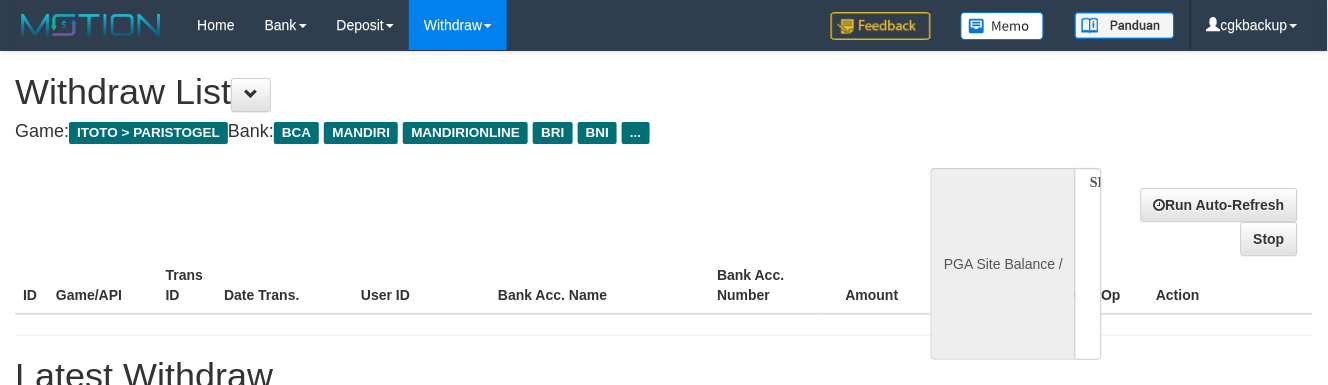 select on "**" 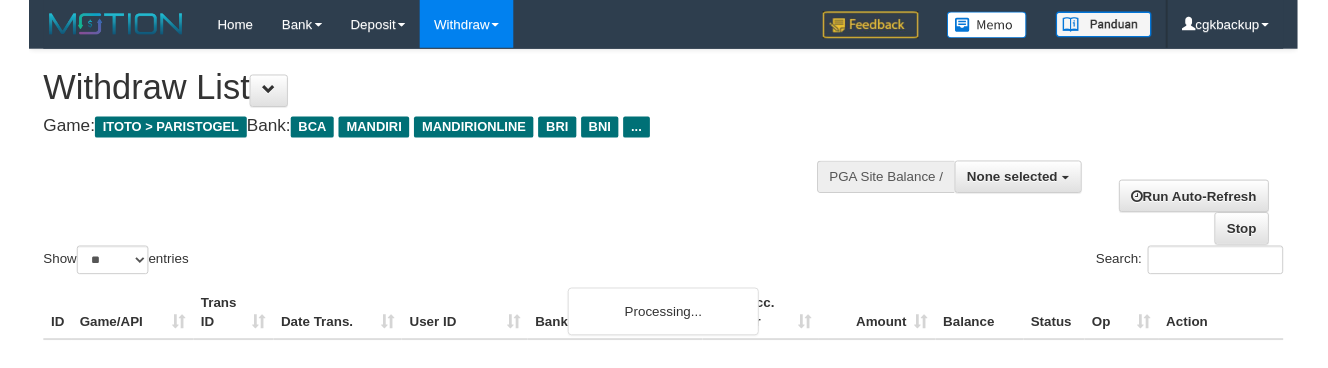 scroll, scrollTop: 1231, scrollLeft: 68, axis: both 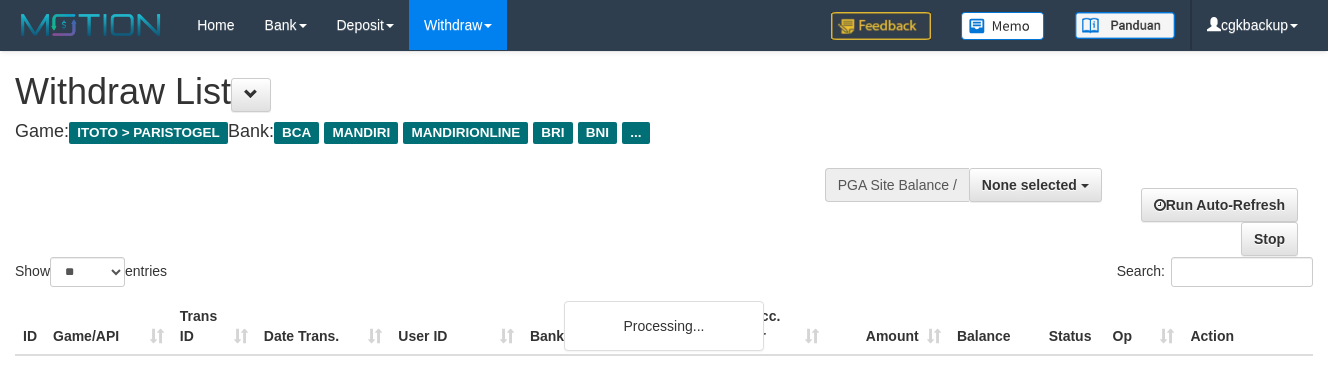 select 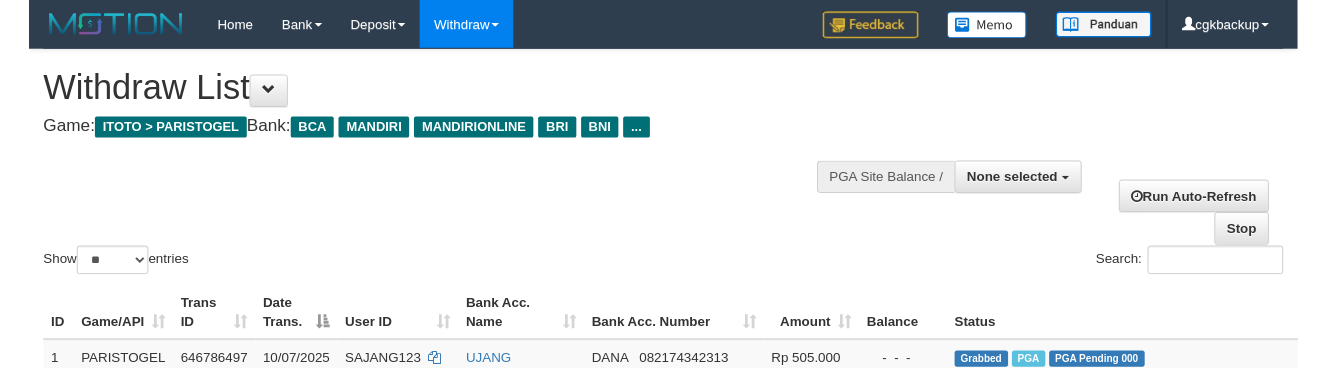 scroll, scrollTop: 1332, scrollLeft: 68, axis: both 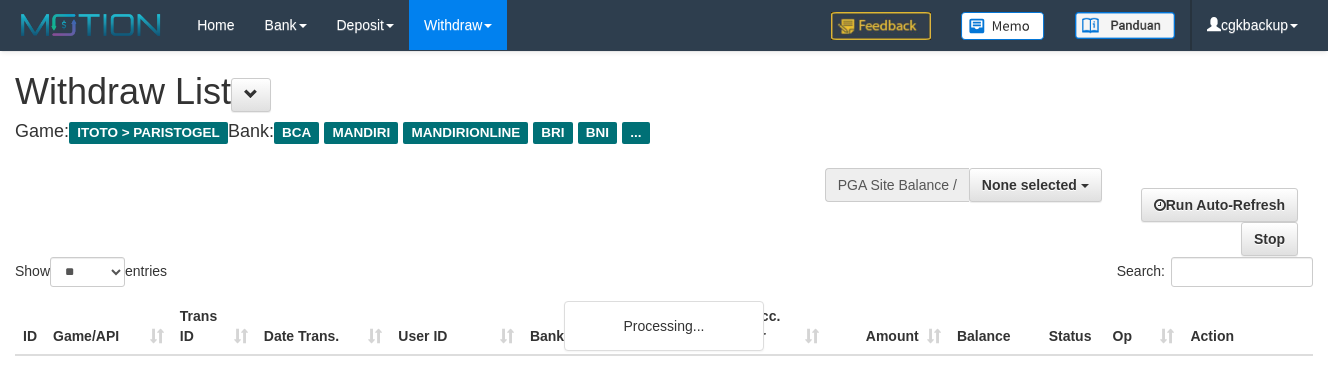 select 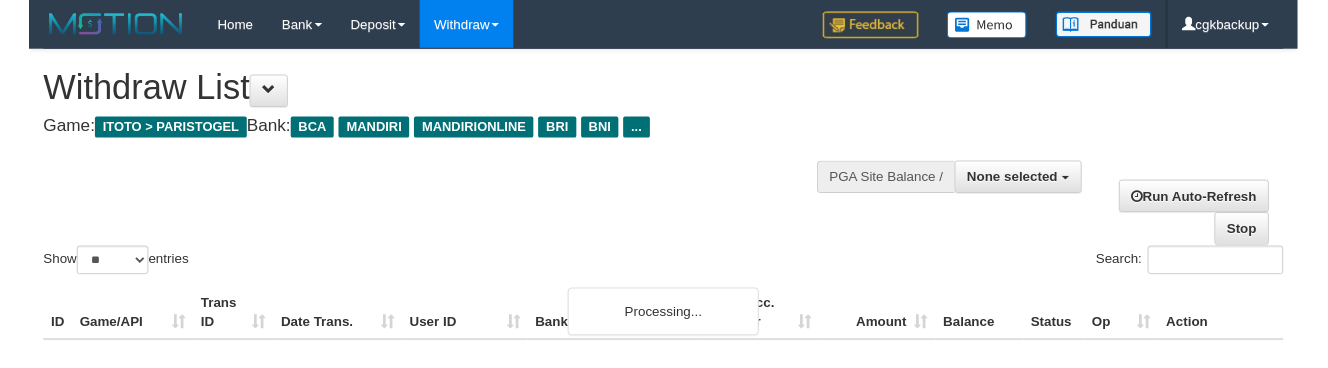 scroll, scrollTop: 1332, scrollLeft: 68, axis: both 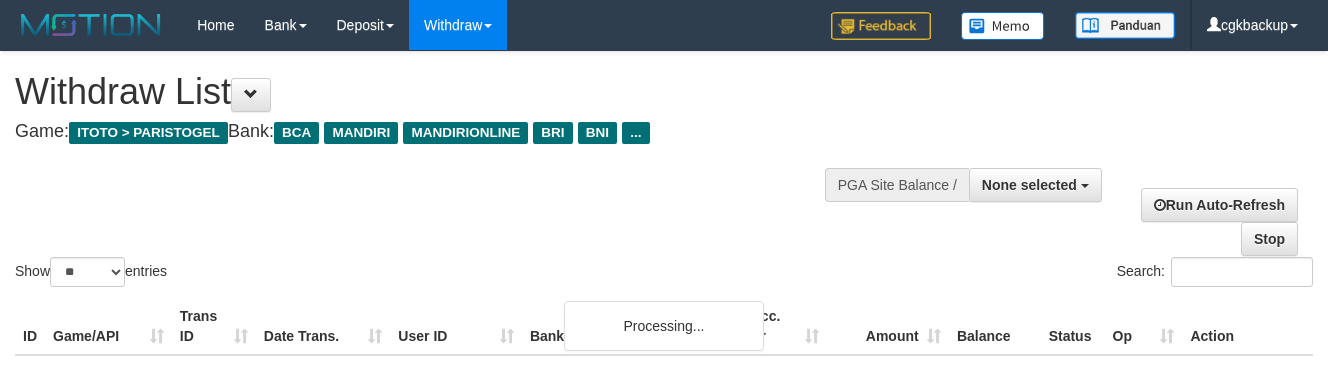 select 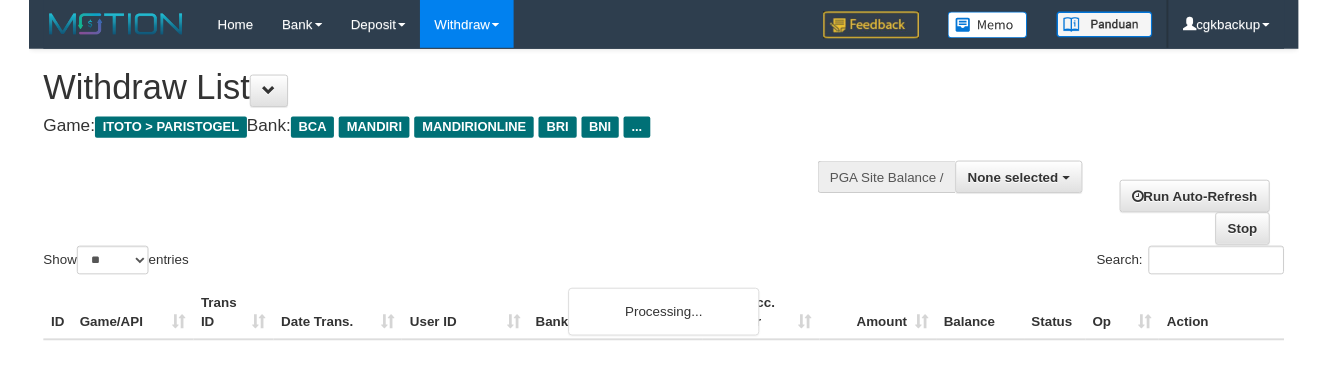 scroll, scrollTop: 1332, scrollLeft: 68, axis: both 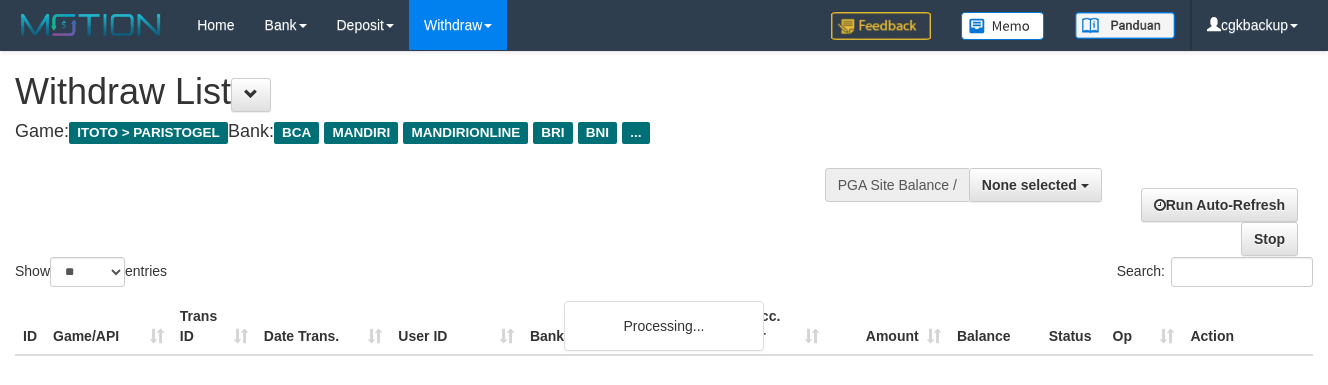 select 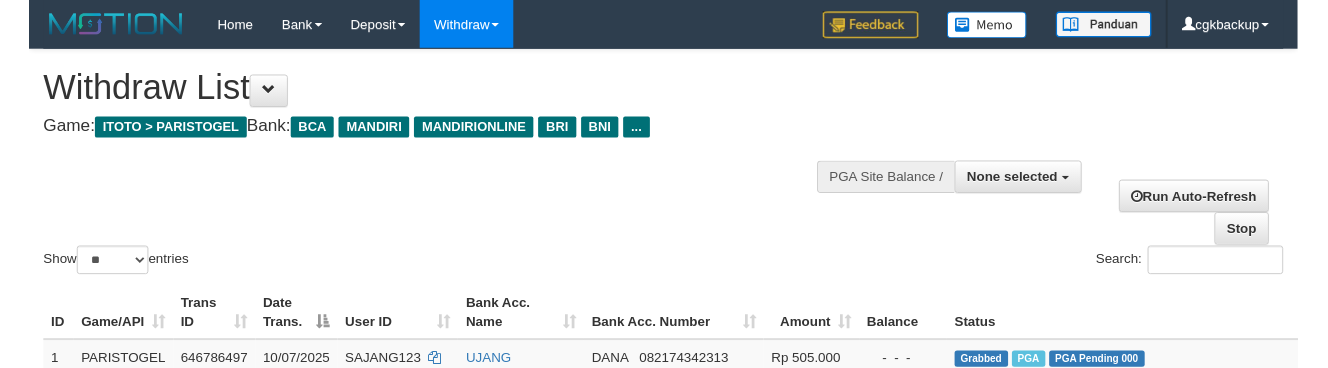 scroll, scrollTop: 1332, scrollLeft: 68, axis: both 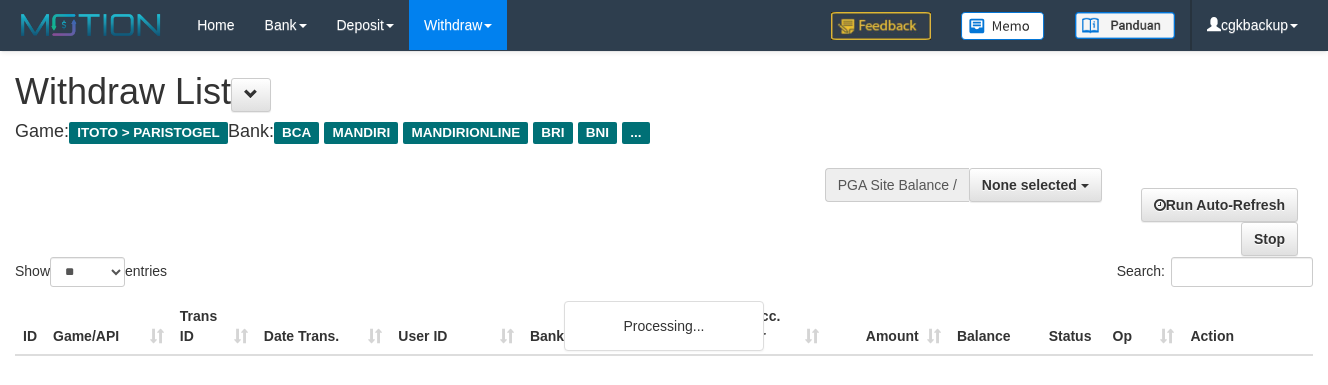 select 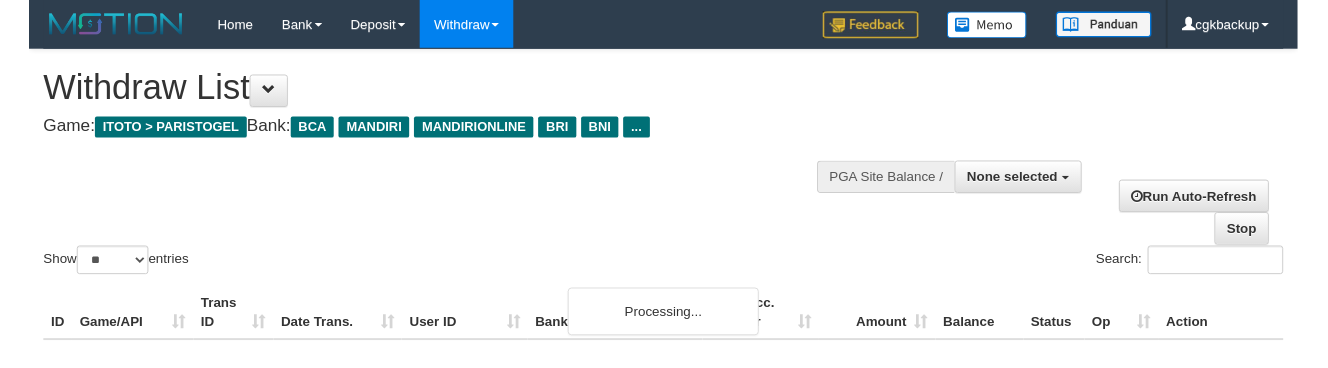 scroll, scrollTop: 1332, scrollLeft: 68, axis: both 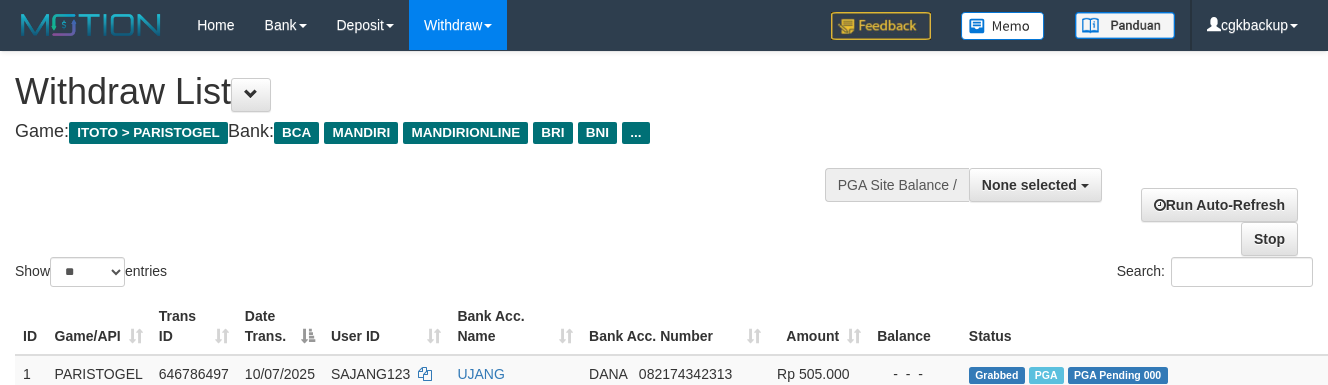 select 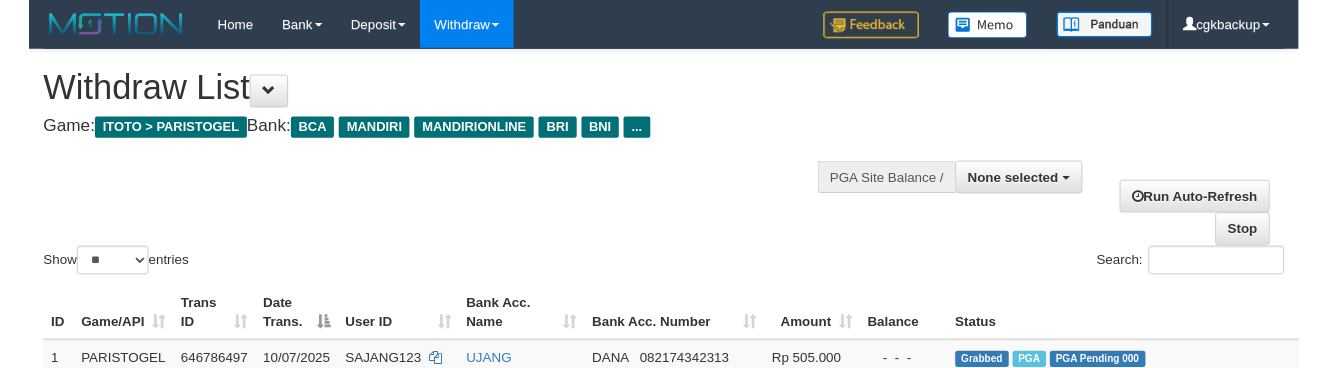 scroll, scrollTop: 1332, scrollLeft: 68, axis: both 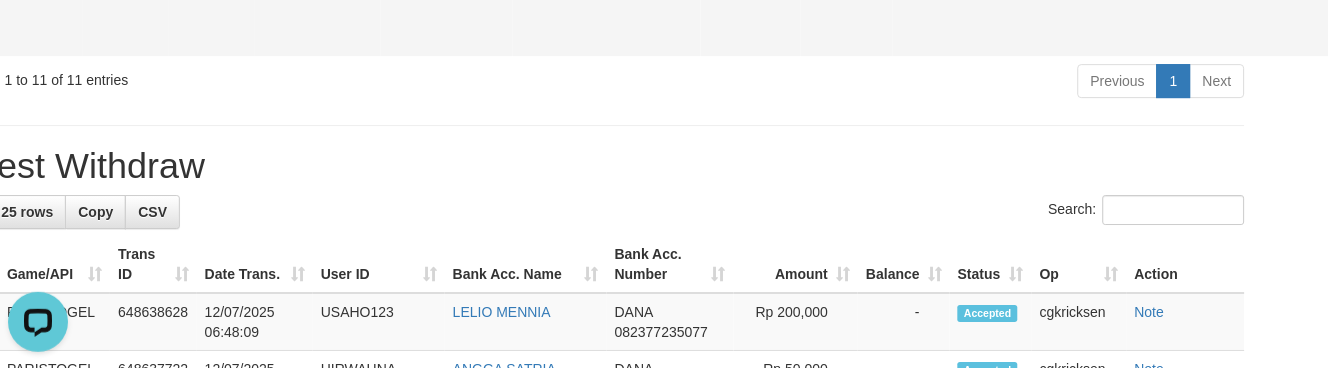 drag, startPoint x: 1281, startPoint y: 144, endPoint x: 1251, endPoint y: 144, distance: 30 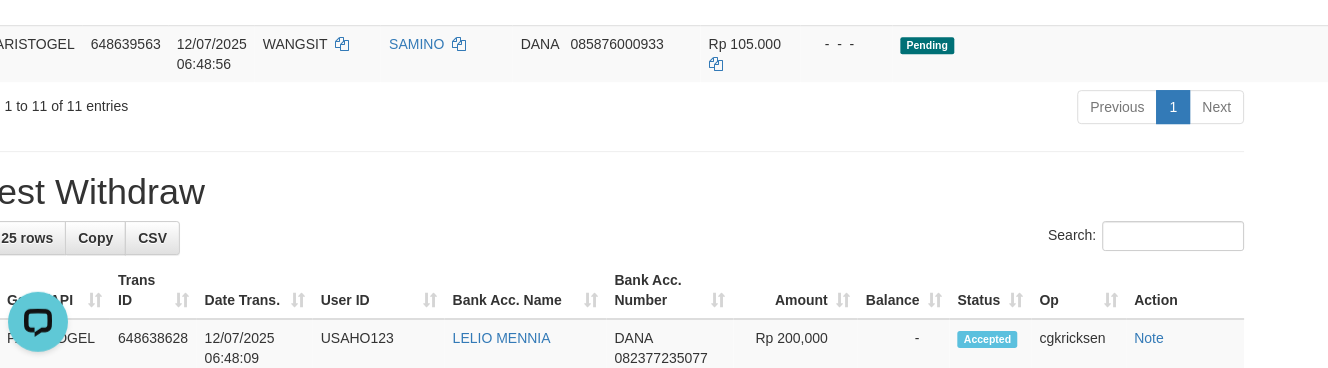 scroll, scrollTop: 1110, scrollLeft: 68, axis: both 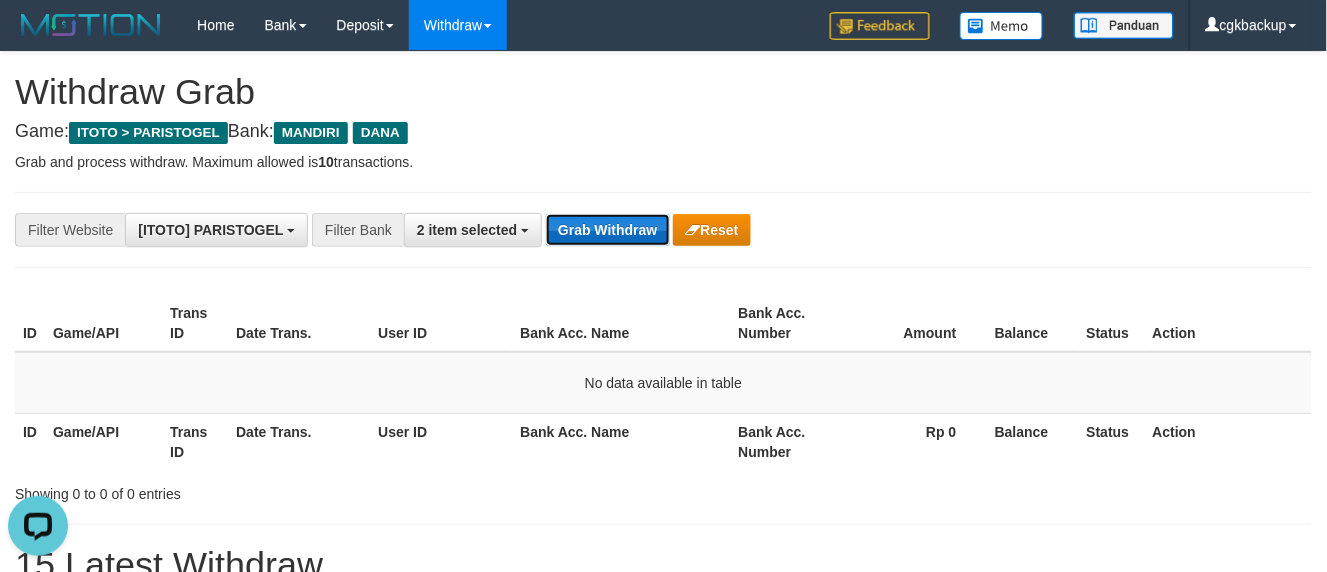 click on "Grab Withdraw" at bounding box center (607, 230) 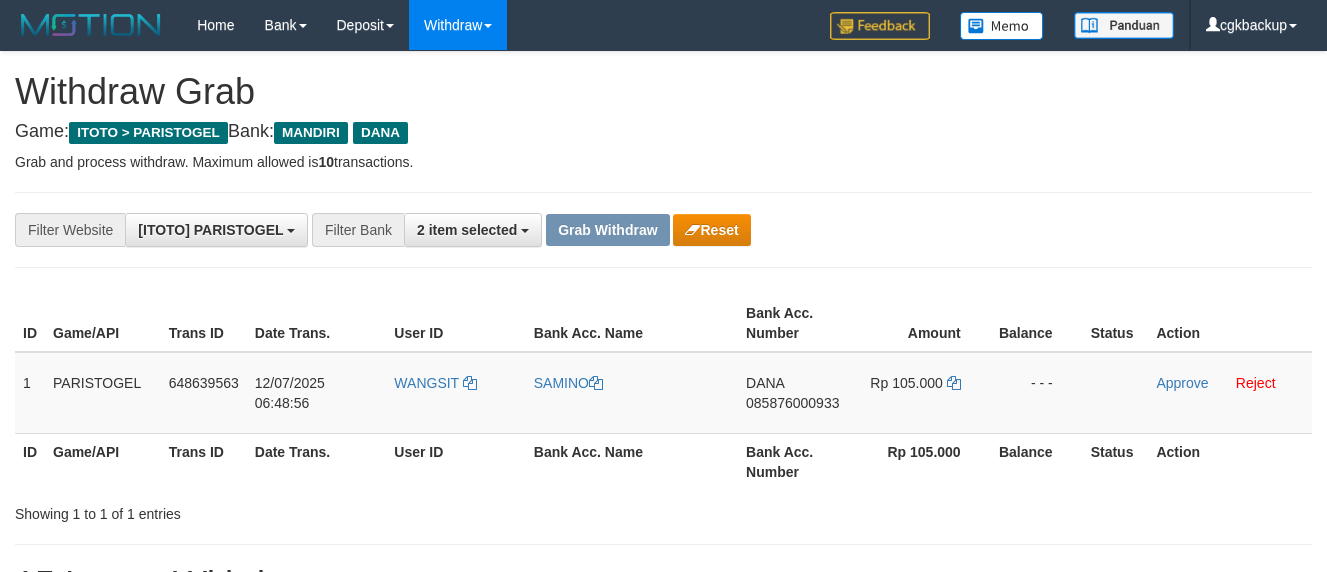 scroll, scrollTop: 0, scrollLeft: 0, axis: both 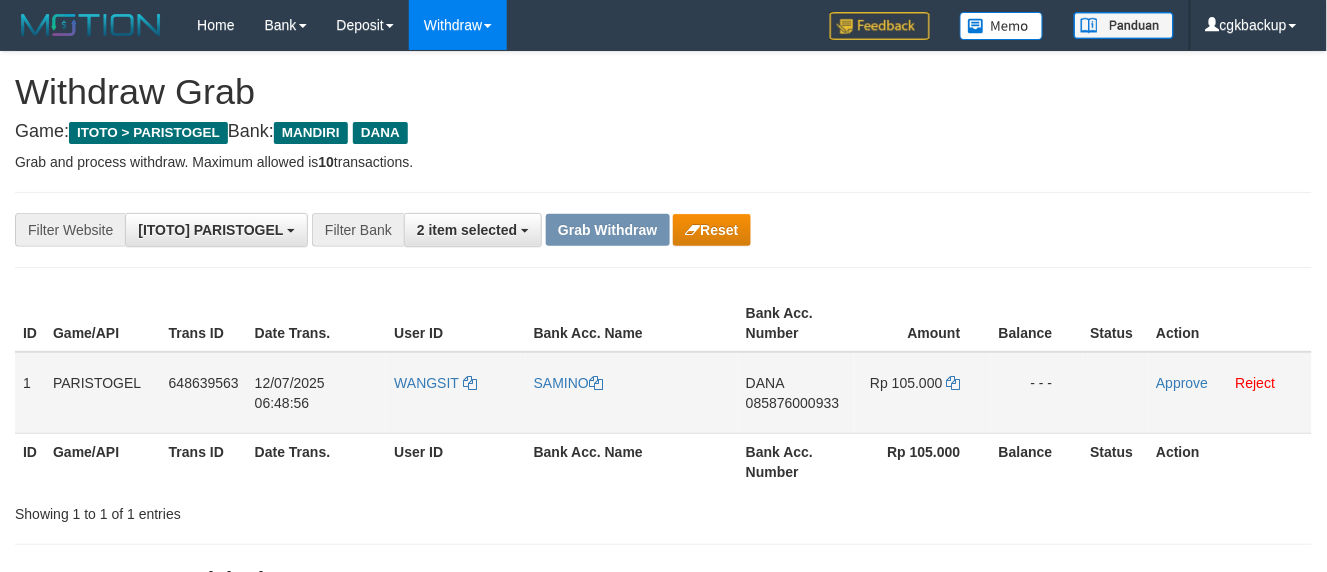 click on "WANGSIT" at bounding box center (455, 393) 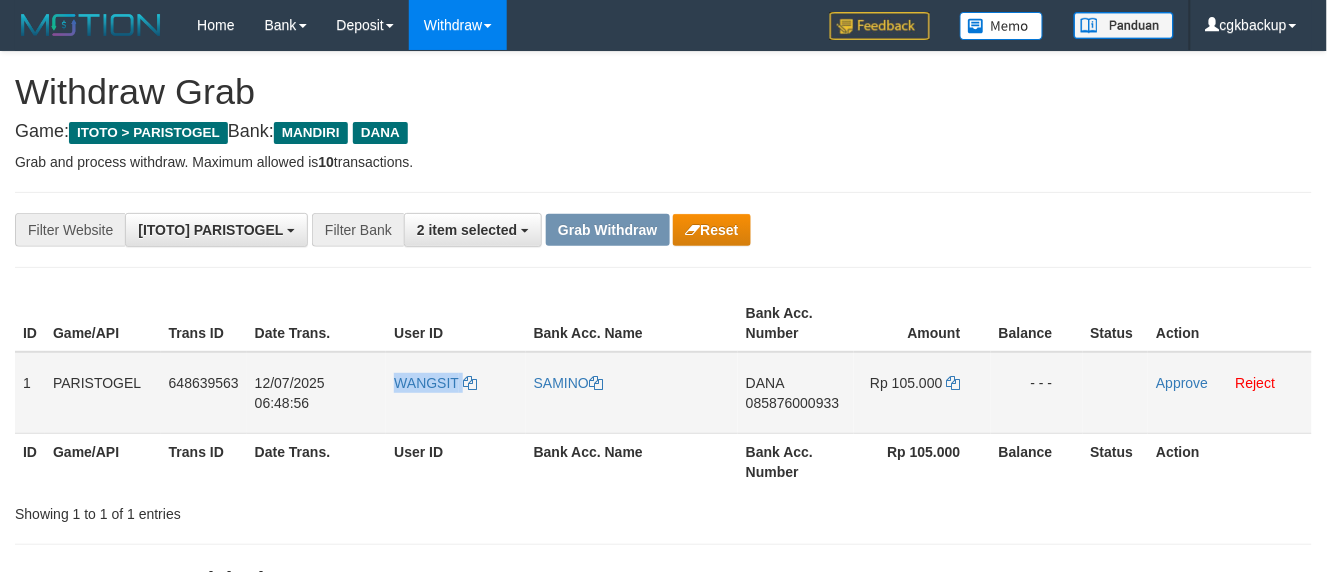 click on "WANGSIT" at bounding box center [455, 393] 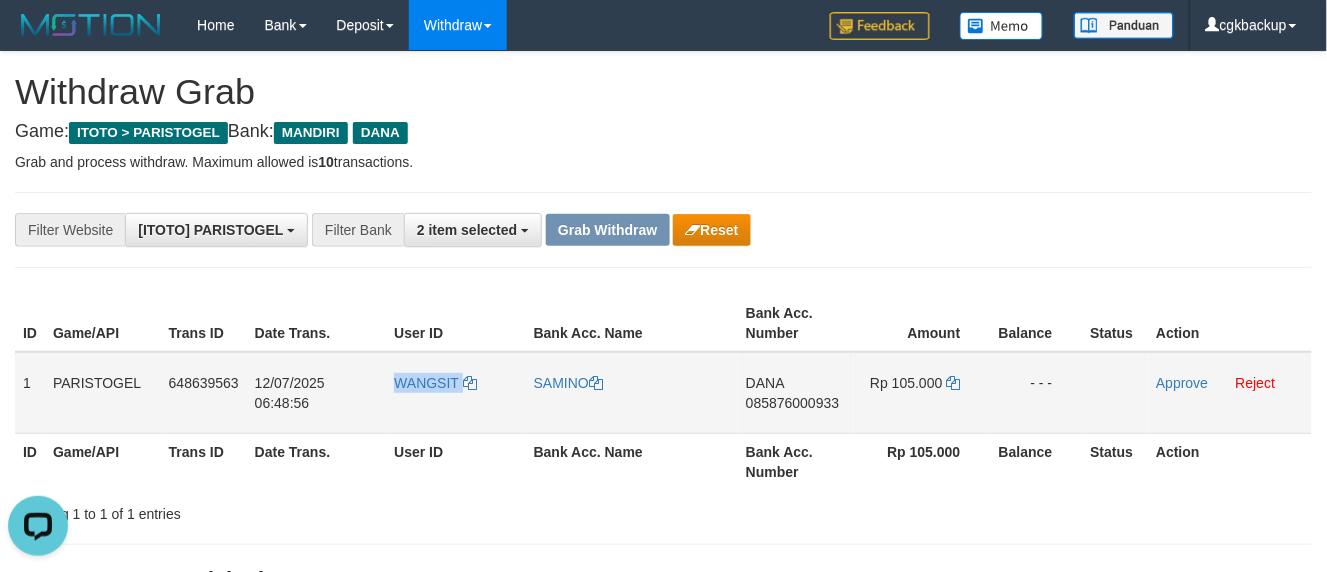 scroll, scrollTop: 0, scrollLeft: 0, axis: both 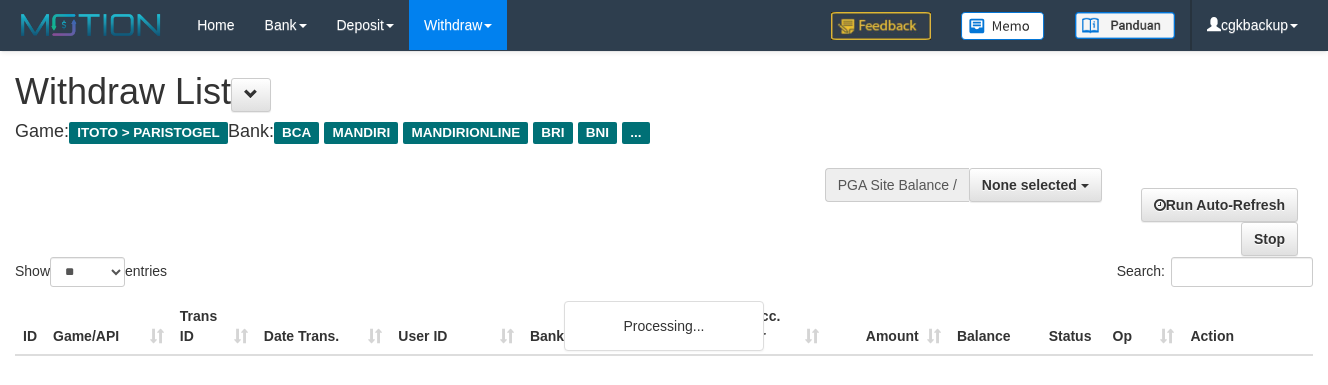 select 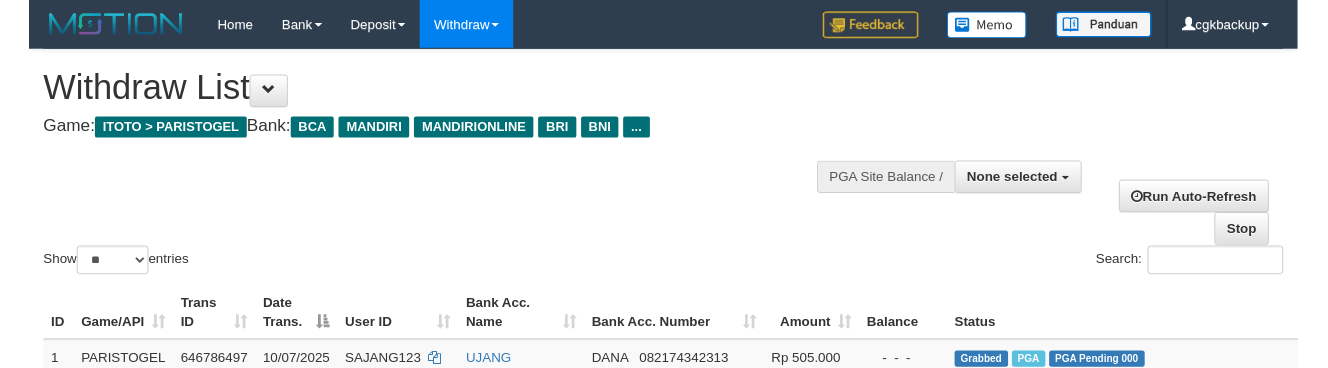 scroll, scrollTop: 1110, scrollLeft: 68, axis: both 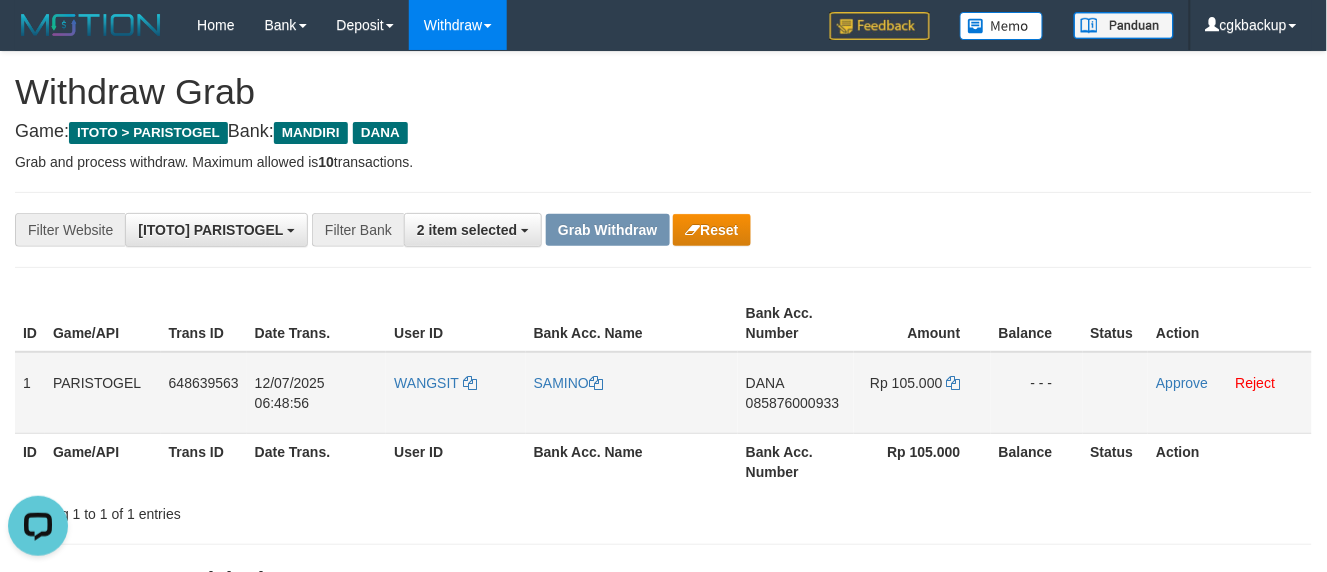 click on "[NAME]
[PHONE]" at bounding box center (796, 393) 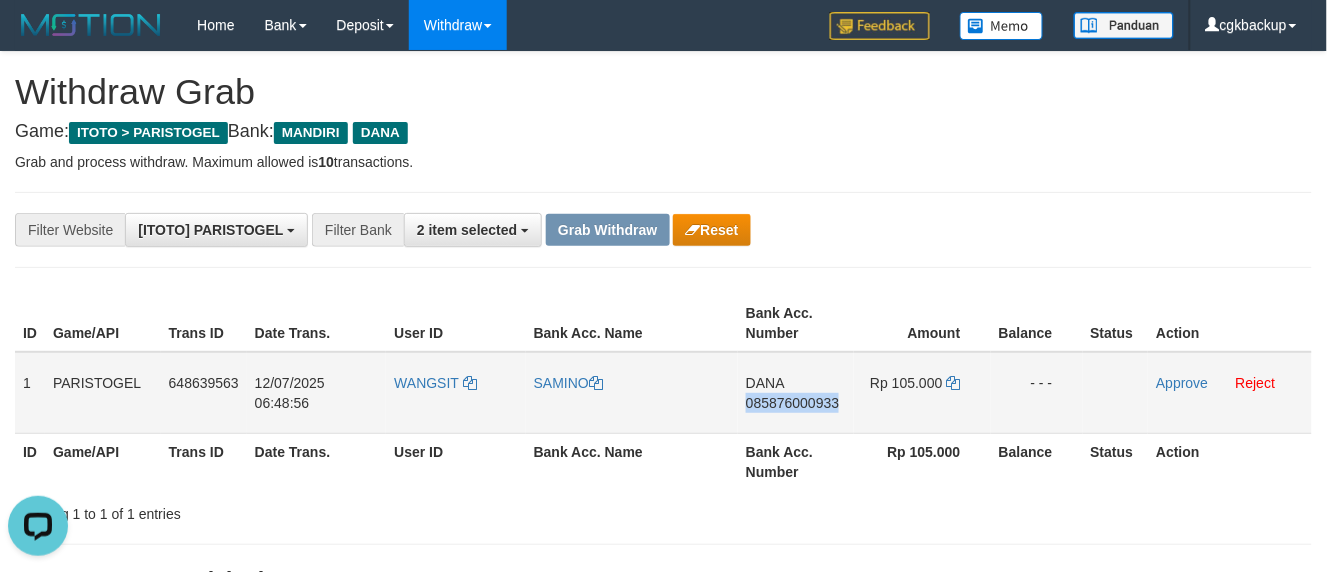 click on "[NAME]
[PHONE]" at bounding box center (796, 393) 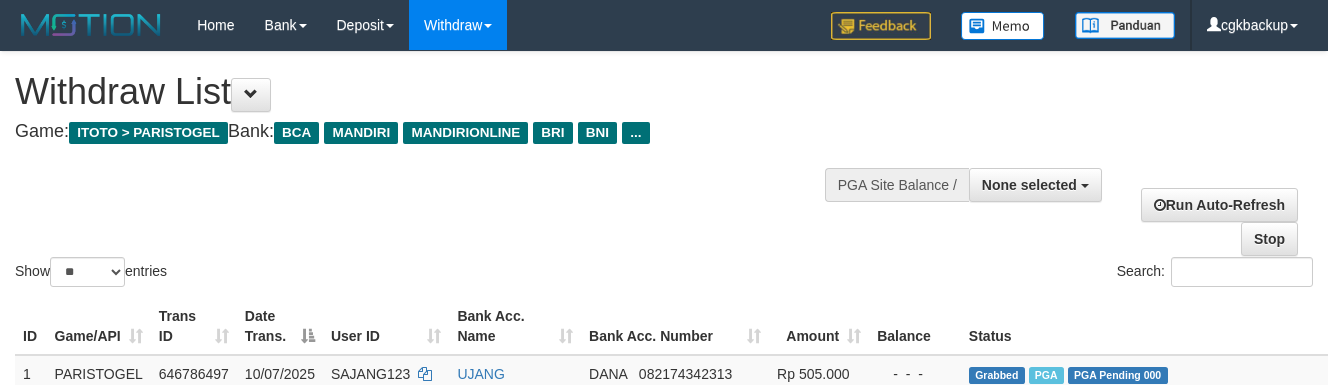 select 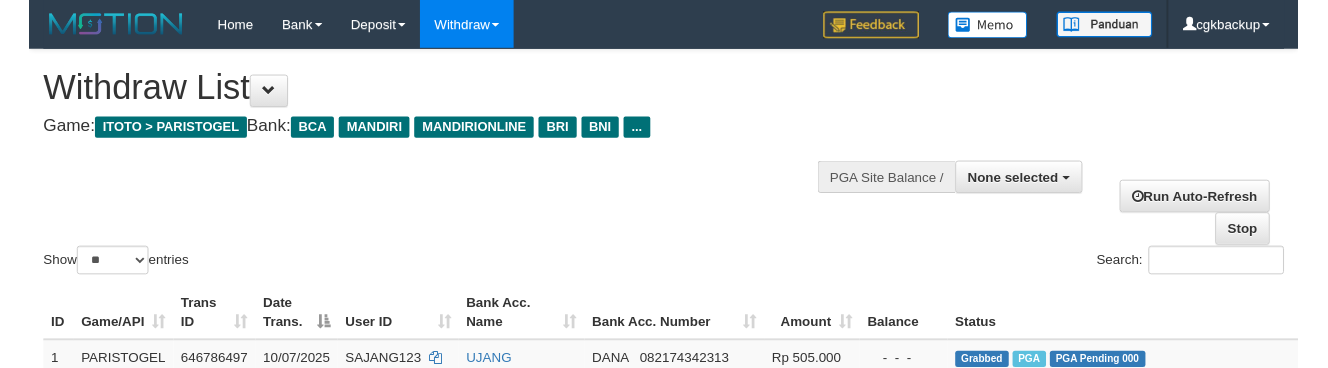 scroll, scrollTop: 1110, scrollLeft: 68, axis: both 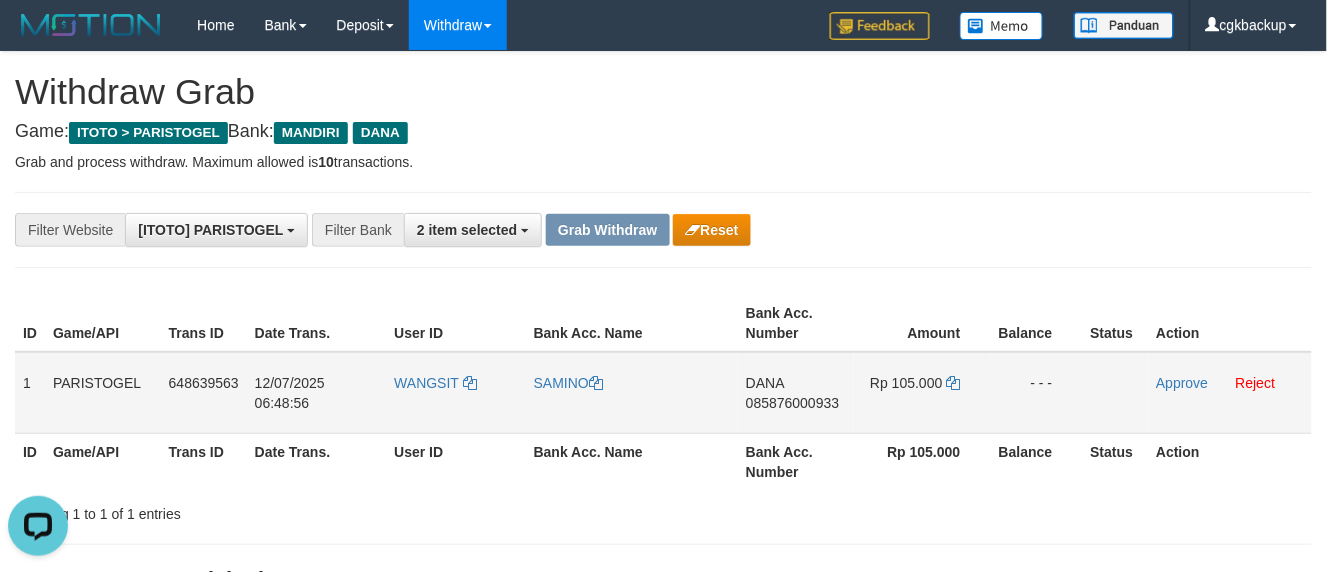 click on "WANGSIT" at bounding box center (455, 393) 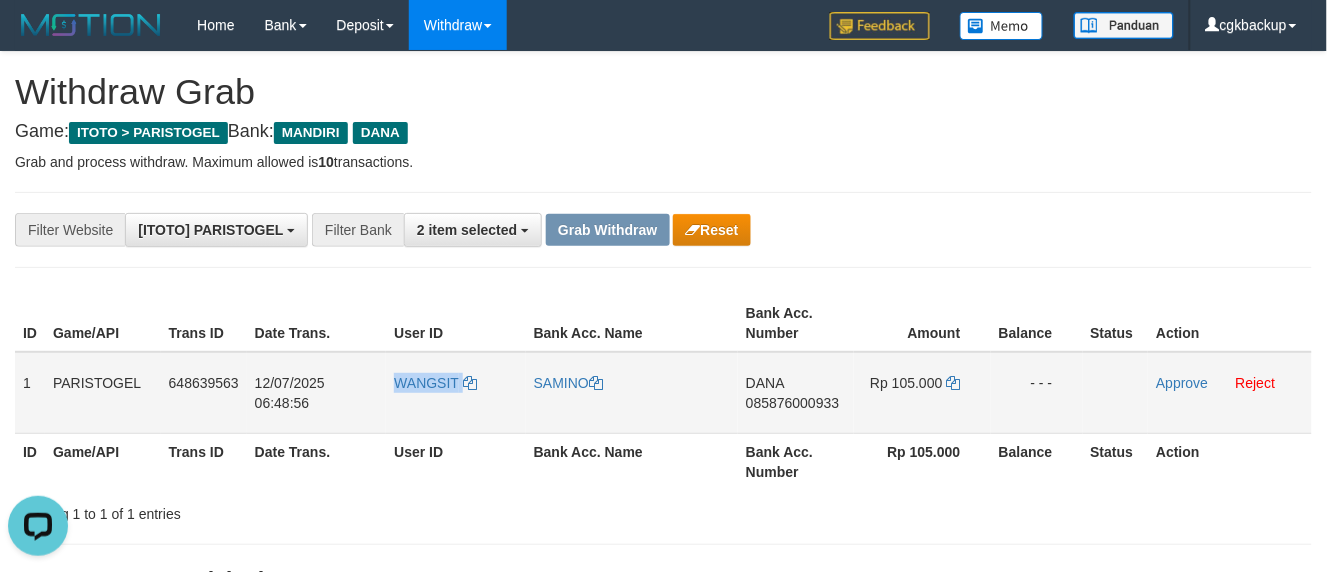 click on "WANGSIT" at bounding box center [455, 393] 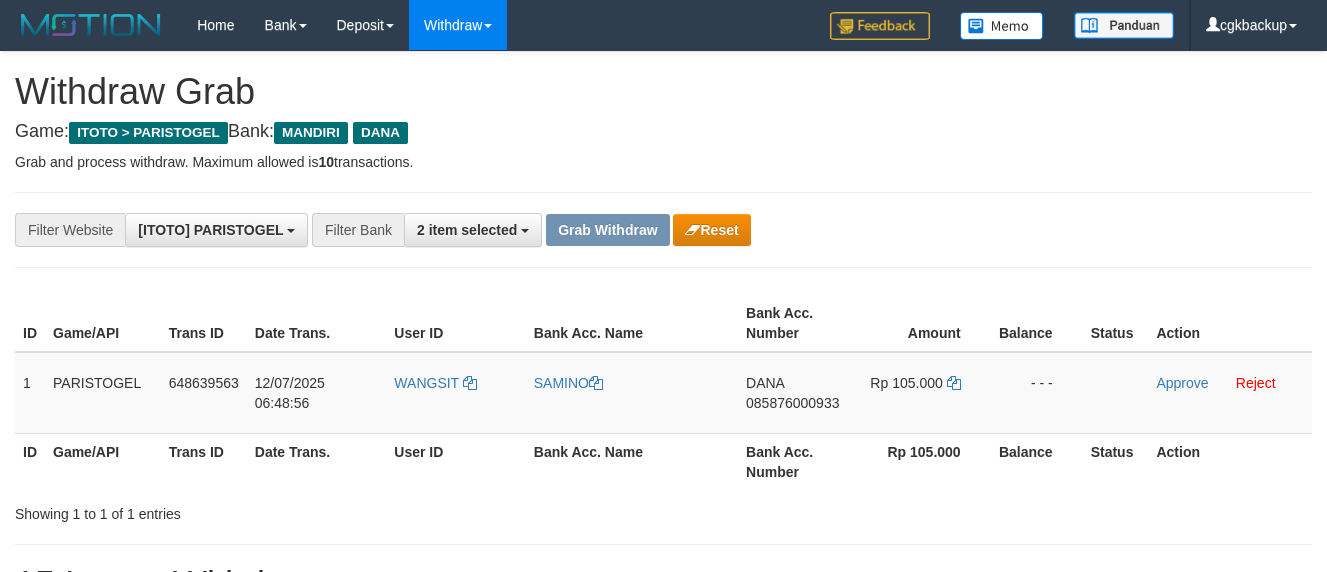scroll, scrollTop: 0, scrollLeft: 0, axis: both 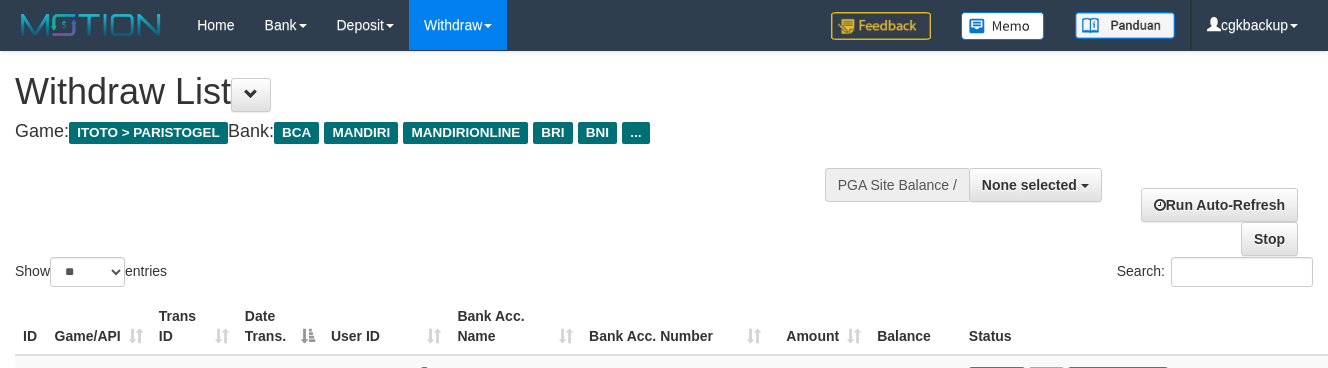 select 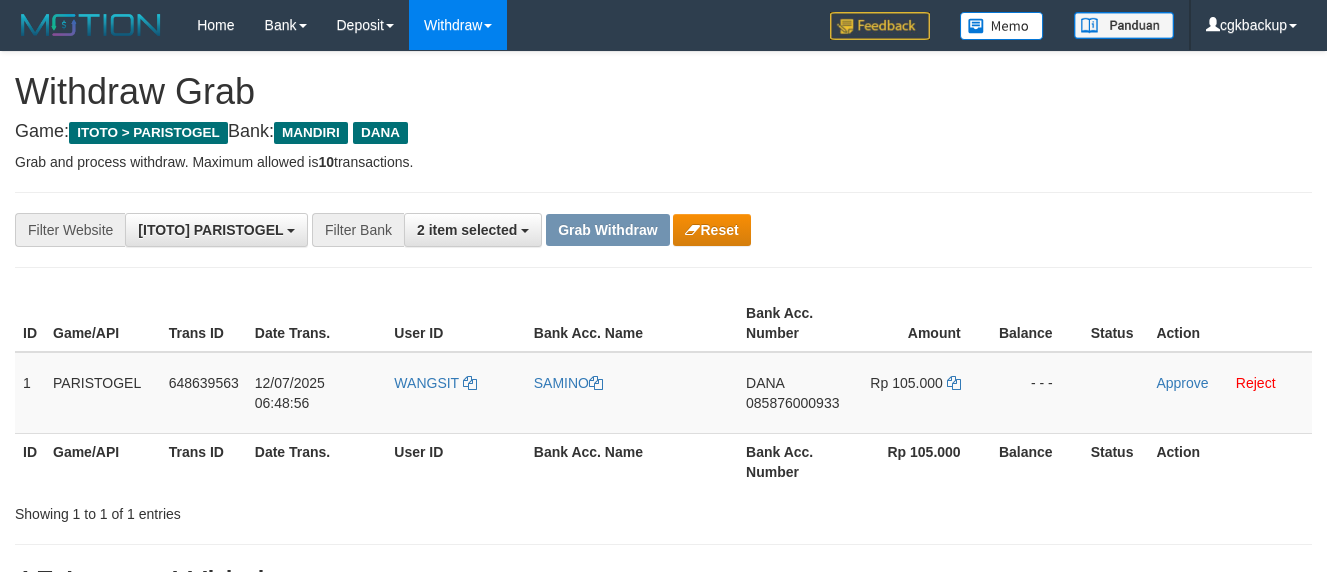 scroll, scrollTop: 0, scrollLeft: 0, axis: both 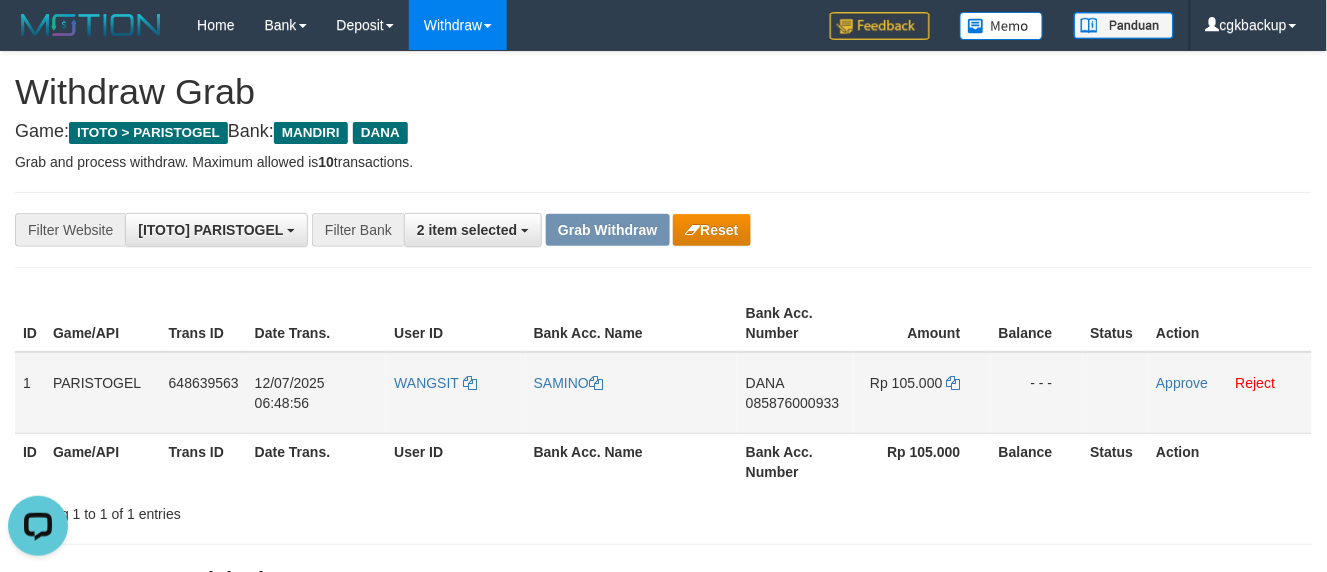 click on "SAMINO" at bounding box center [632, 393] 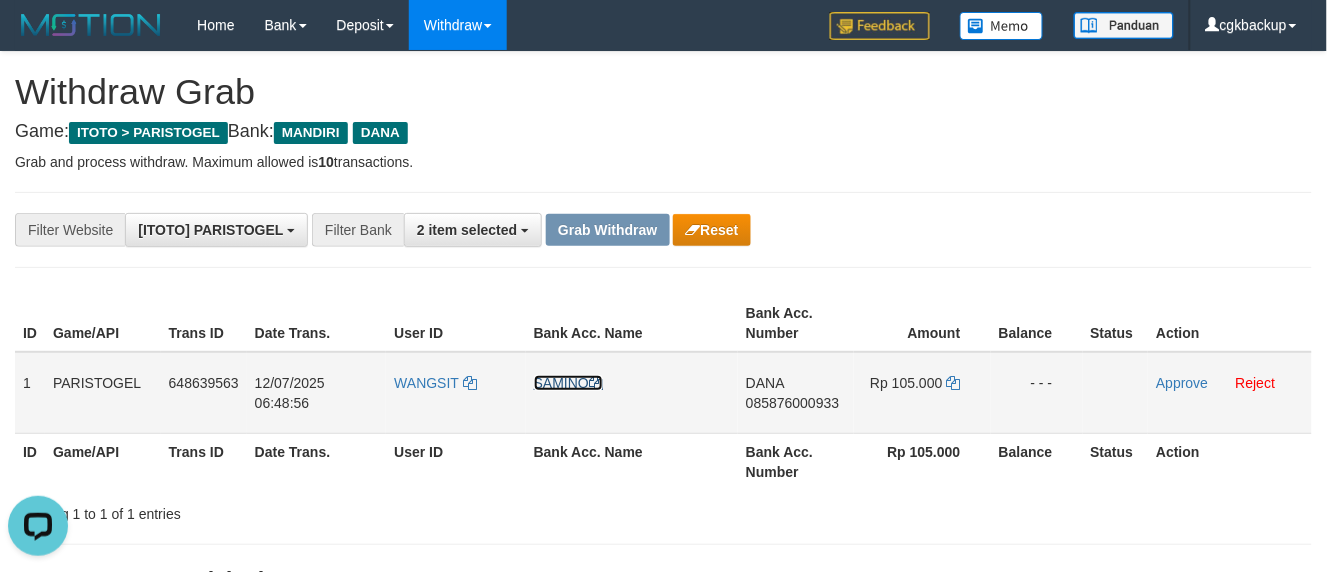 click on "SAMINO" at bounding box center [568, 383] 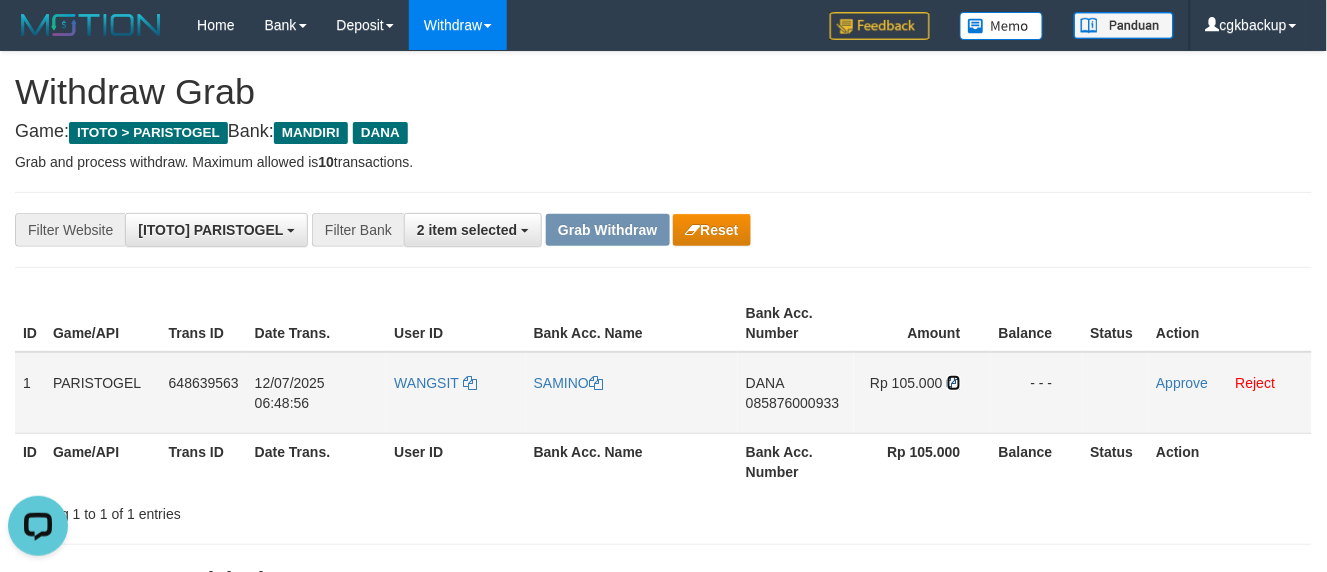 click at bounding box center (954, 383) 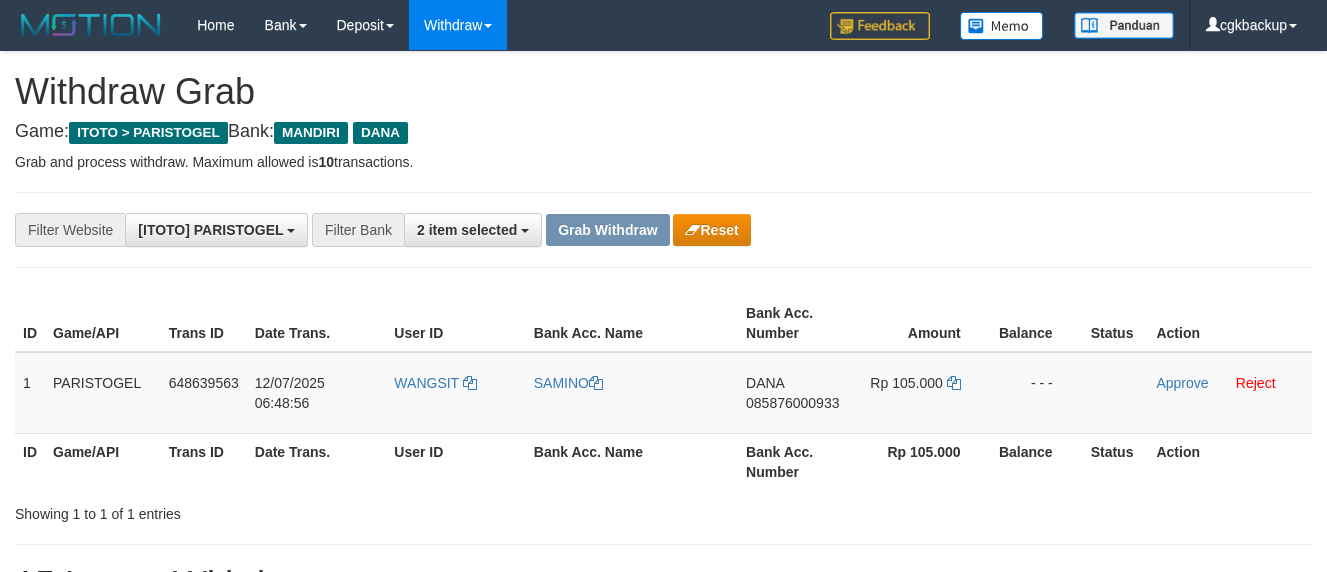 scroll, scrollTop: 0, scrollLeft: 0, axis: both 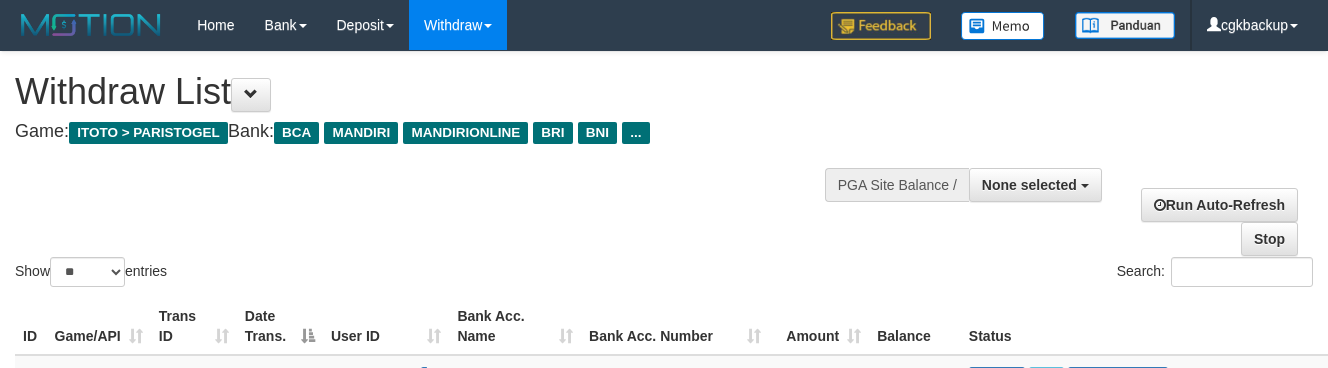 select 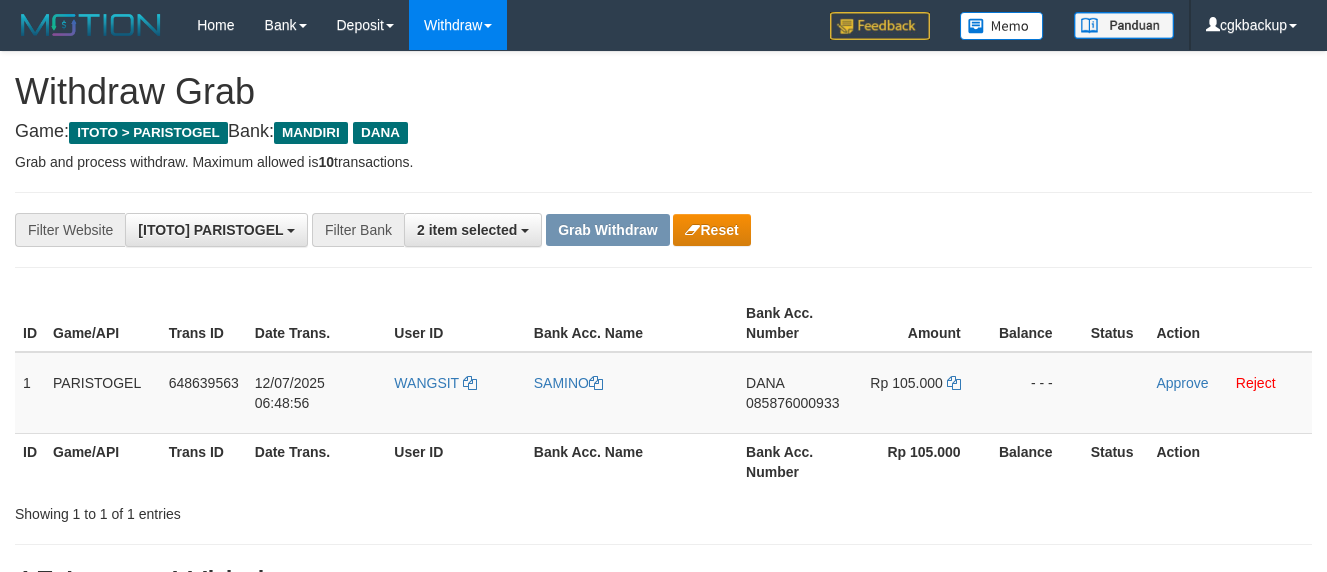 scroll, scrollTop: 0, scrollLeft: 0, axis: both 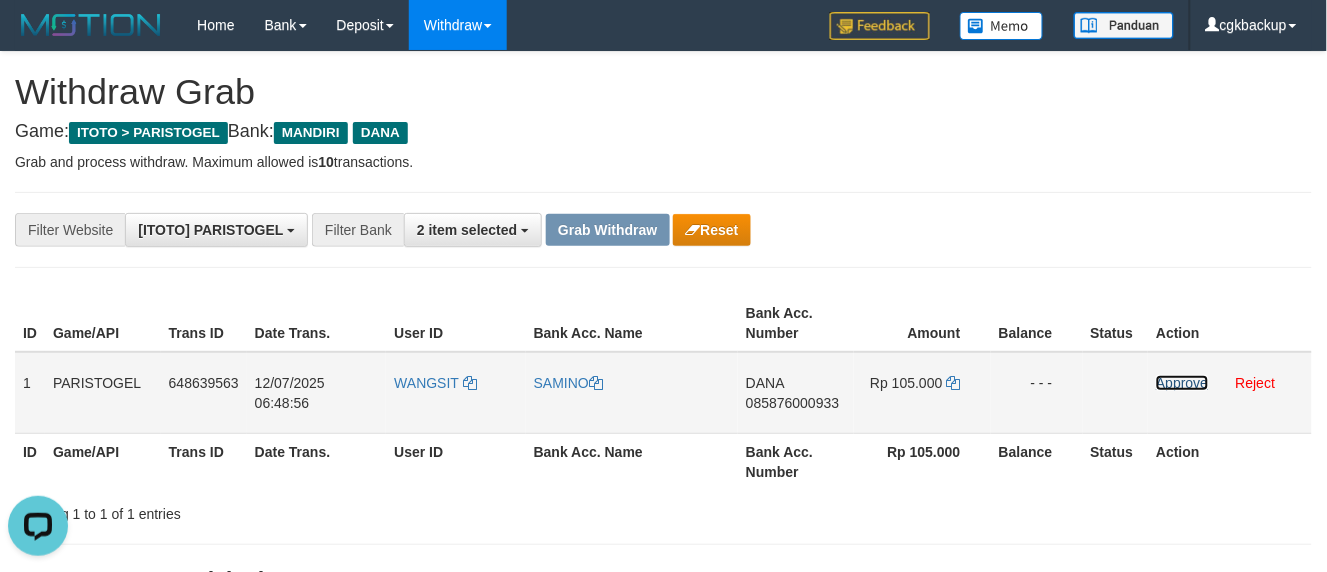 click on "Approve" at bounding box center (1182, 383) 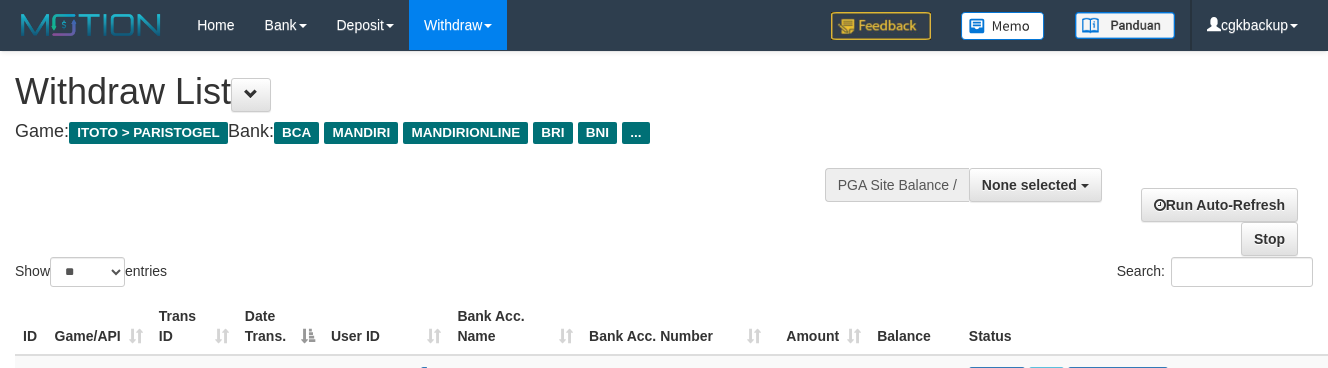 select 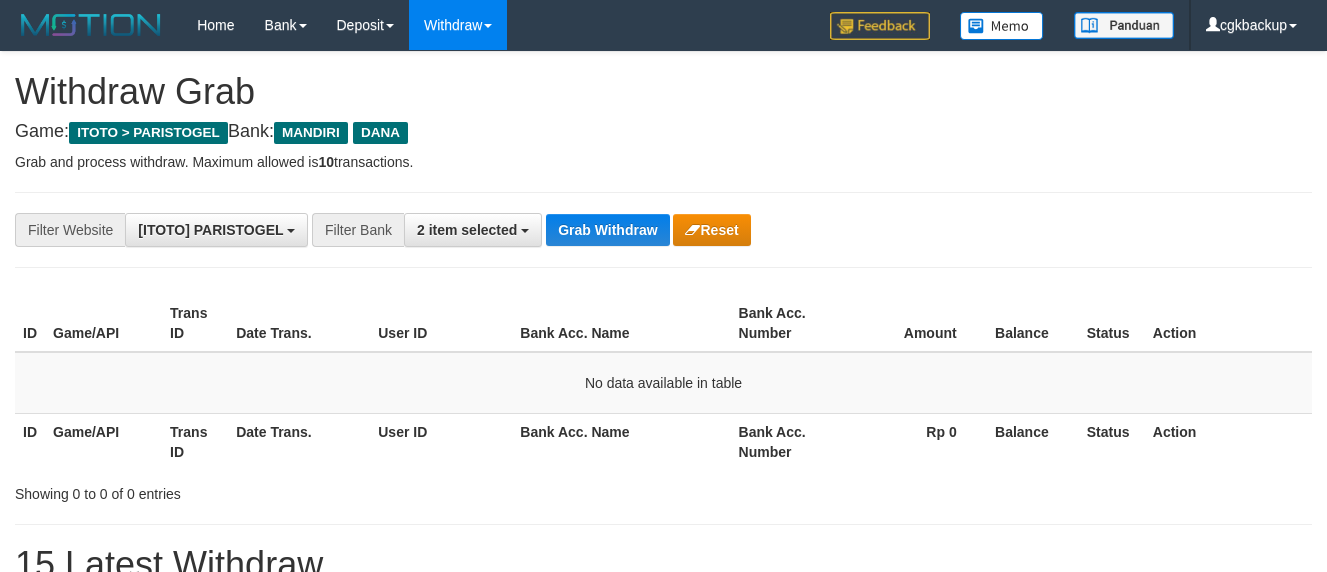 scroll, scrollTop: 0, scrollLeft: 0, axis: both 